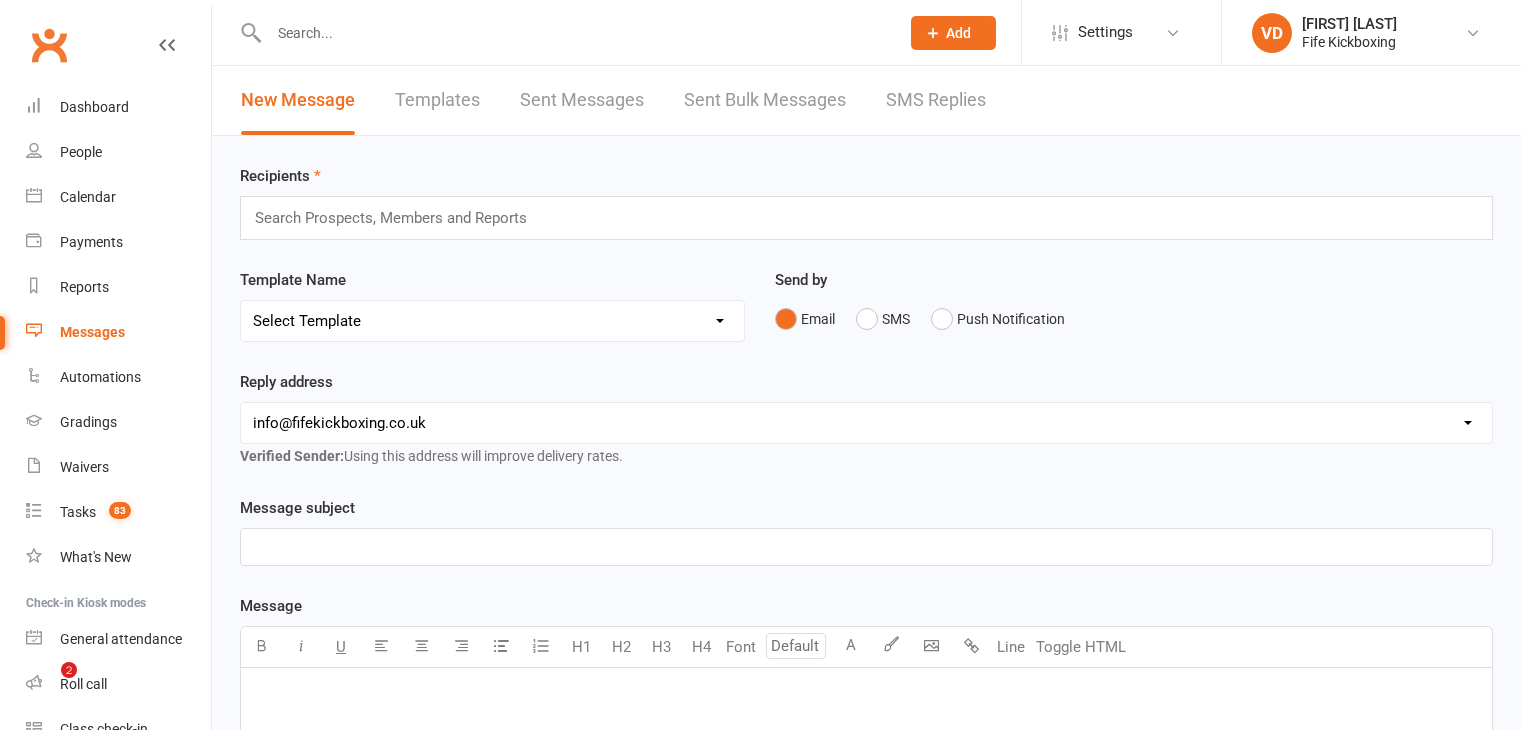 scroll, scrollTop: 0, scrollLeft: 0, axis: both 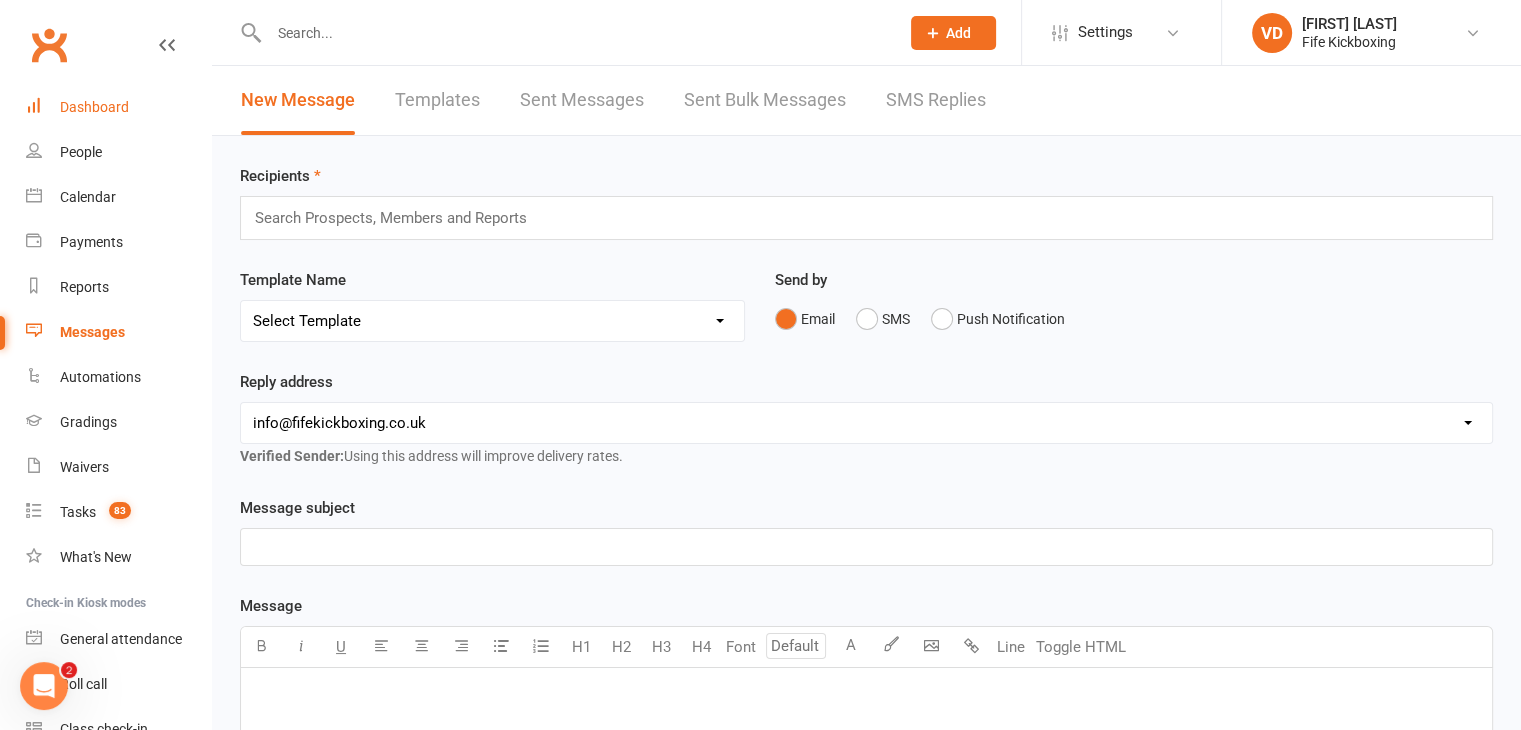 click on "Dashboard" at bounding box center [94, 107] 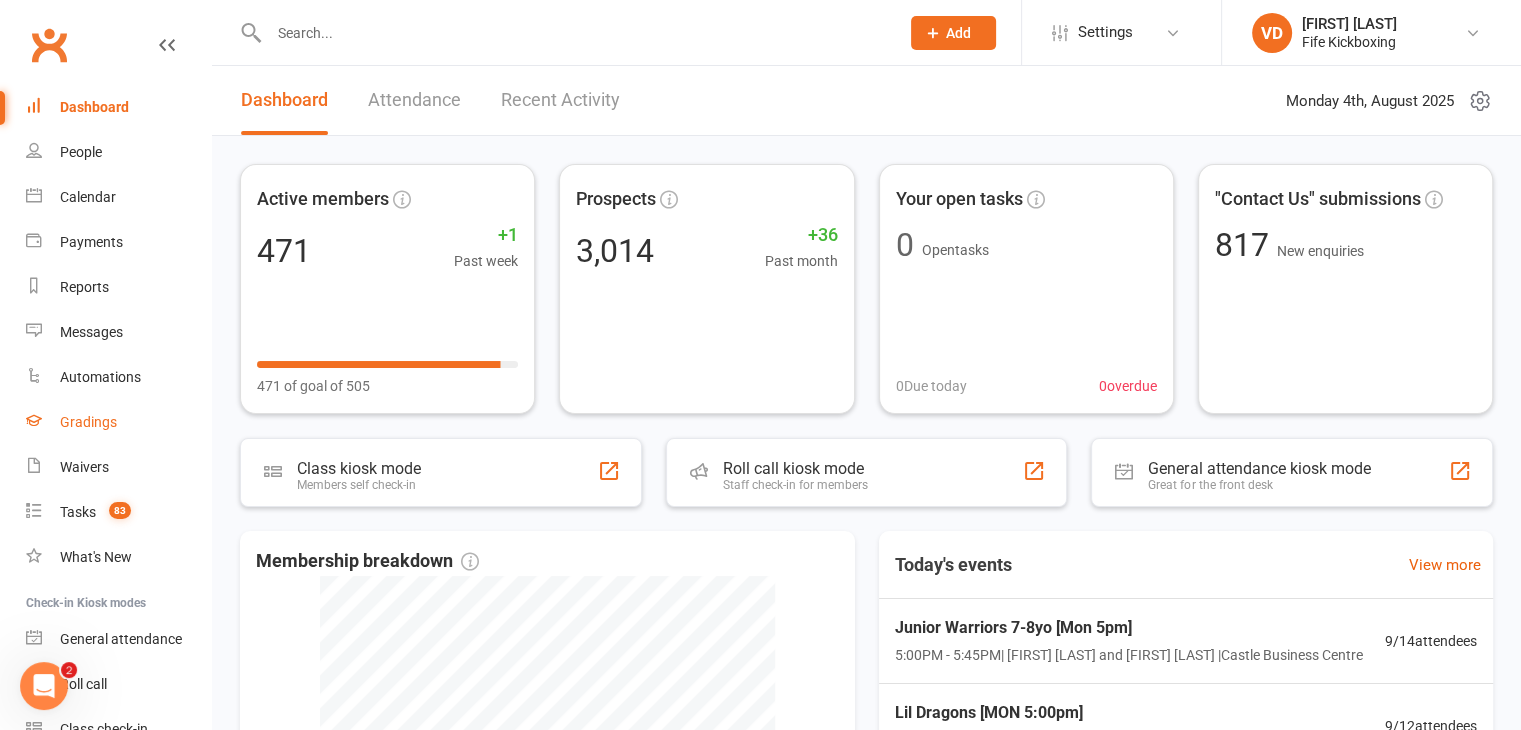 click on "Gradings" at bounding box center (88, 422) 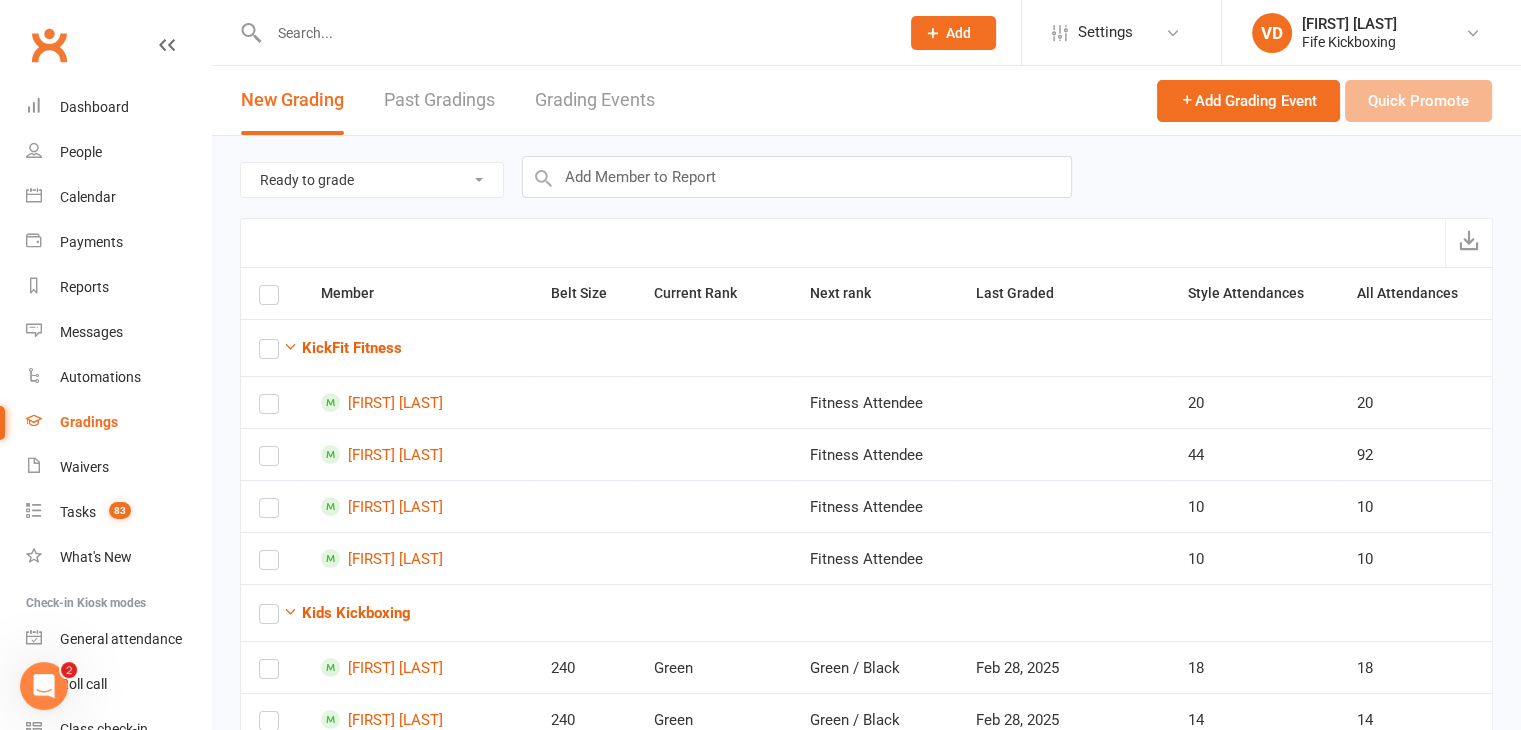 click on "Grading Events" at bounding box center [595, 100] 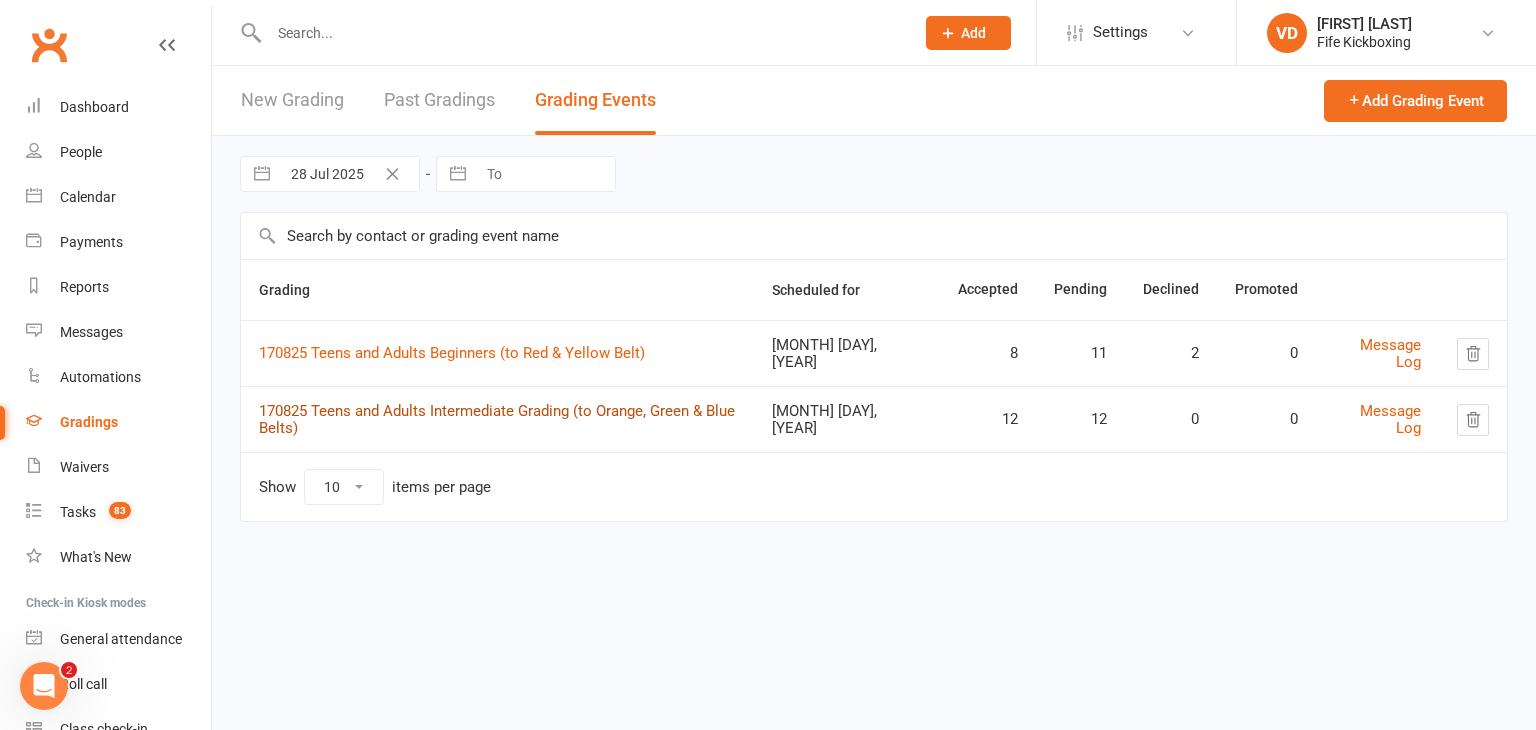 click on "170825 Teens and Adults Intermediate Grading (to Orange, Green & Blue Belts)" at bounding box center [497, 419] 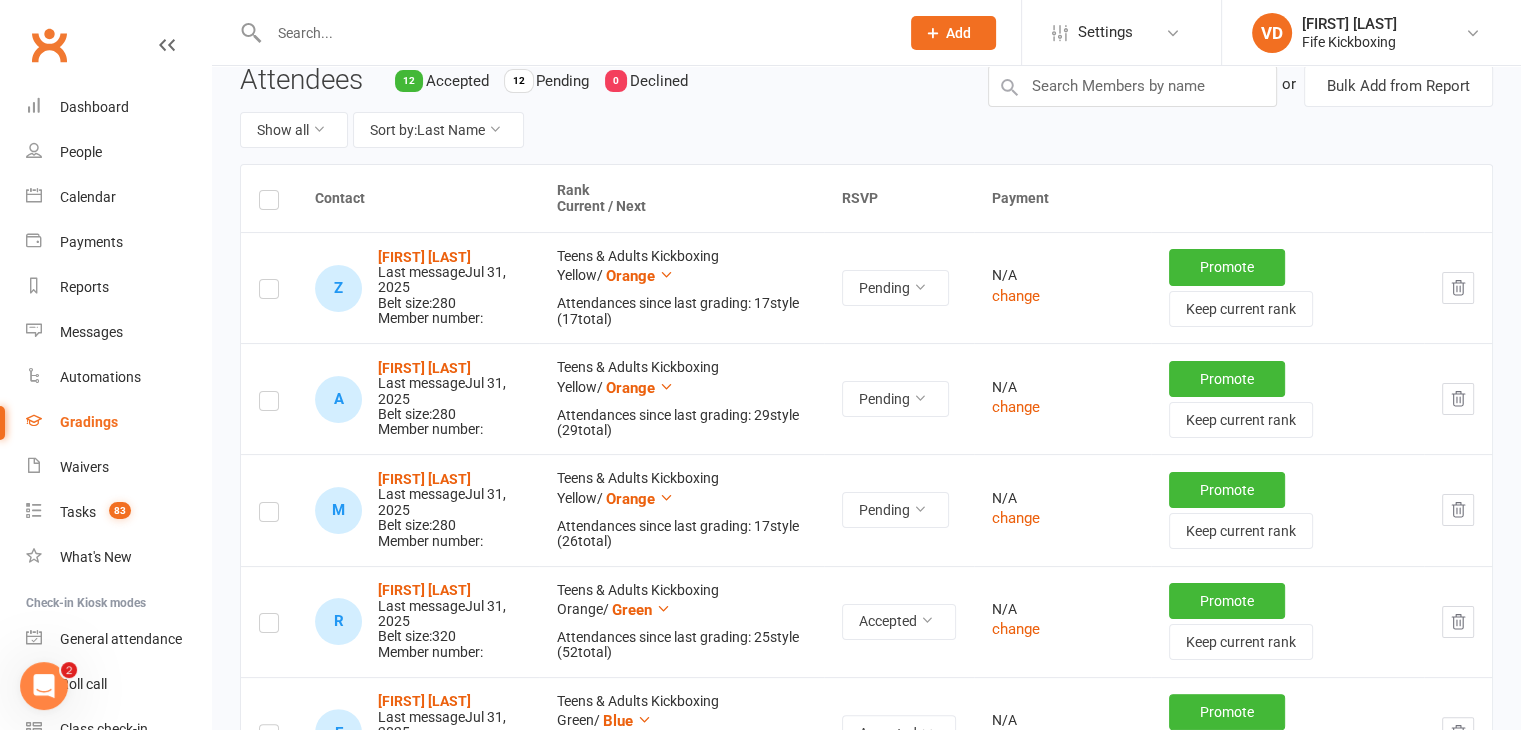 scroll, scrollTop: 300, scrollLeft: 0, axis: vertical 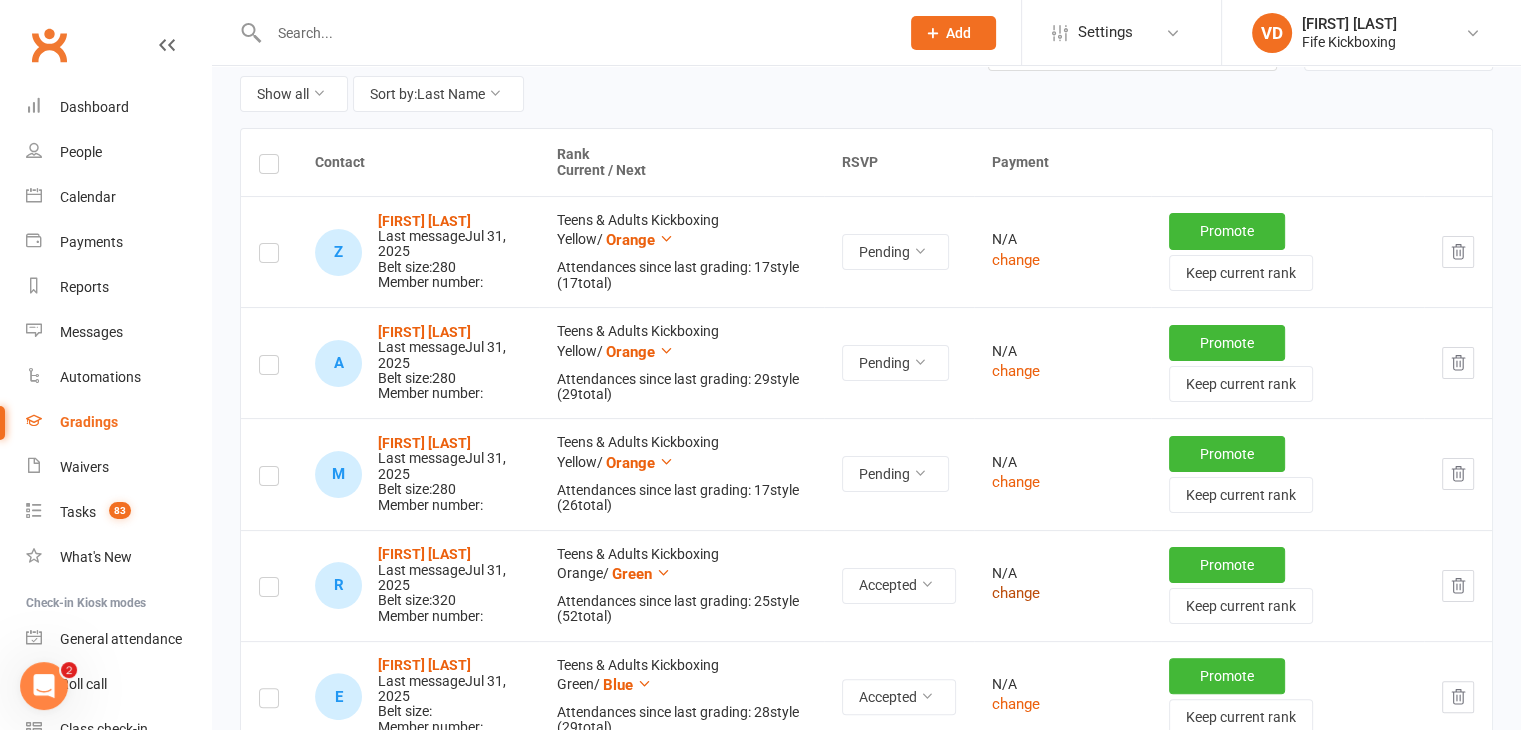 click on "change" at bounding box center (1016, 593) 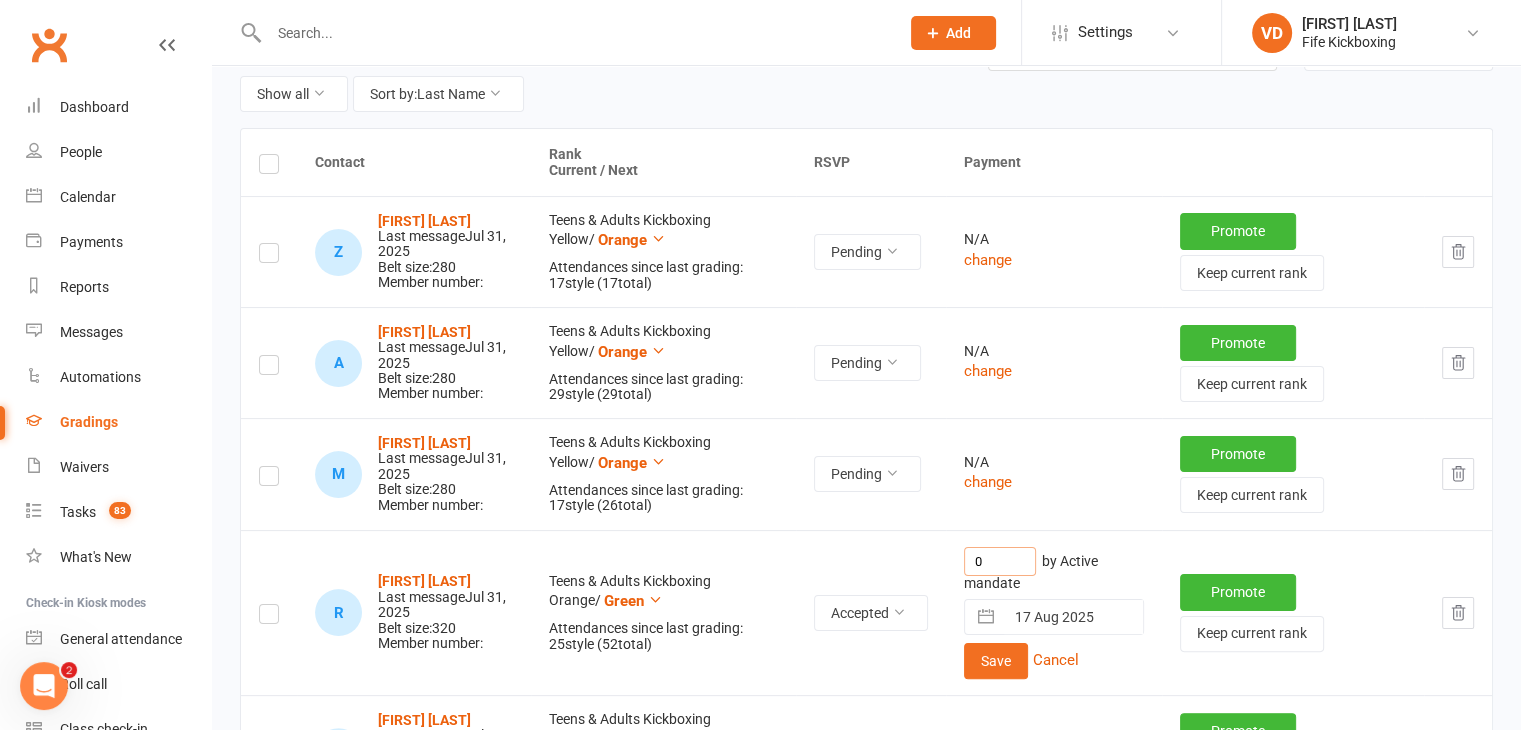drag, startPoint x: 1014, startPoint y: 562, endPoint x: 975, endPoint y: 564, distance: 39.051247 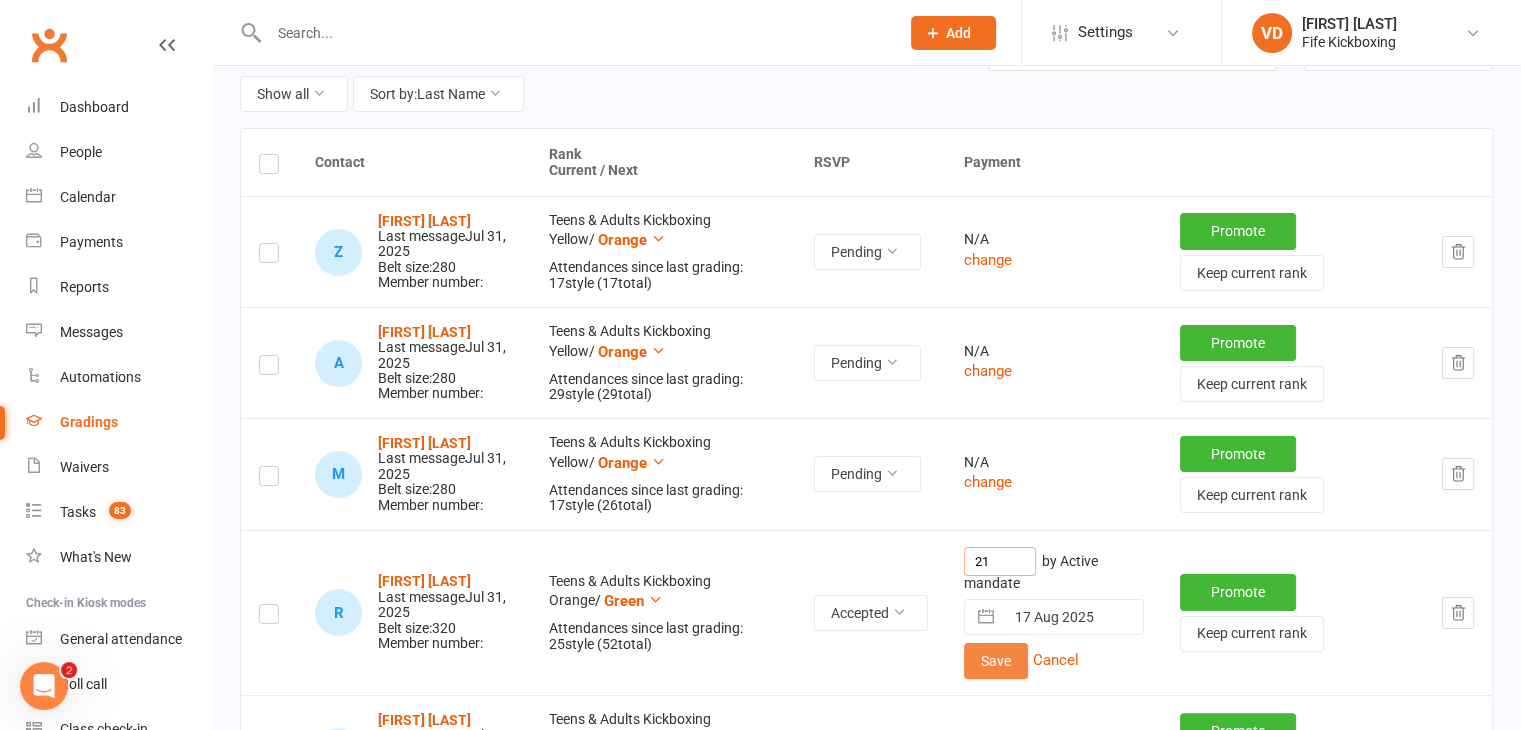 type on "21" 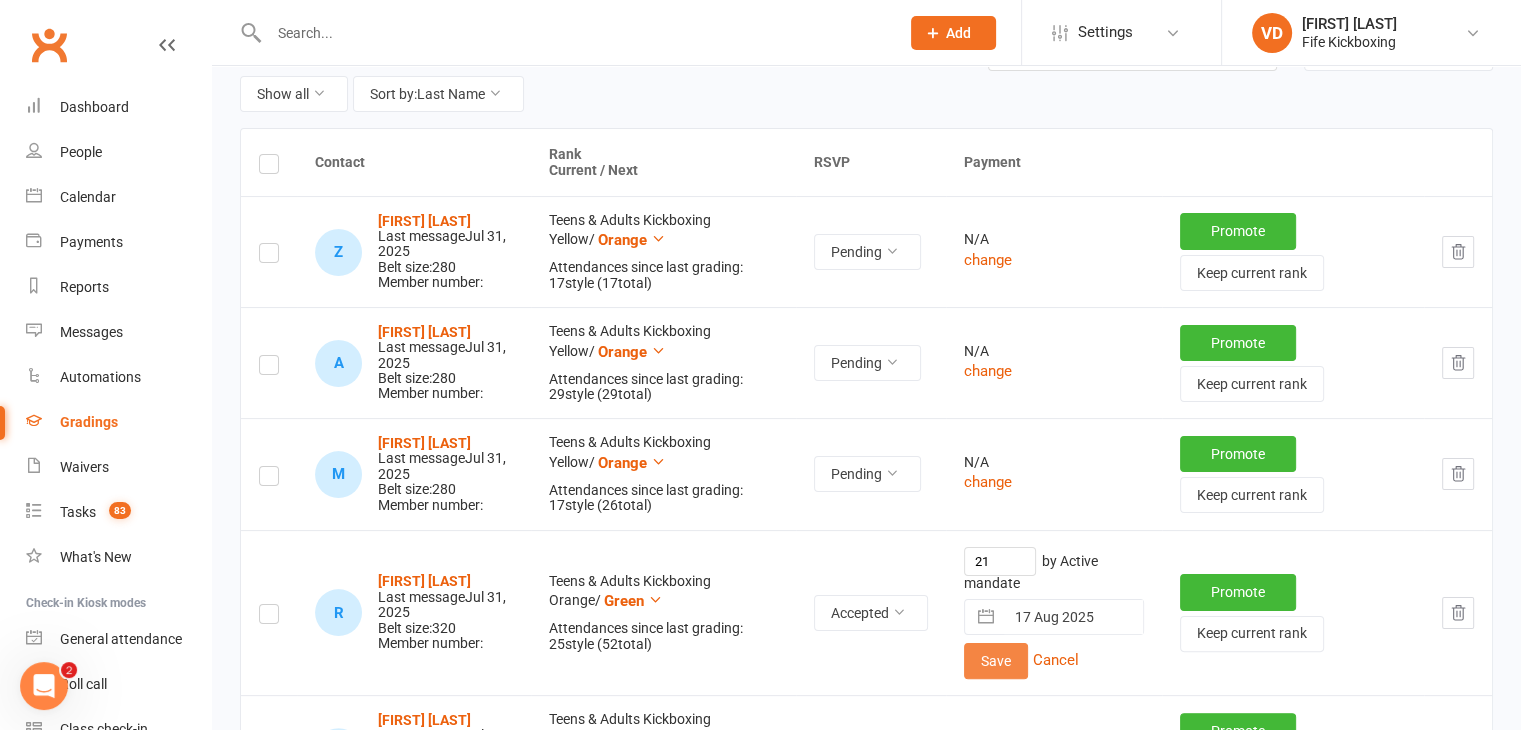 click on "Save" at bounding box center [996, 661] 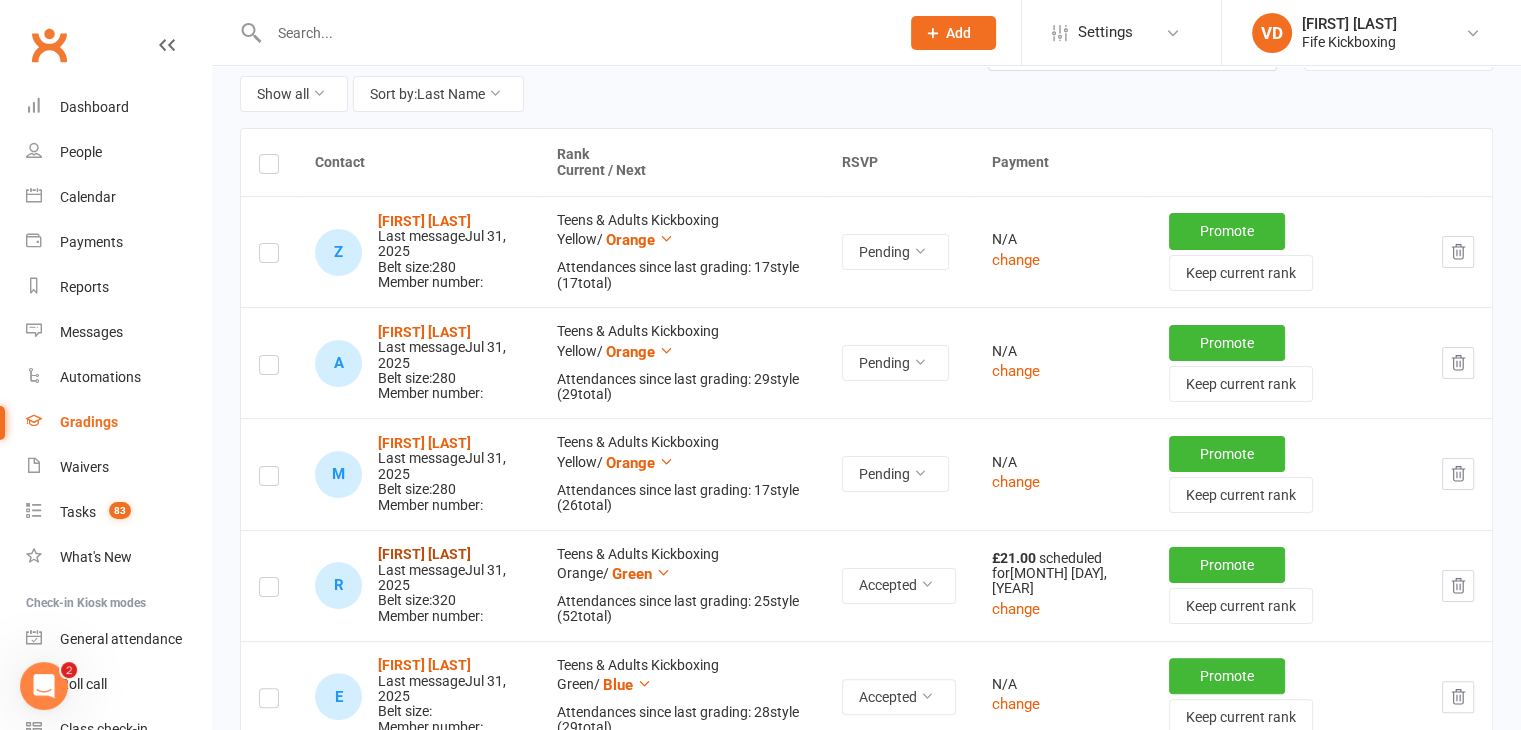 click on "[FIRST] [LAST]" at bounding box center [424, 554] 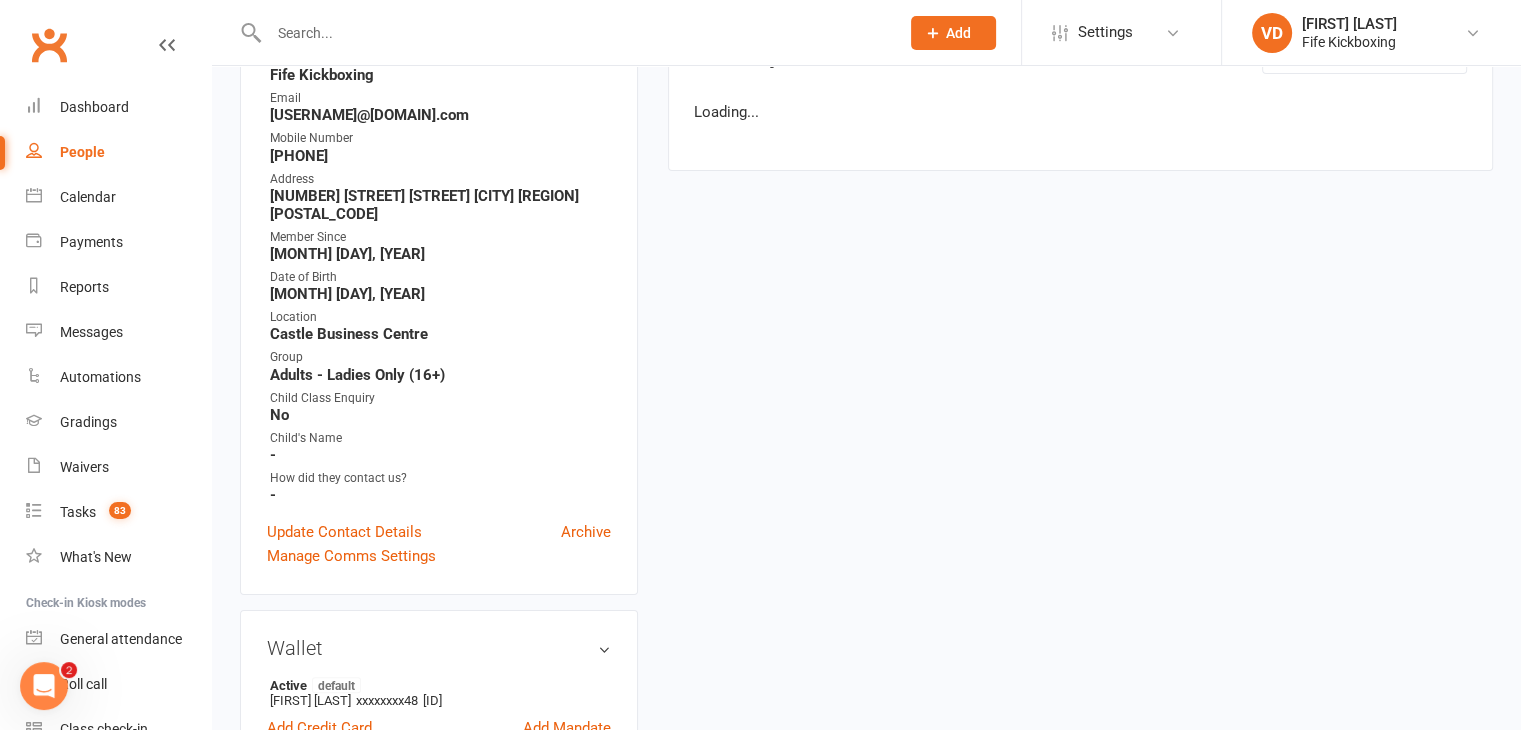 scroll, scrollTop: 0, scrollLeft: 0, axis: both 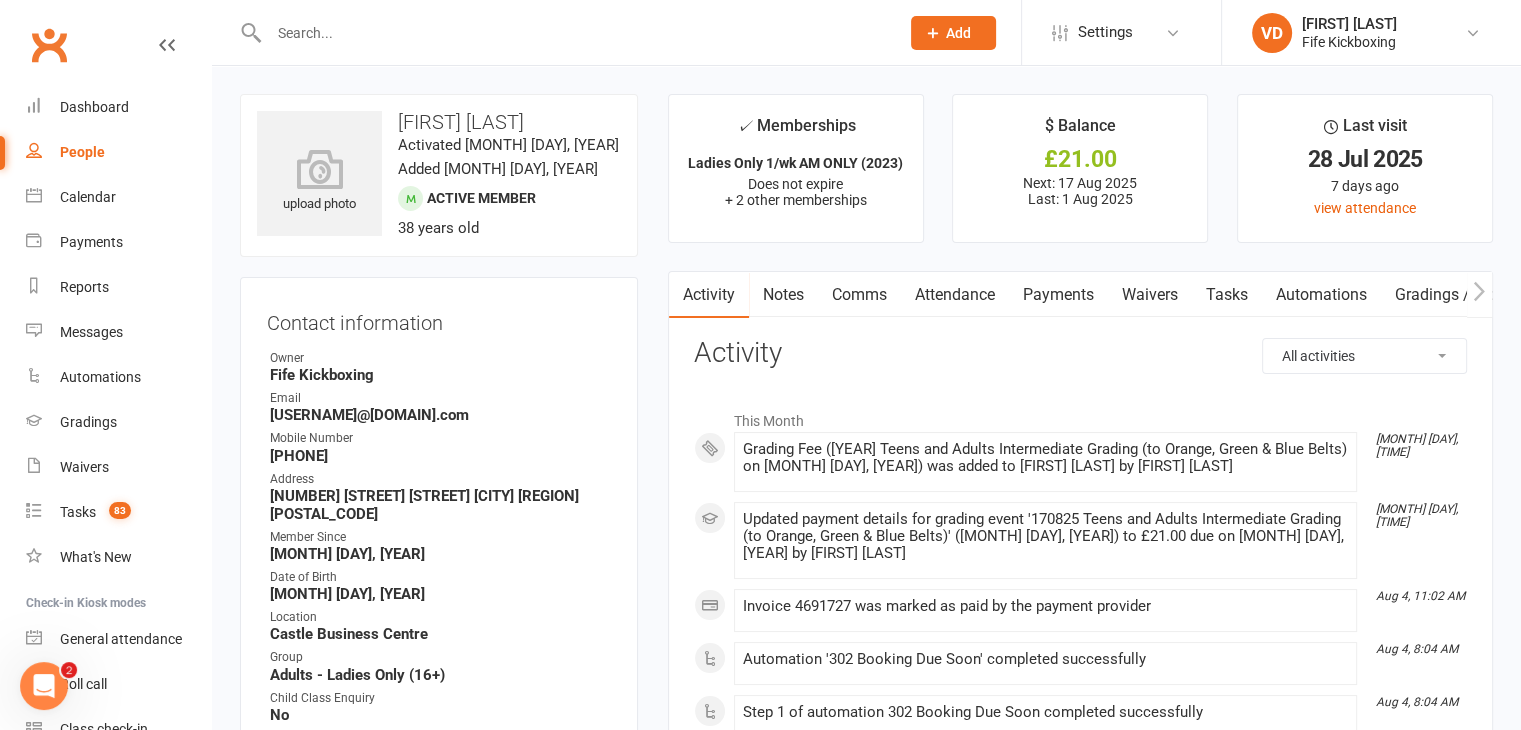 click on "Payments" at bounding box center (1058, 295) 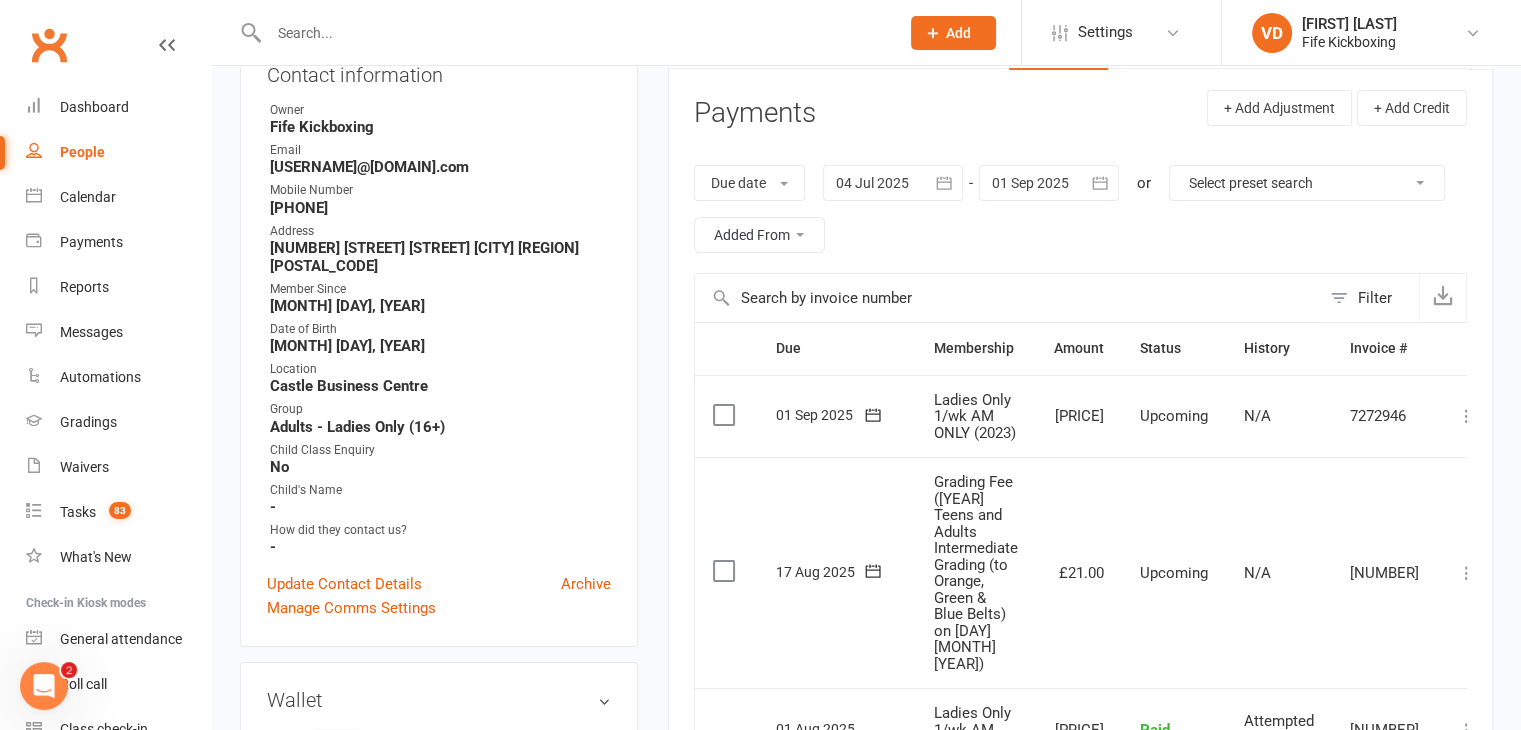 scroll, scrollTop: 300, scrollLeft: 0, axis: vertical 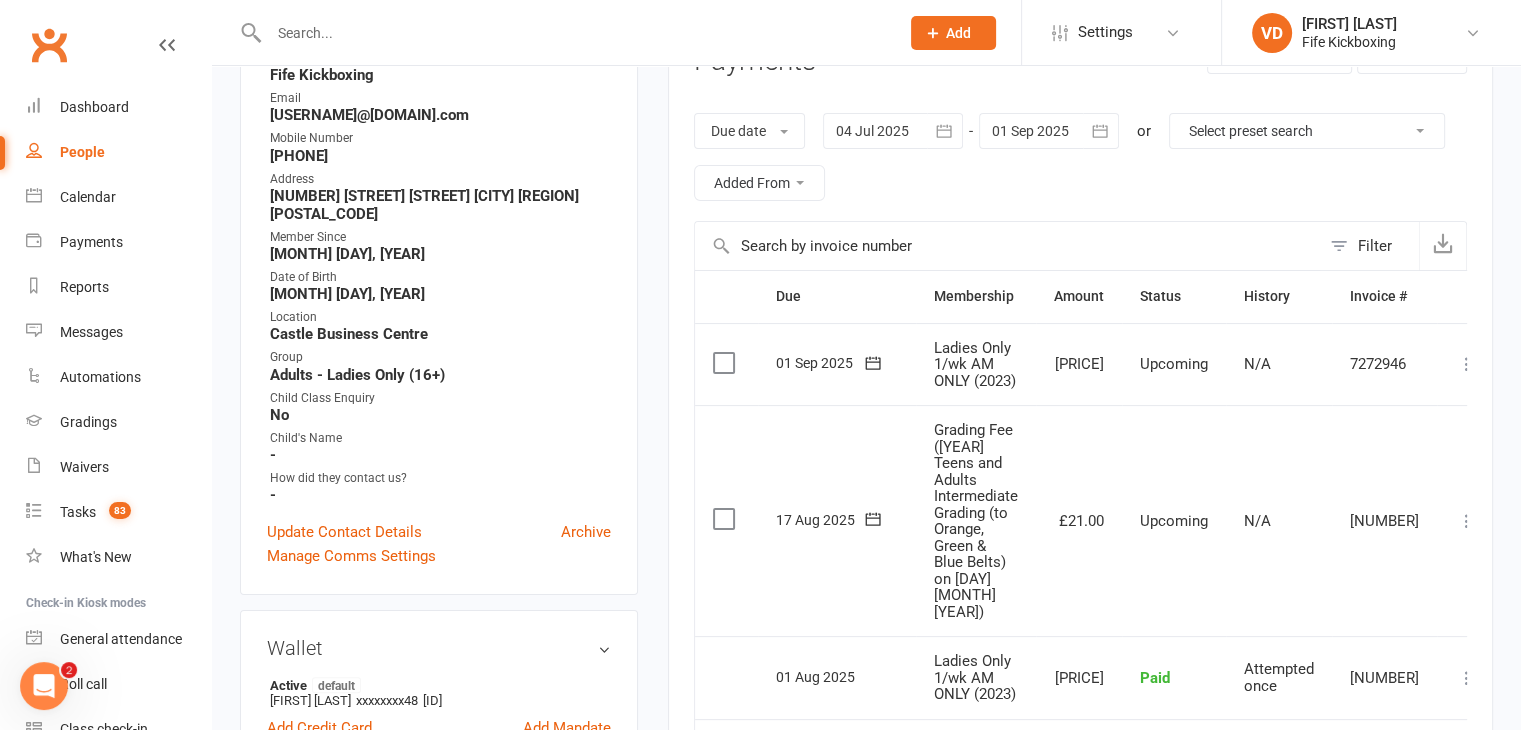 click at bounding box center (1467, 521) 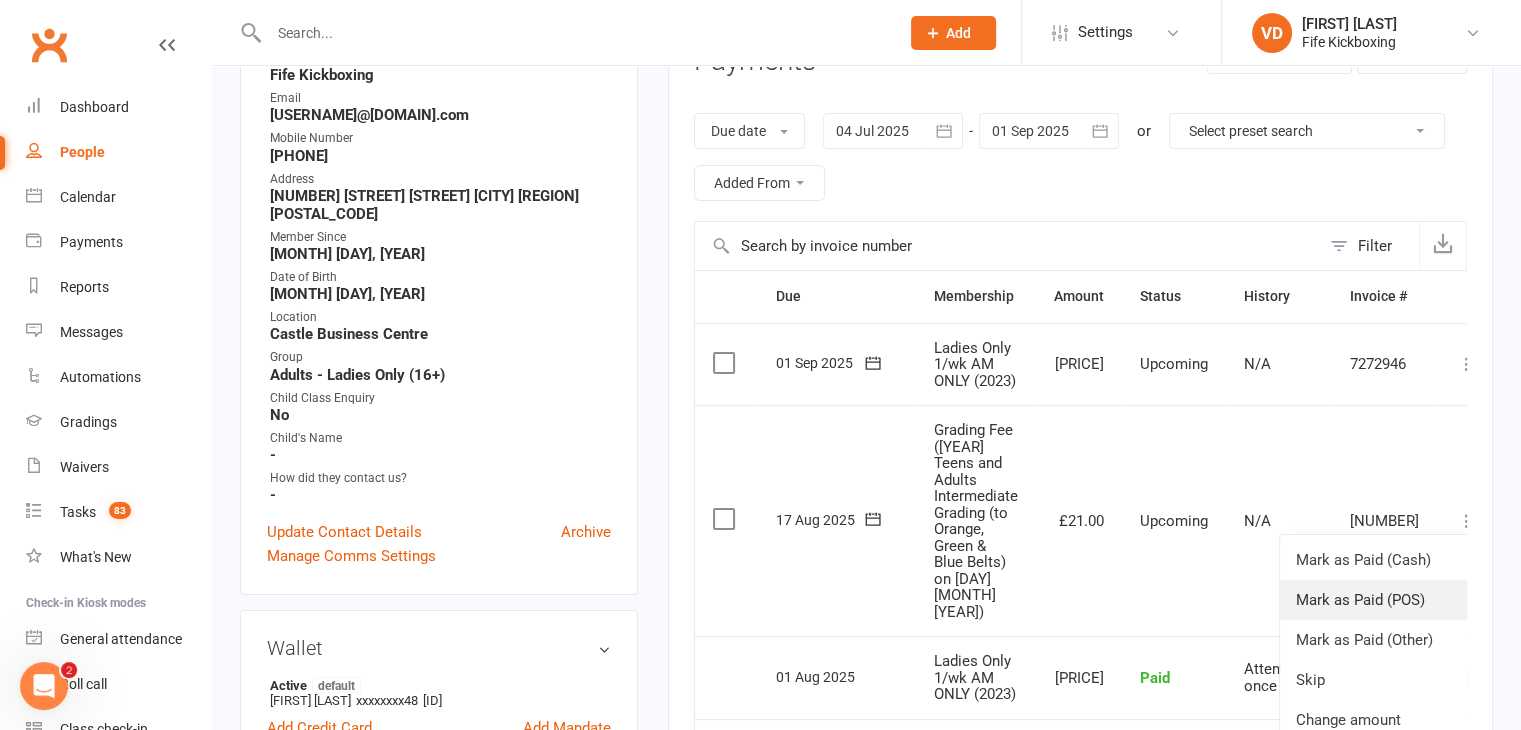 click on "Mark as Paid (POS)" at bounding box center [1379, 600] 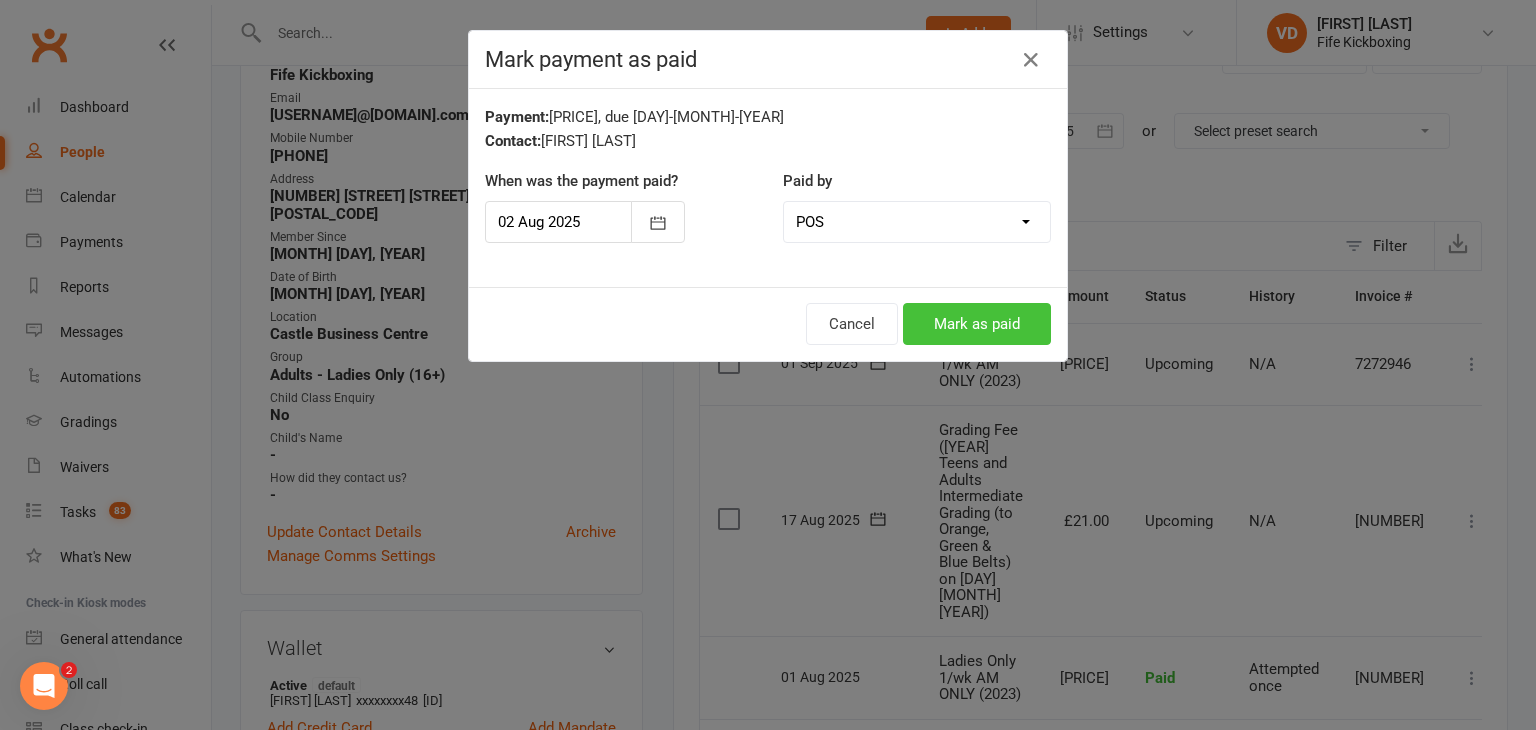 click on "Mark as paid" at bounding box center [977, 324] 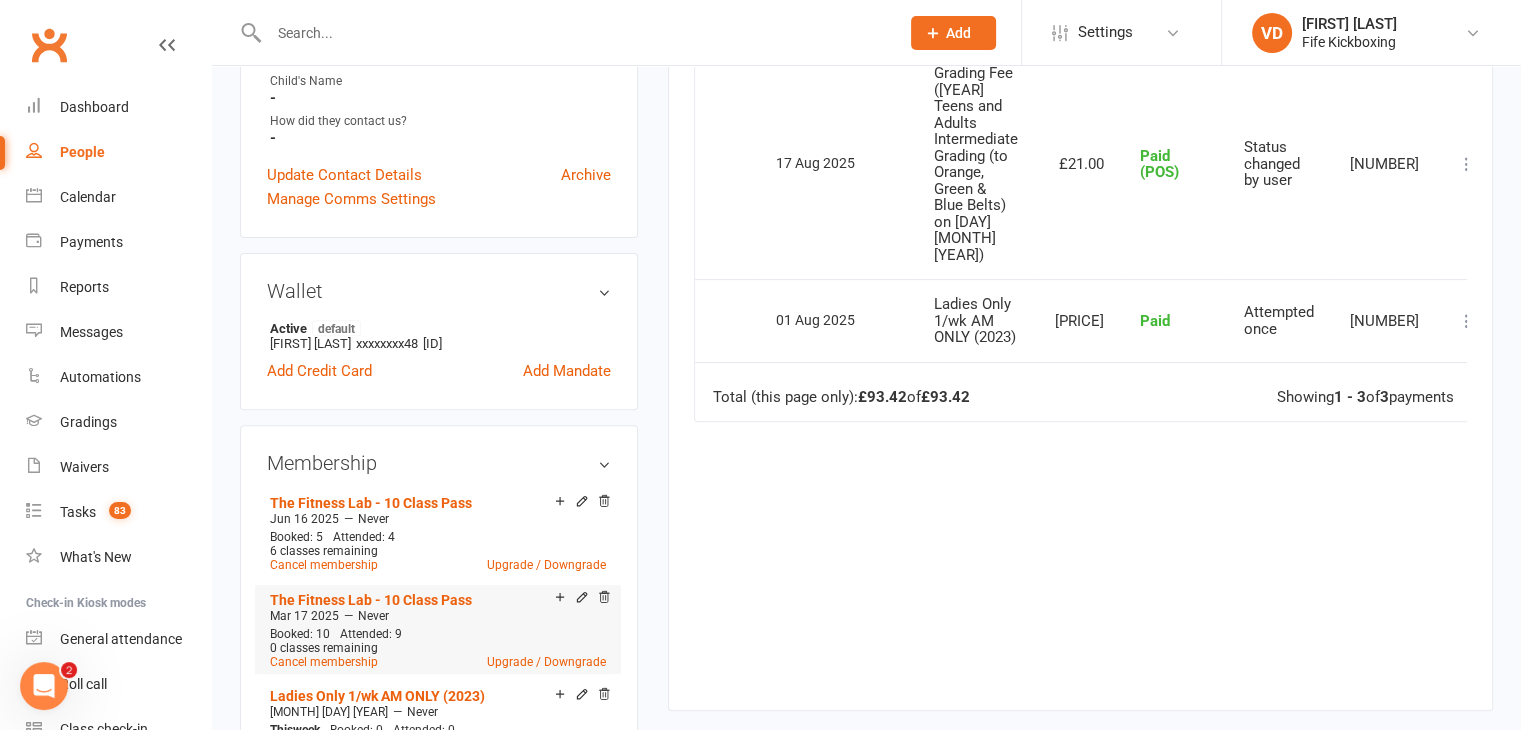 scroll, scrollTop: 900, scrollLeft: 0, axis: vertical 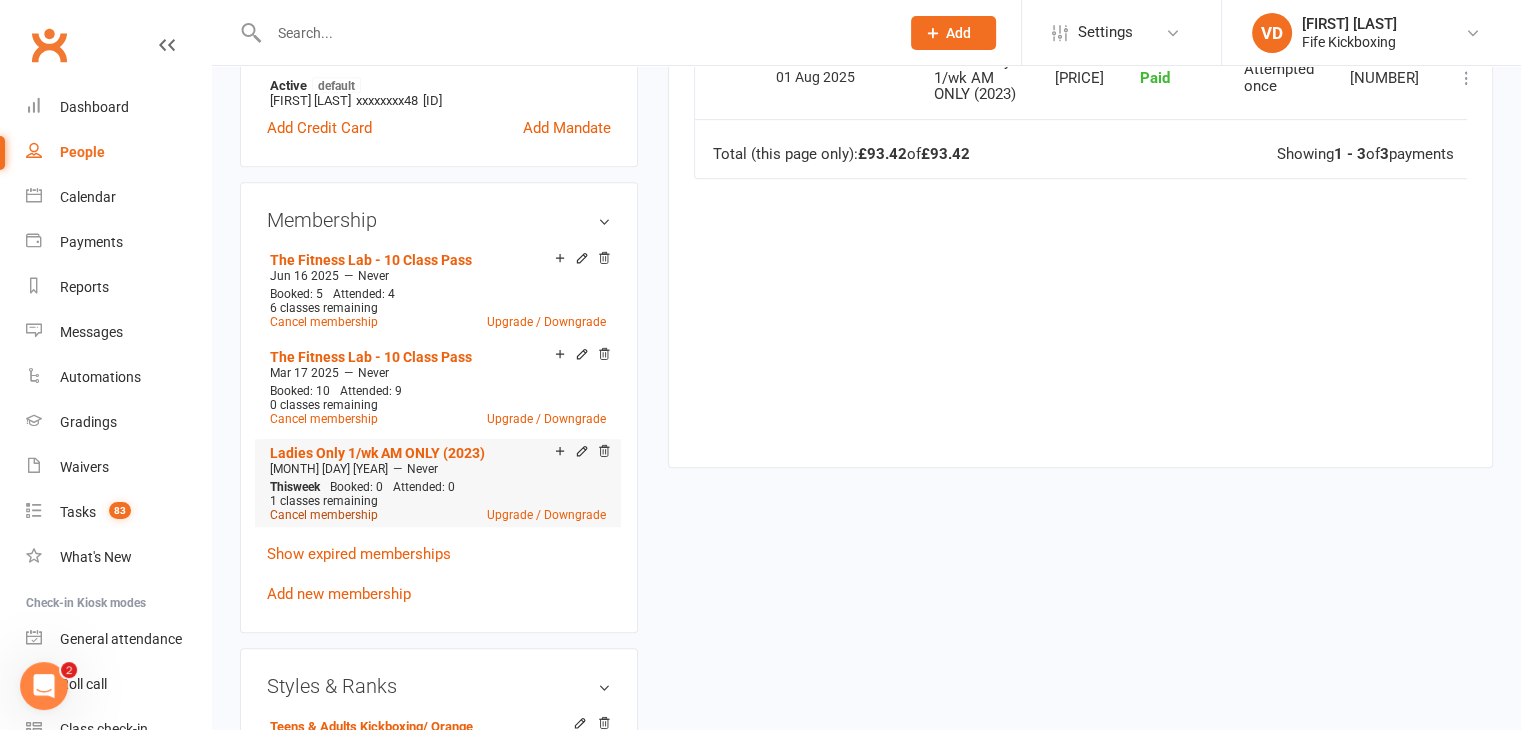 click on "Cancel membership" at bounding box center (324, 515) 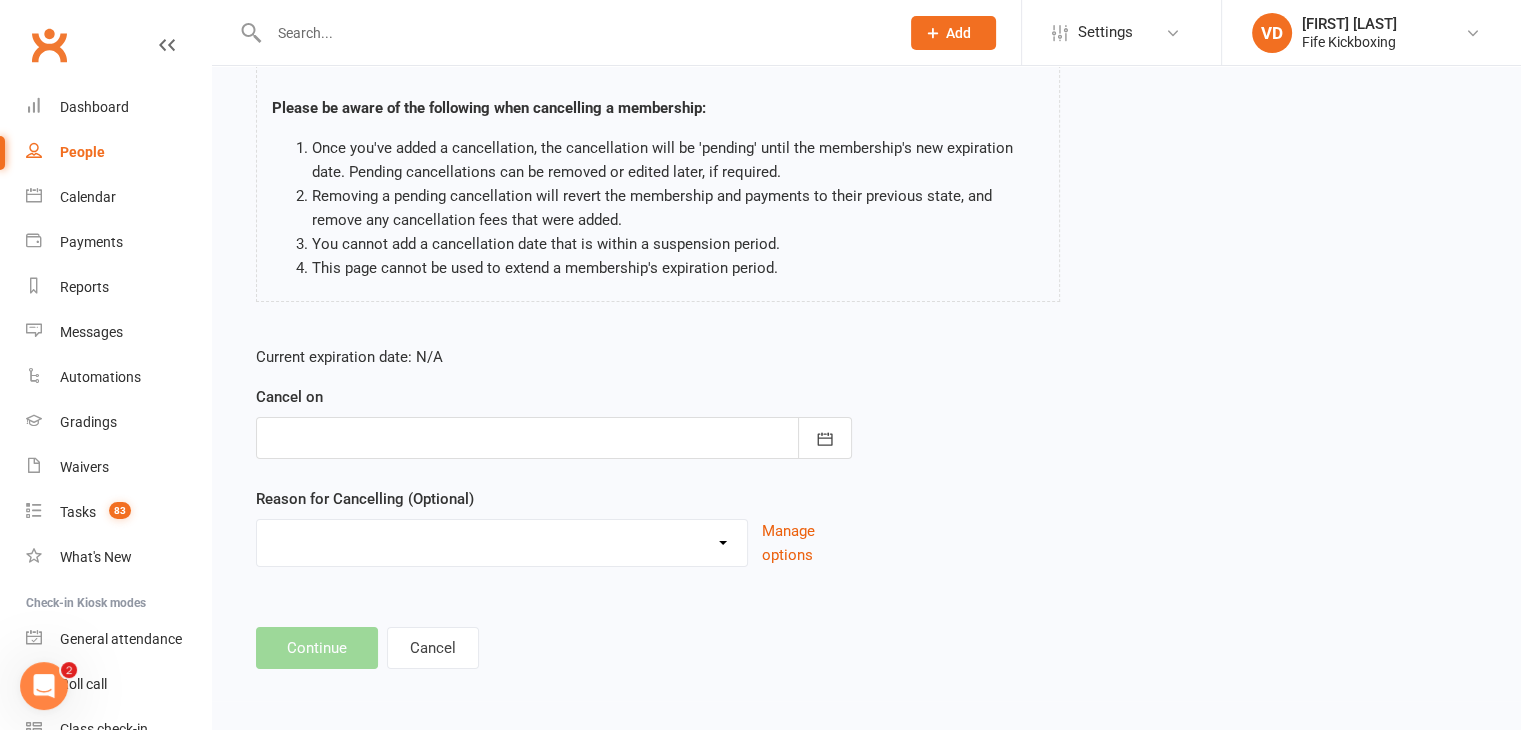 scroll, scrollTop: 0, scrollLeft: 0, axis: both 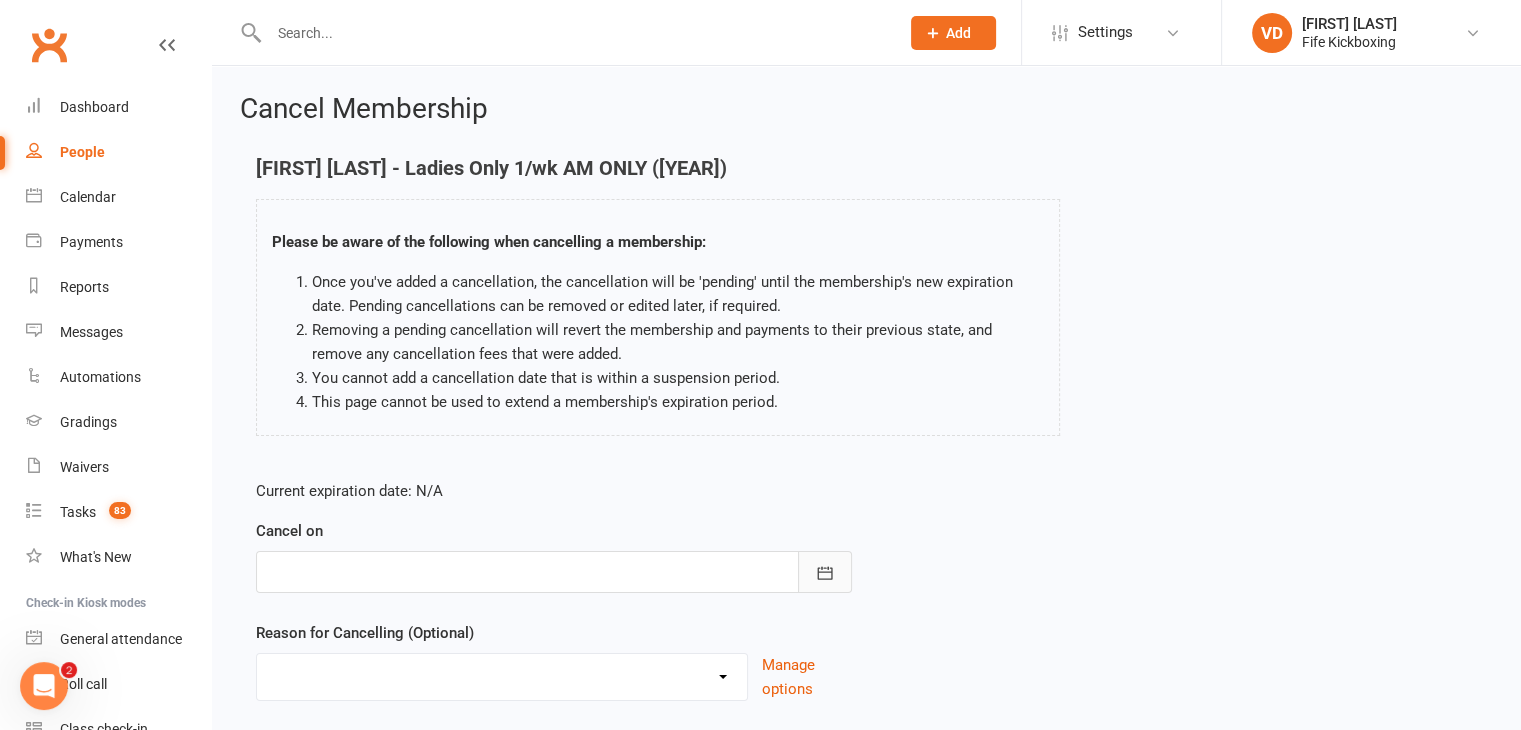 click 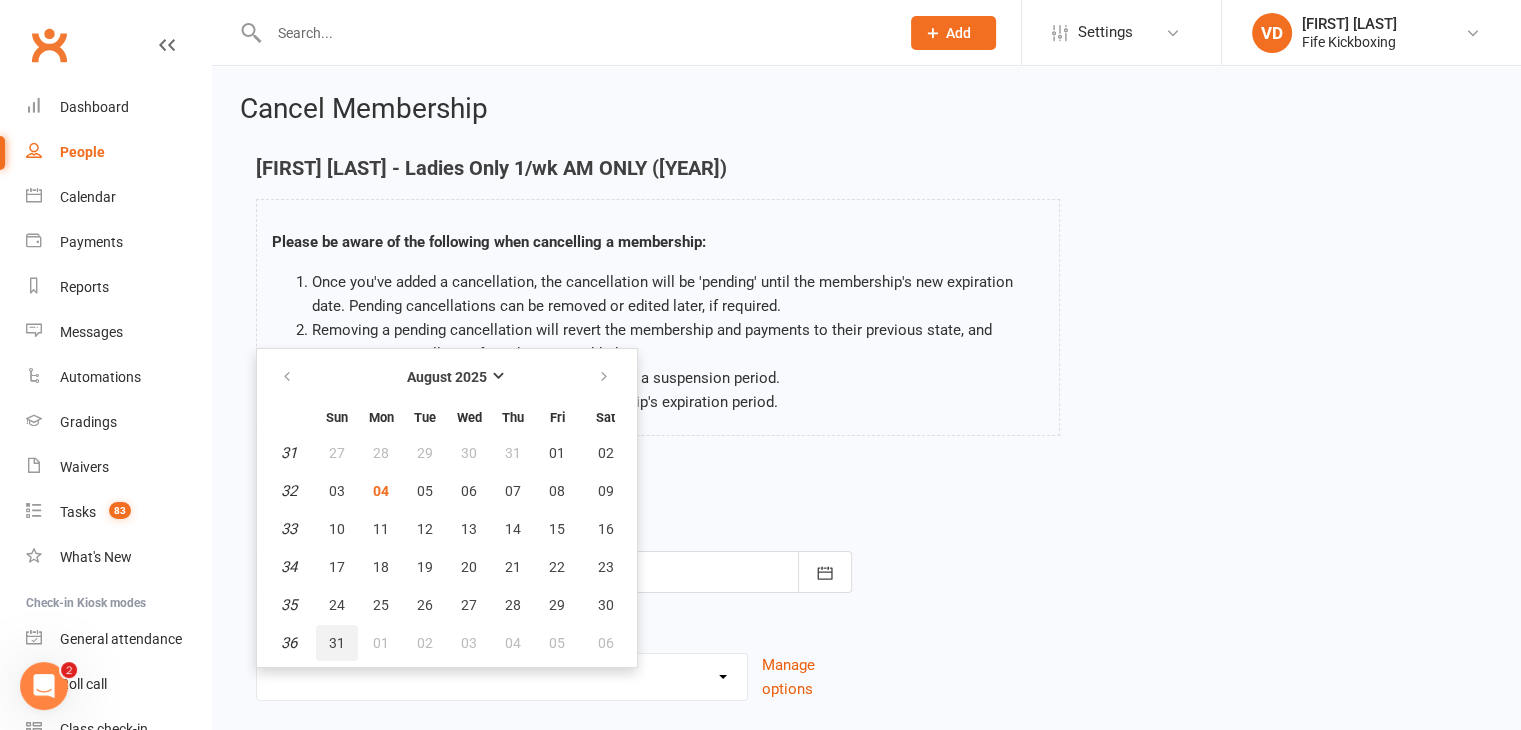 click on "31" at bounding box center (337, 643) 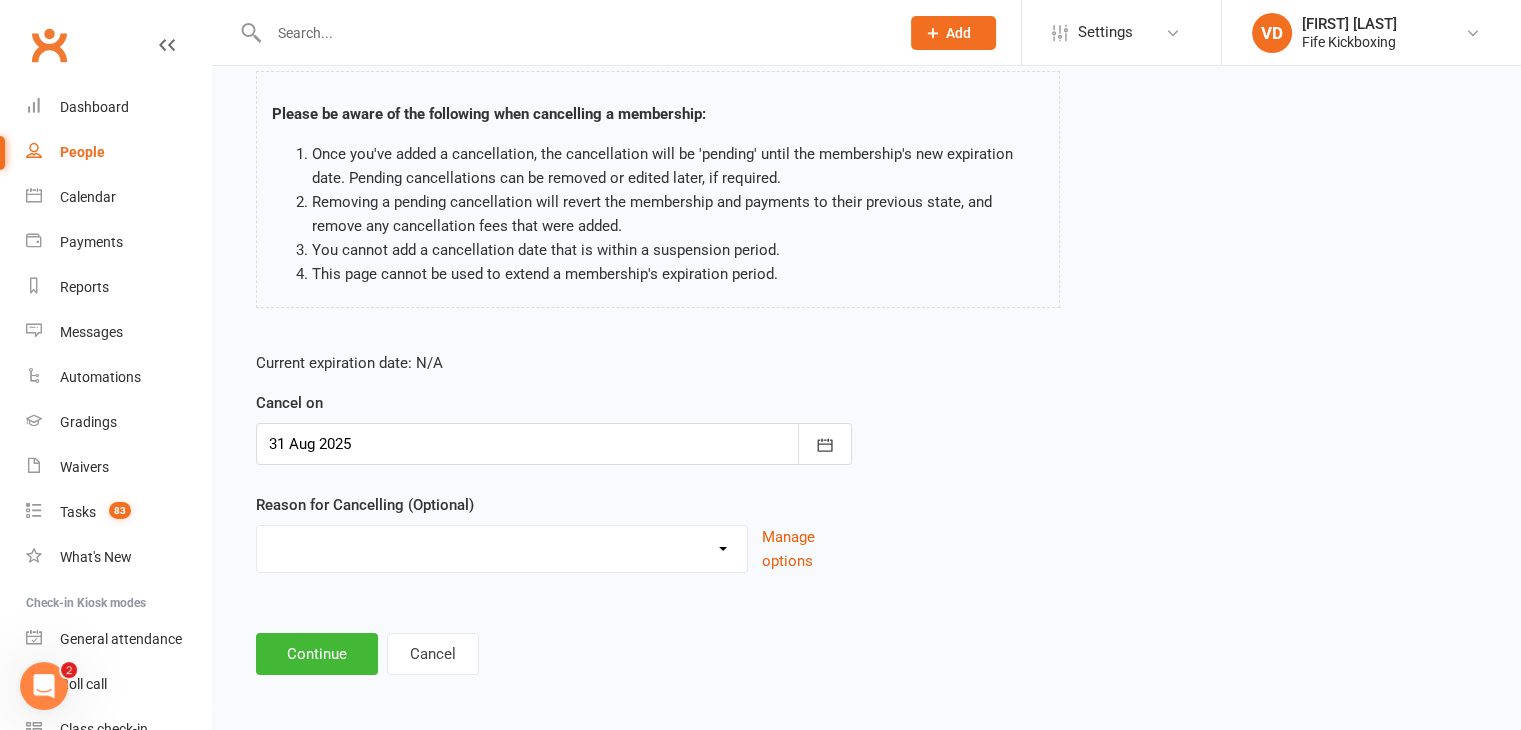 scroll, scrollTop: 132, scrollLeft: 0, axis: vertical 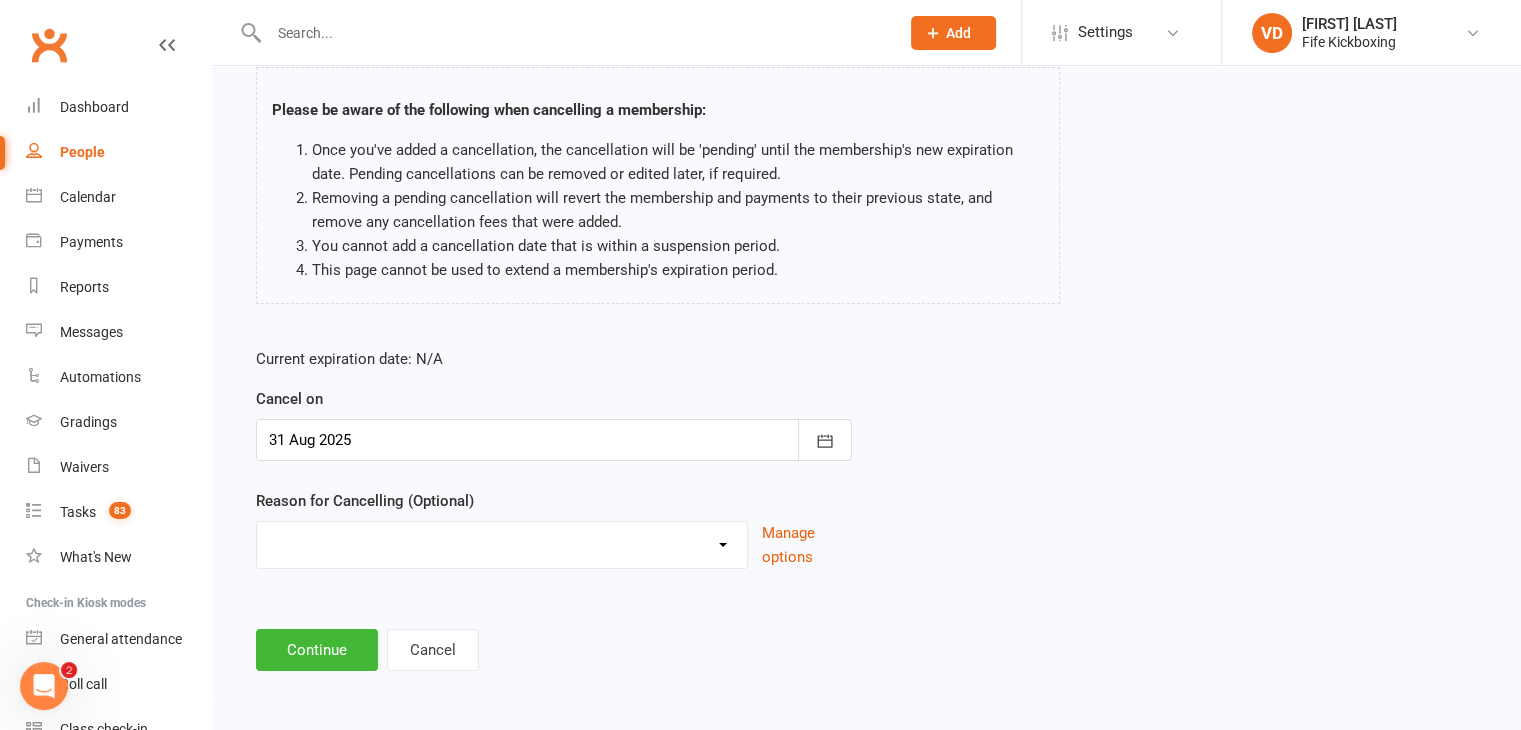click on "Graduation Holiday Injury Mandate cancelled Non-attendance Other reason" at bounding box center [502, 542] 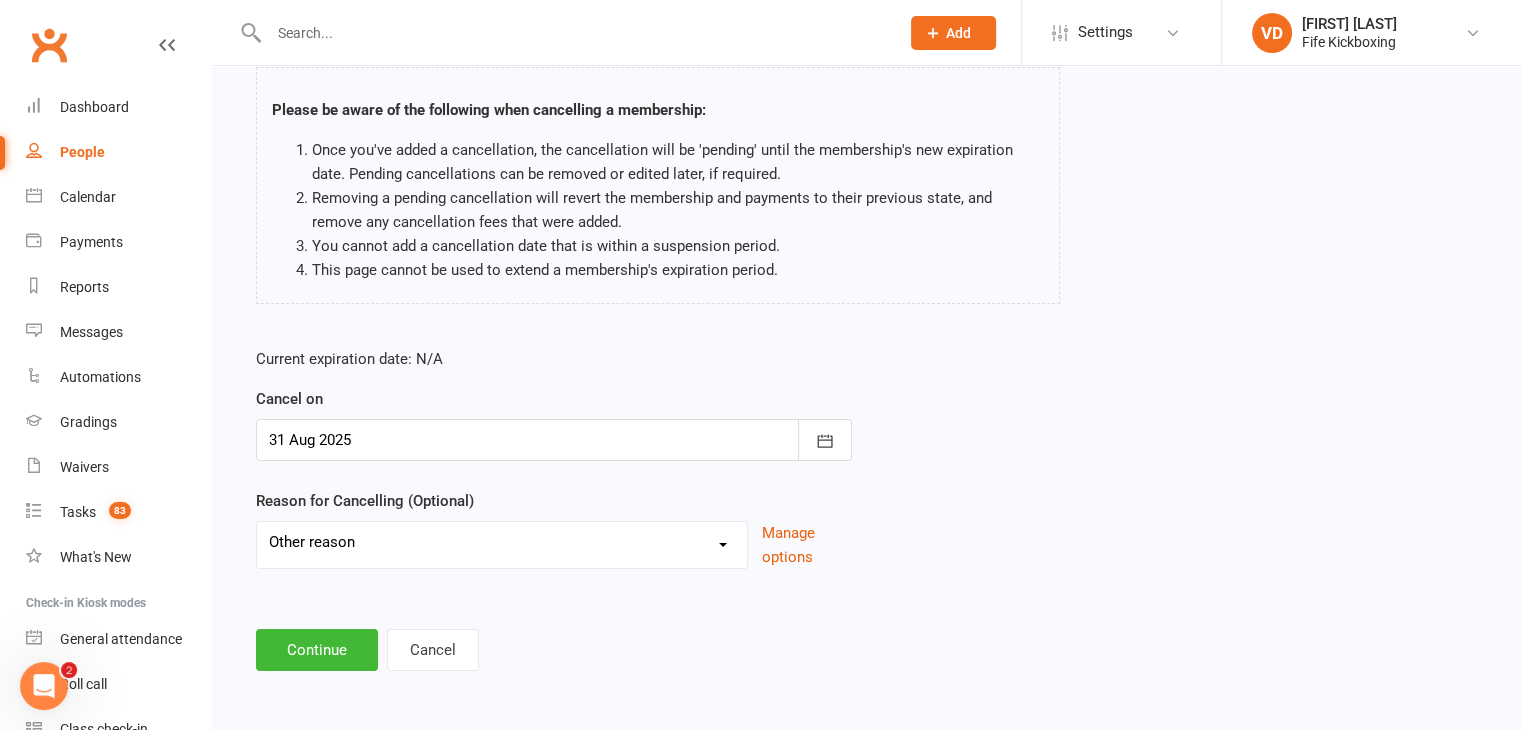 click on "Graduation Holiday Injury Mandate cancelled Non-attendance Other reason" at bounding box center [502, 542] 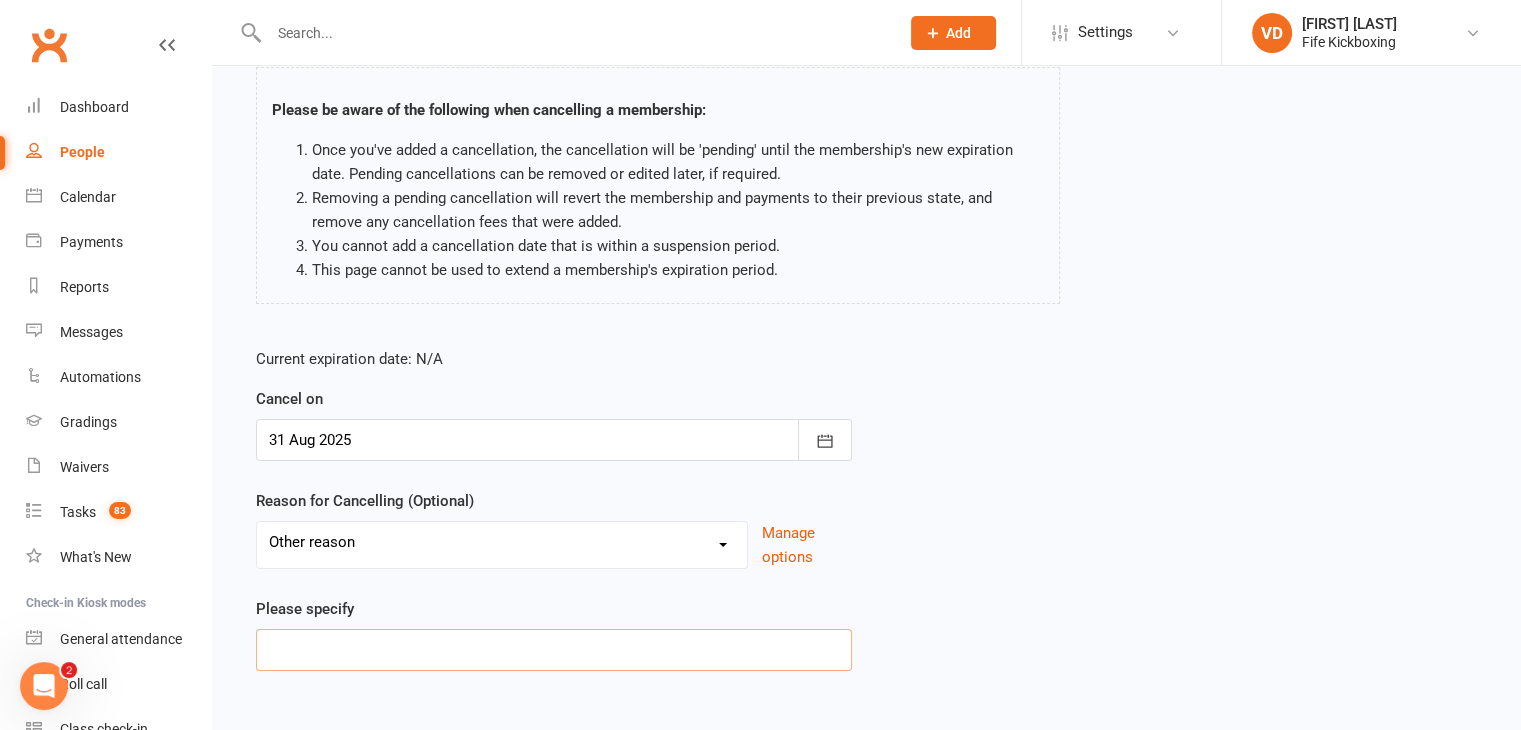 click at bounding box center (554, 650) 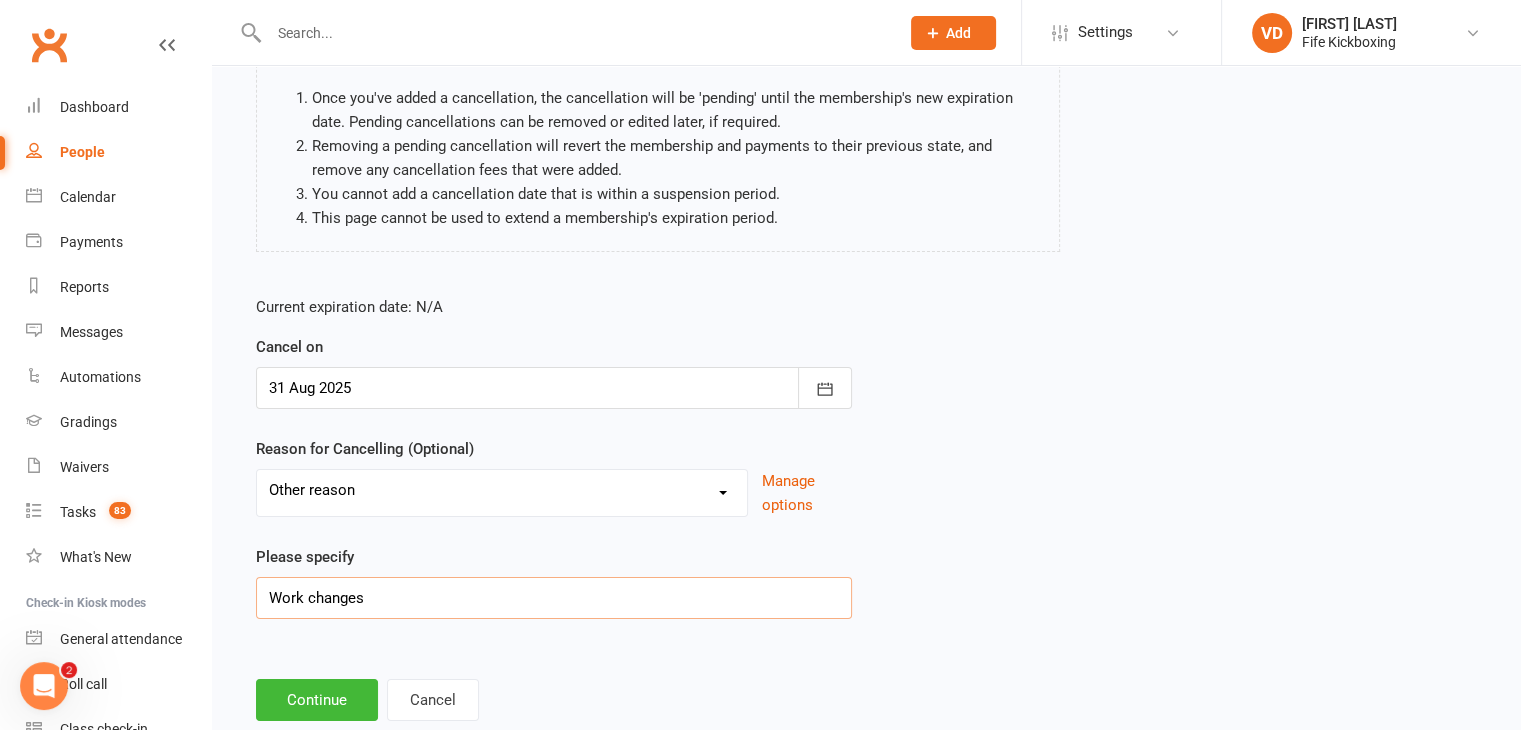 scroll, scrollTop: 234, scrollLeft: 0, axis: vertical 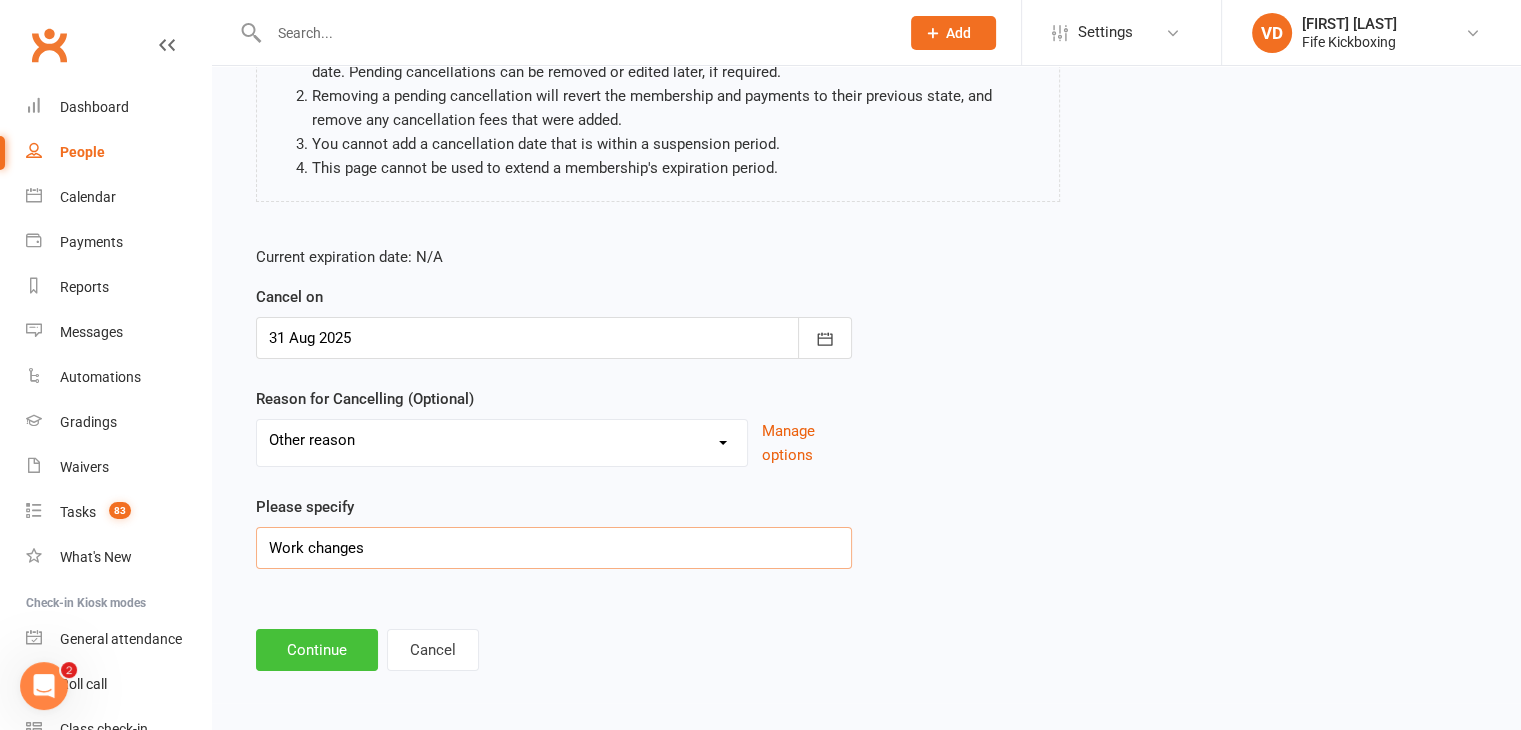 type on "Work changes" 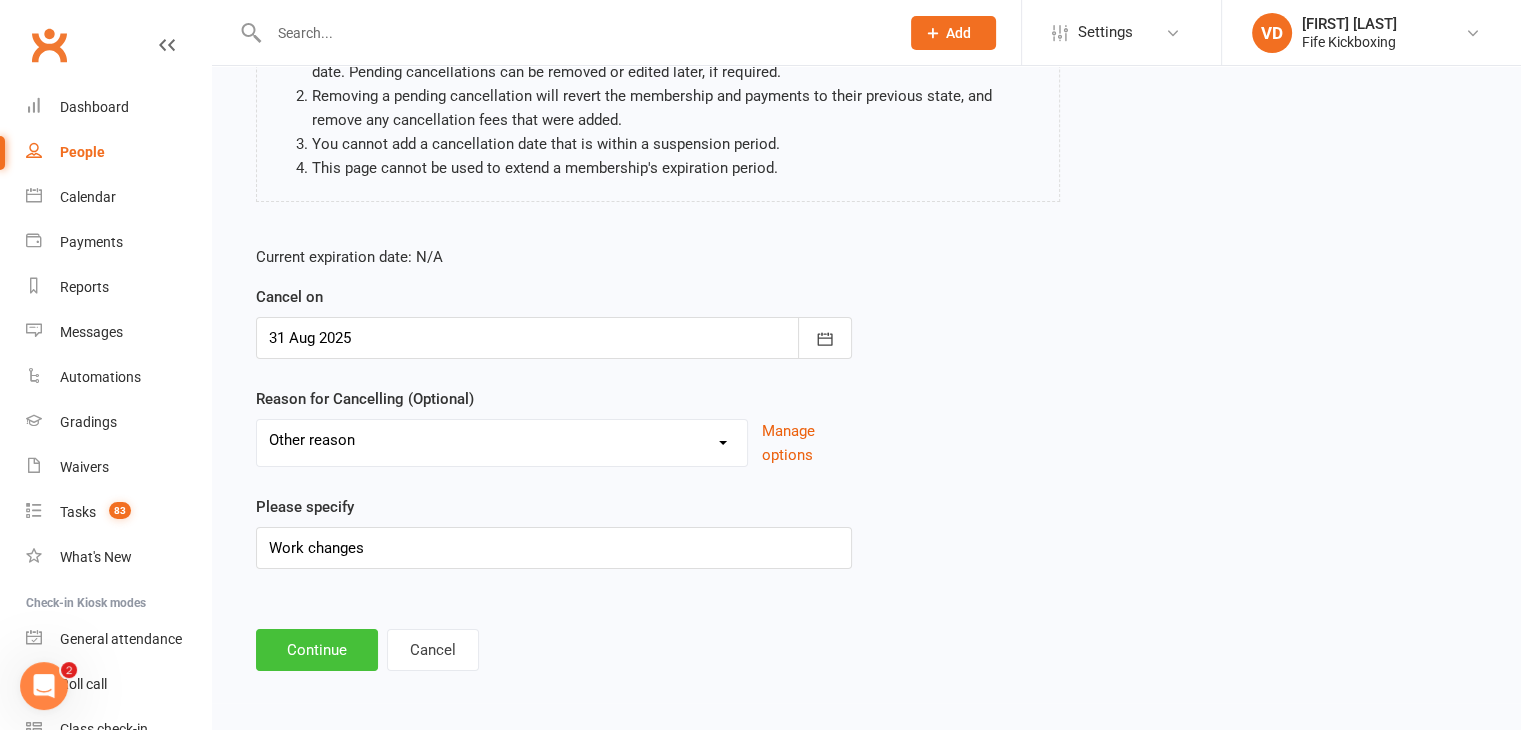 click on "Continue" at bounding box center (317, 650) 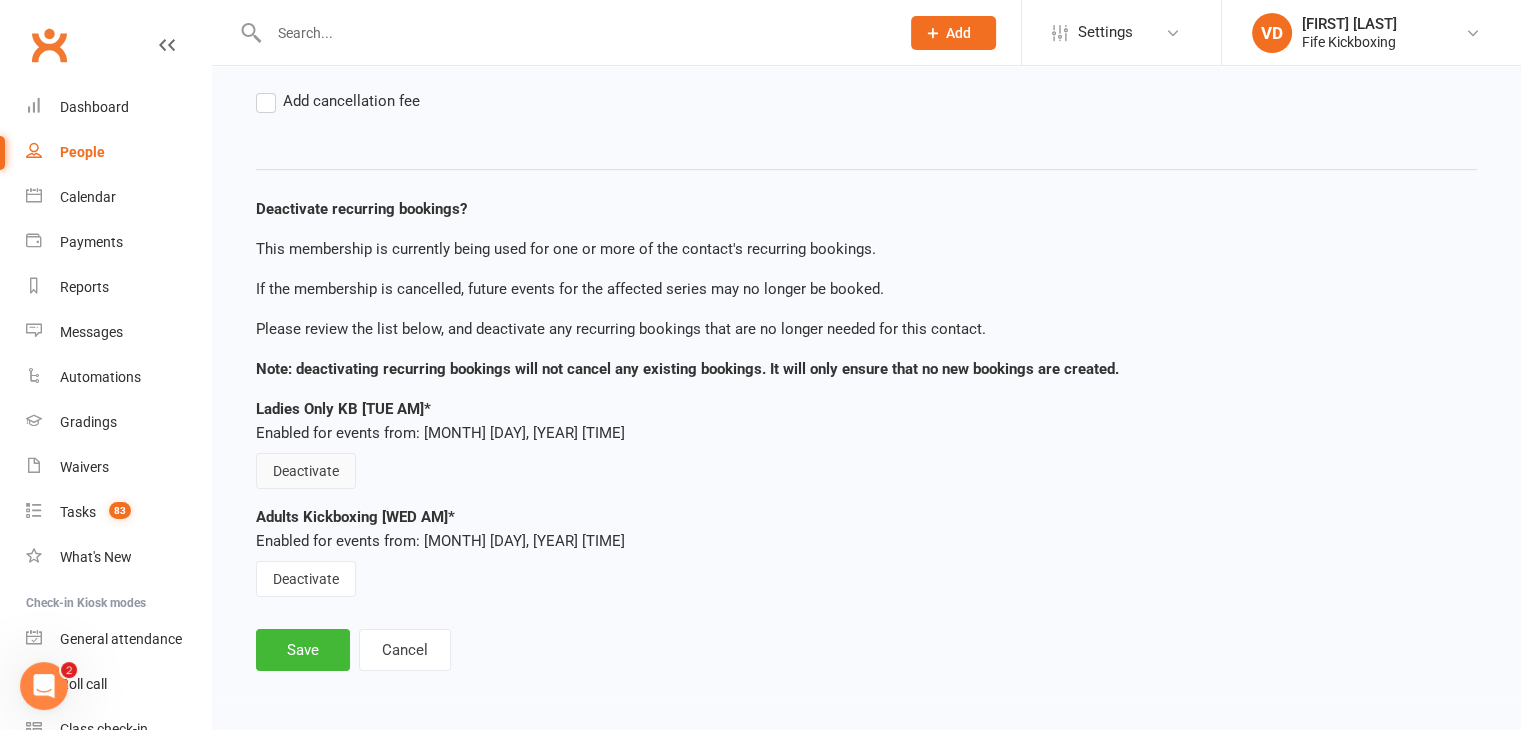 click on "Deactivate" at bounding box center [306, 471] 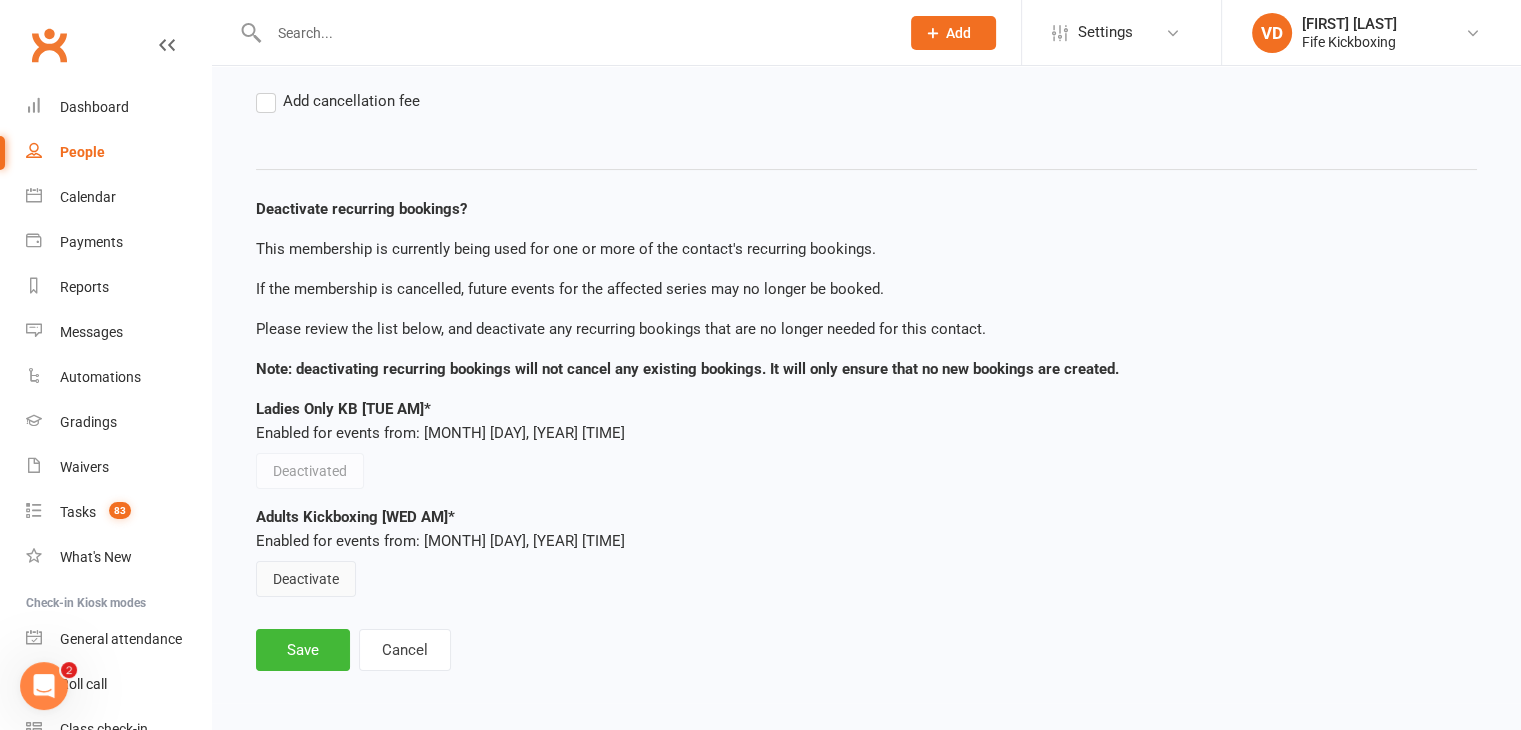 click on "Deactivate" at bounding box center [306, 579] 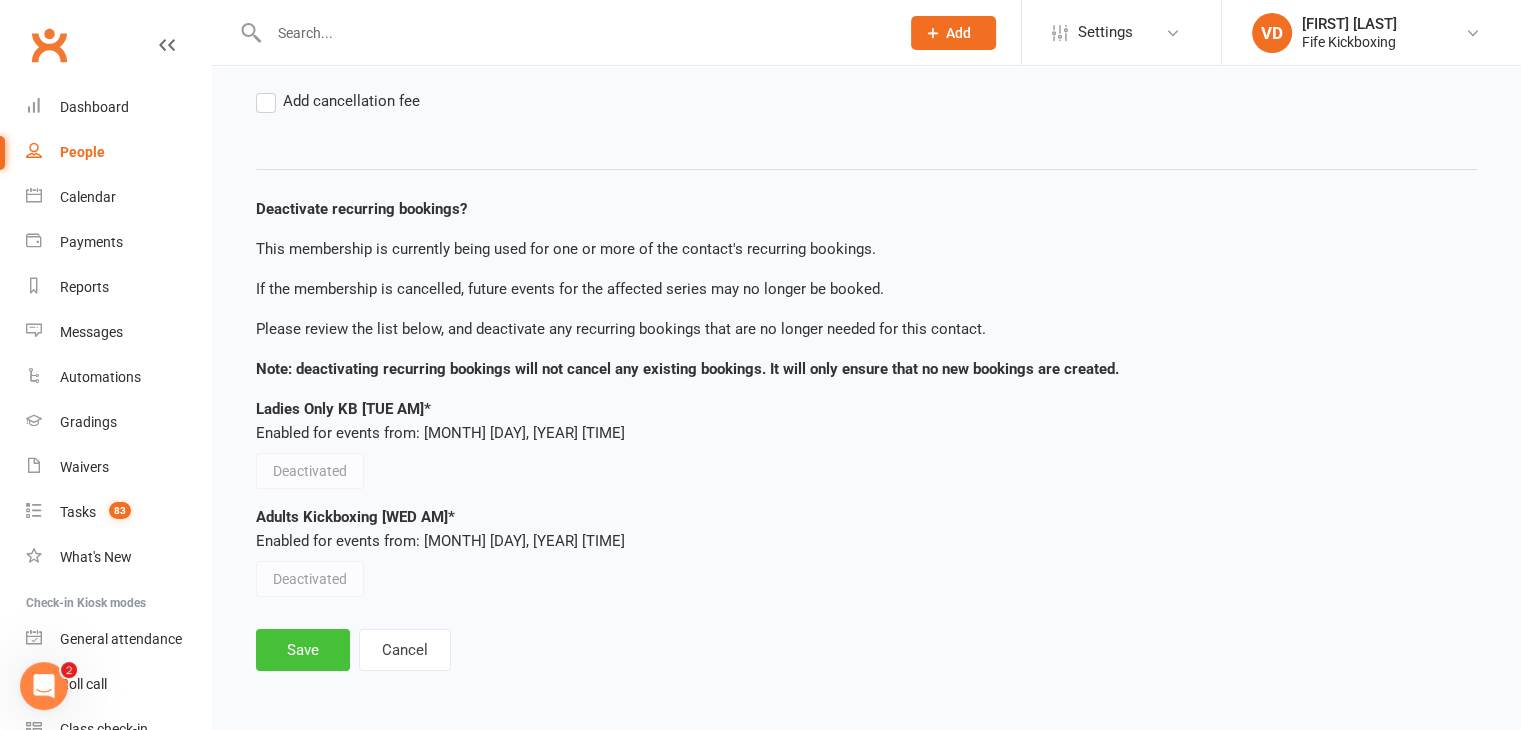 click on "Save" at bounding box center (303, 650) 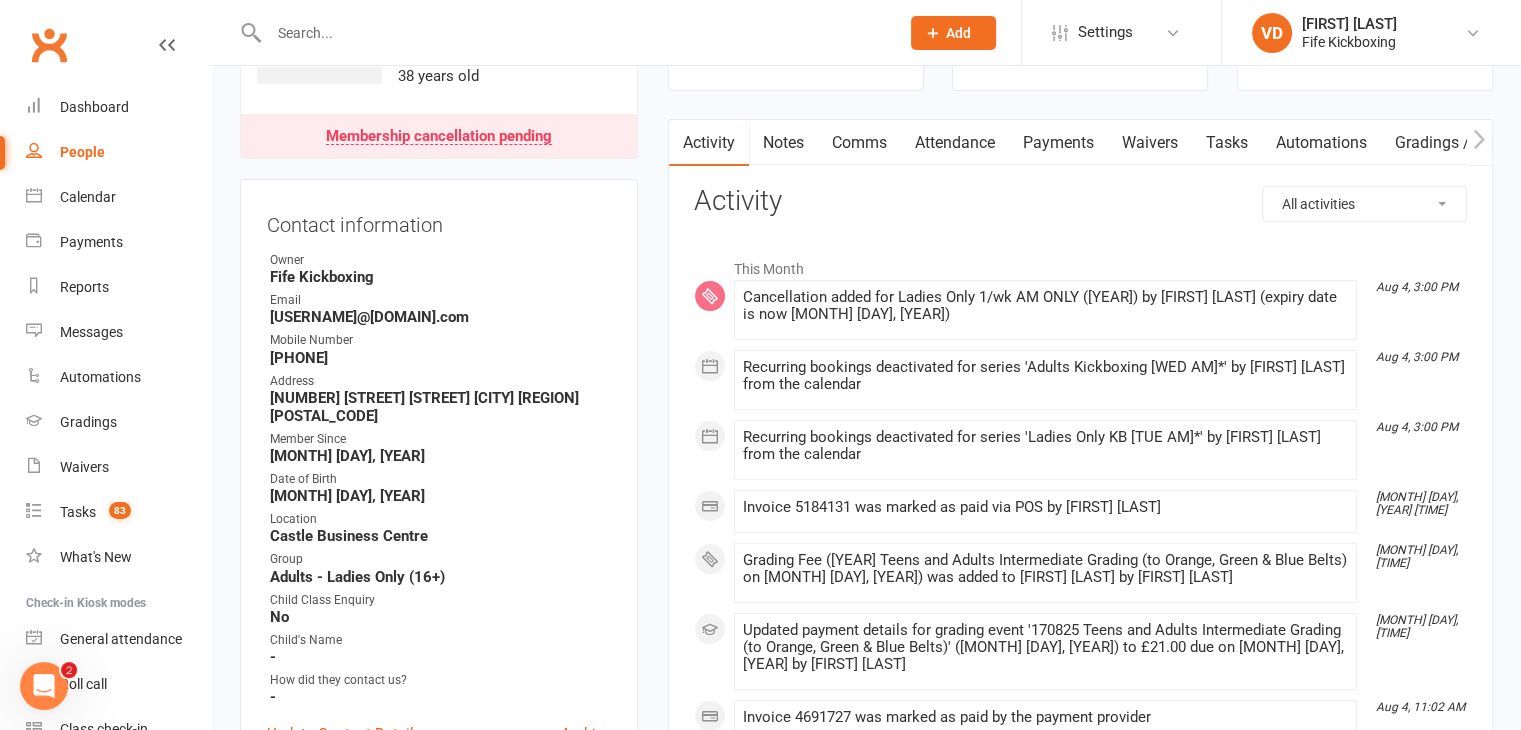 scroll, scrollTop: 100, scrollLeft: 0, axis: vertical 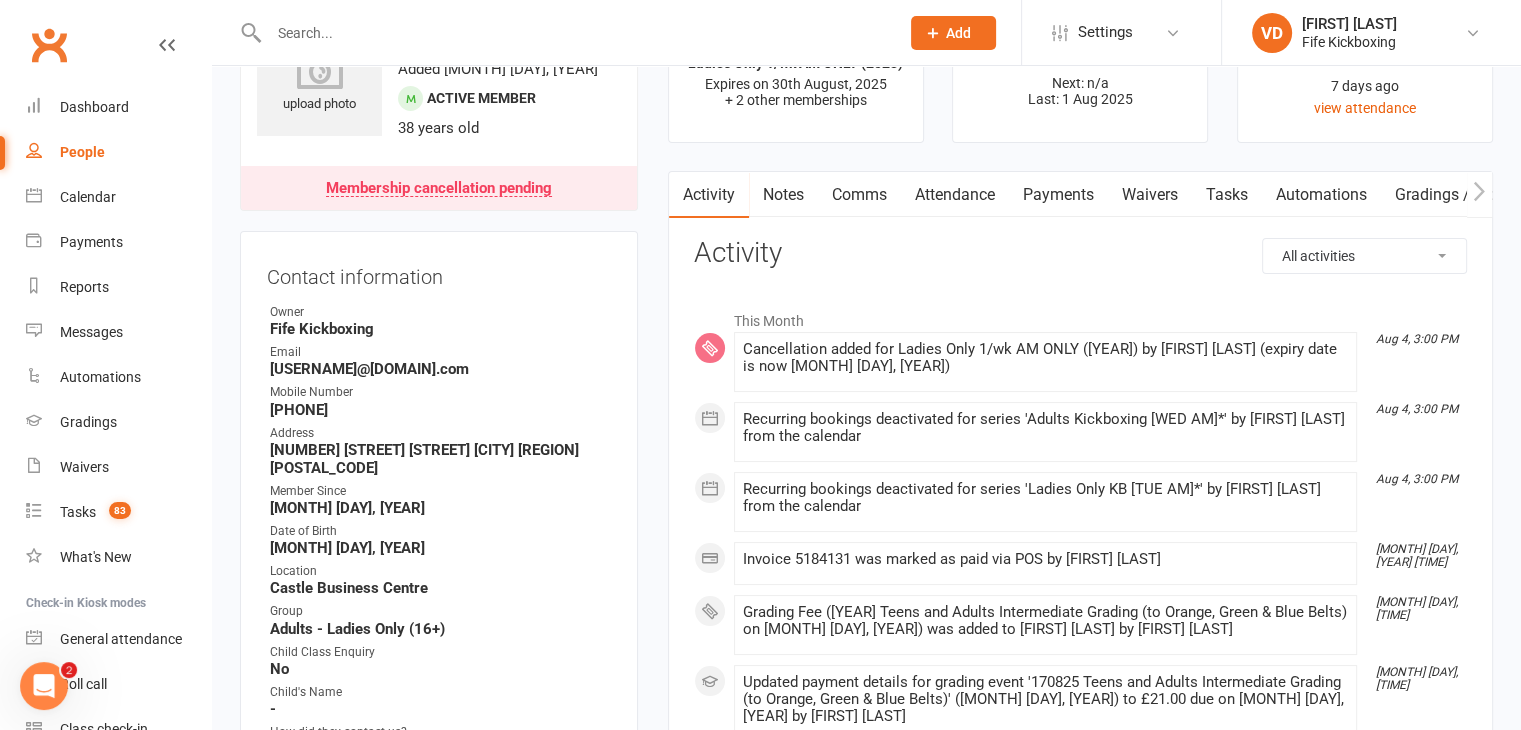click on "Payments" at bounding box center [1058, 195] 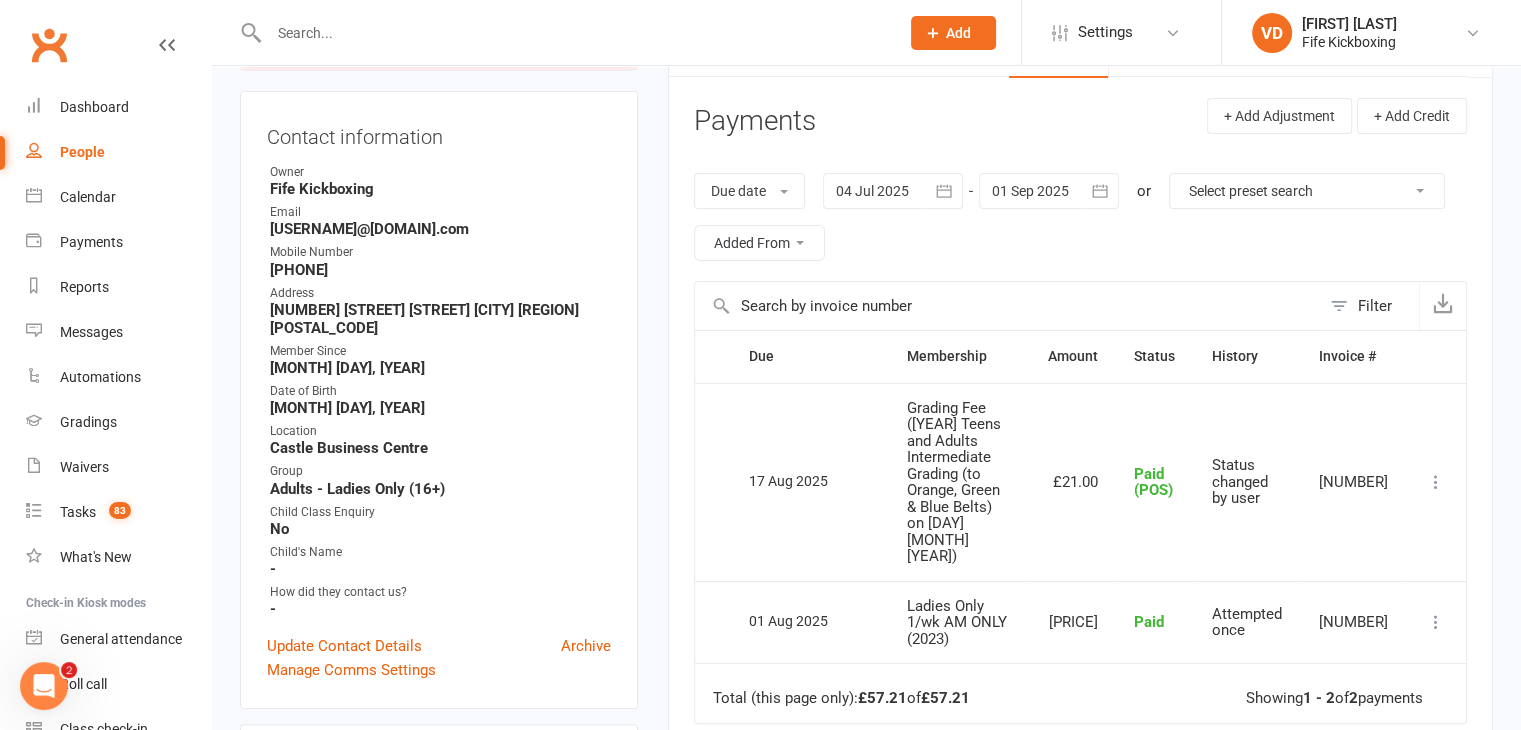 scroll, scrollTop: 200, scrollLeft: 0, axis: vertical 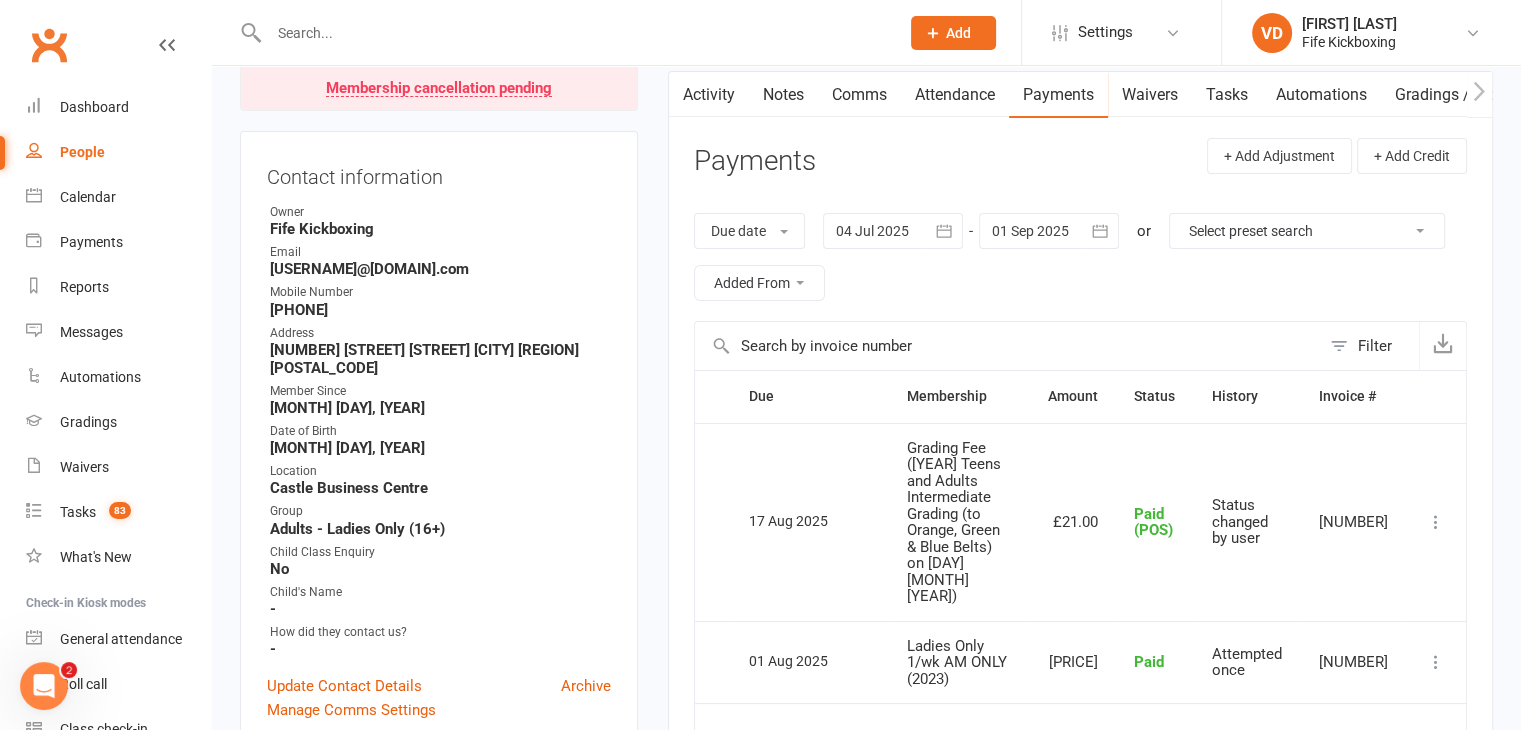 click at bounding box center (574, 33) 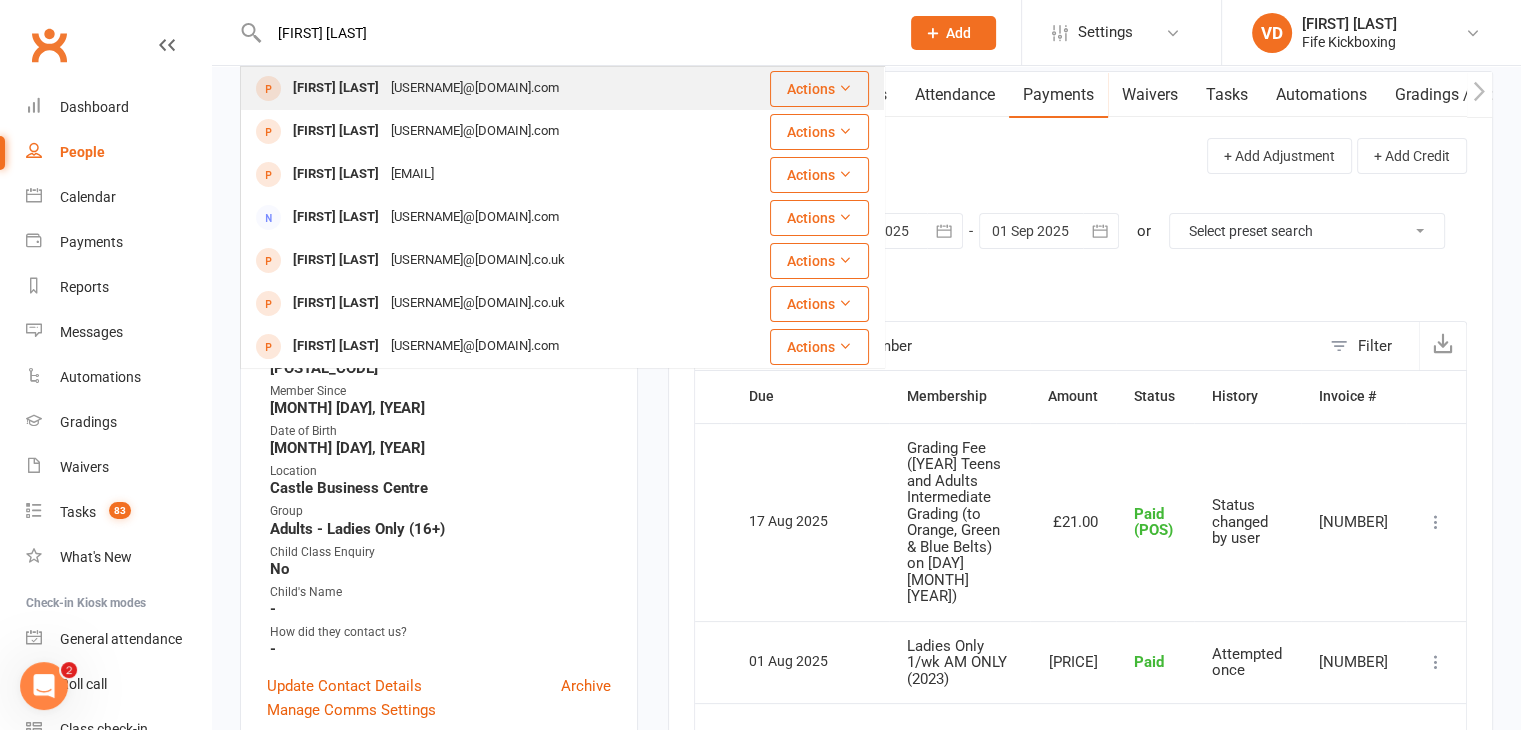 type on "[FIRST] [LAST]" 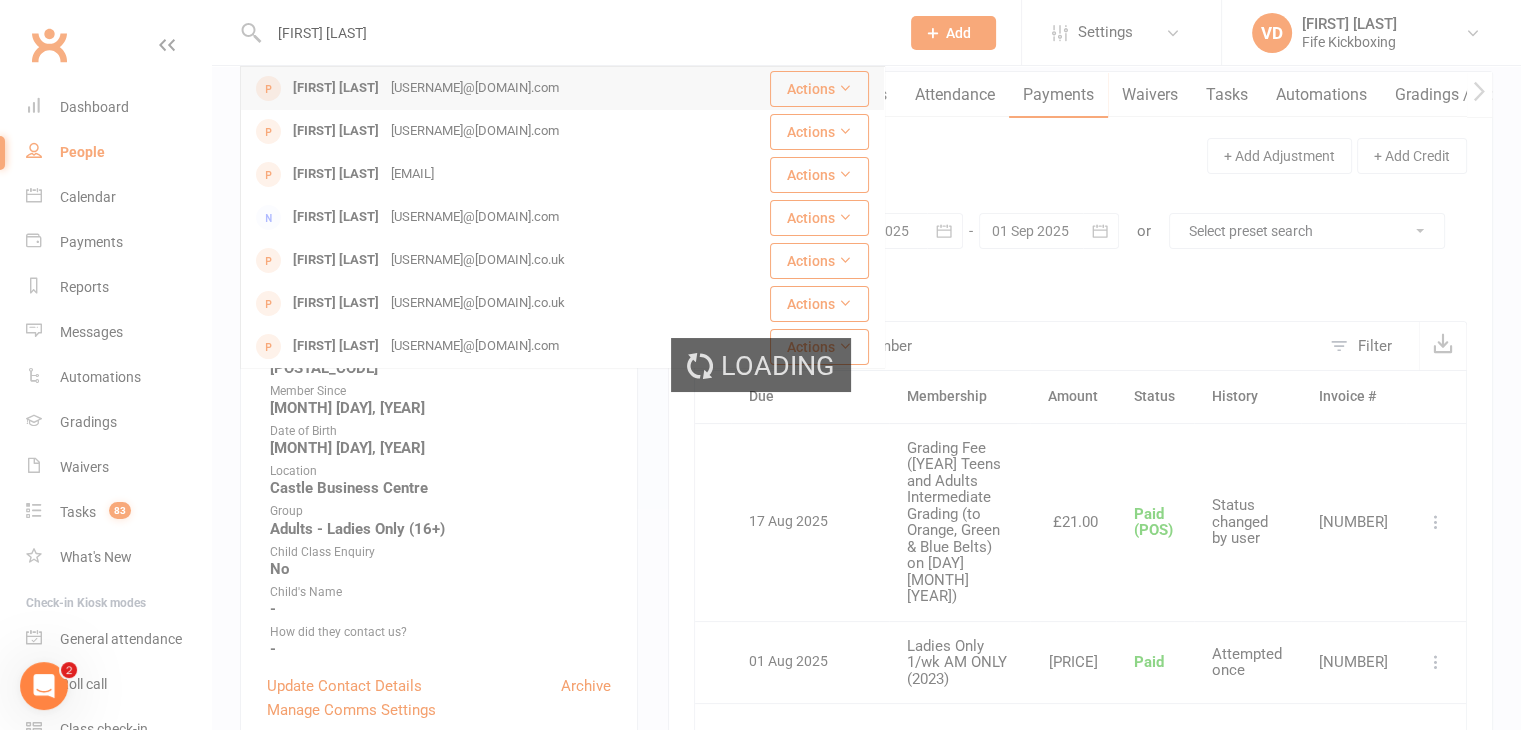 type 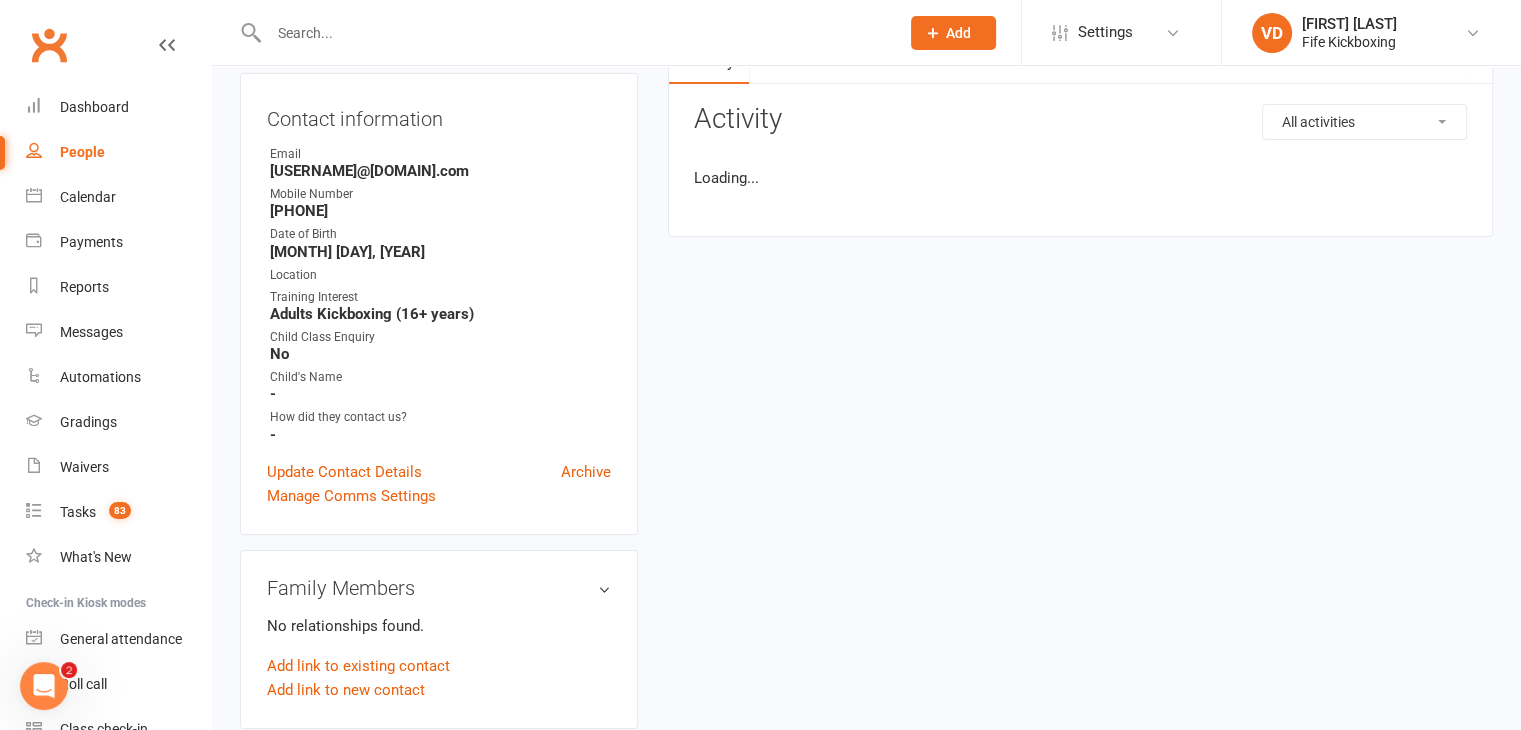 scroll, scrollTop: 0, scrollLeft: 0, axis: both 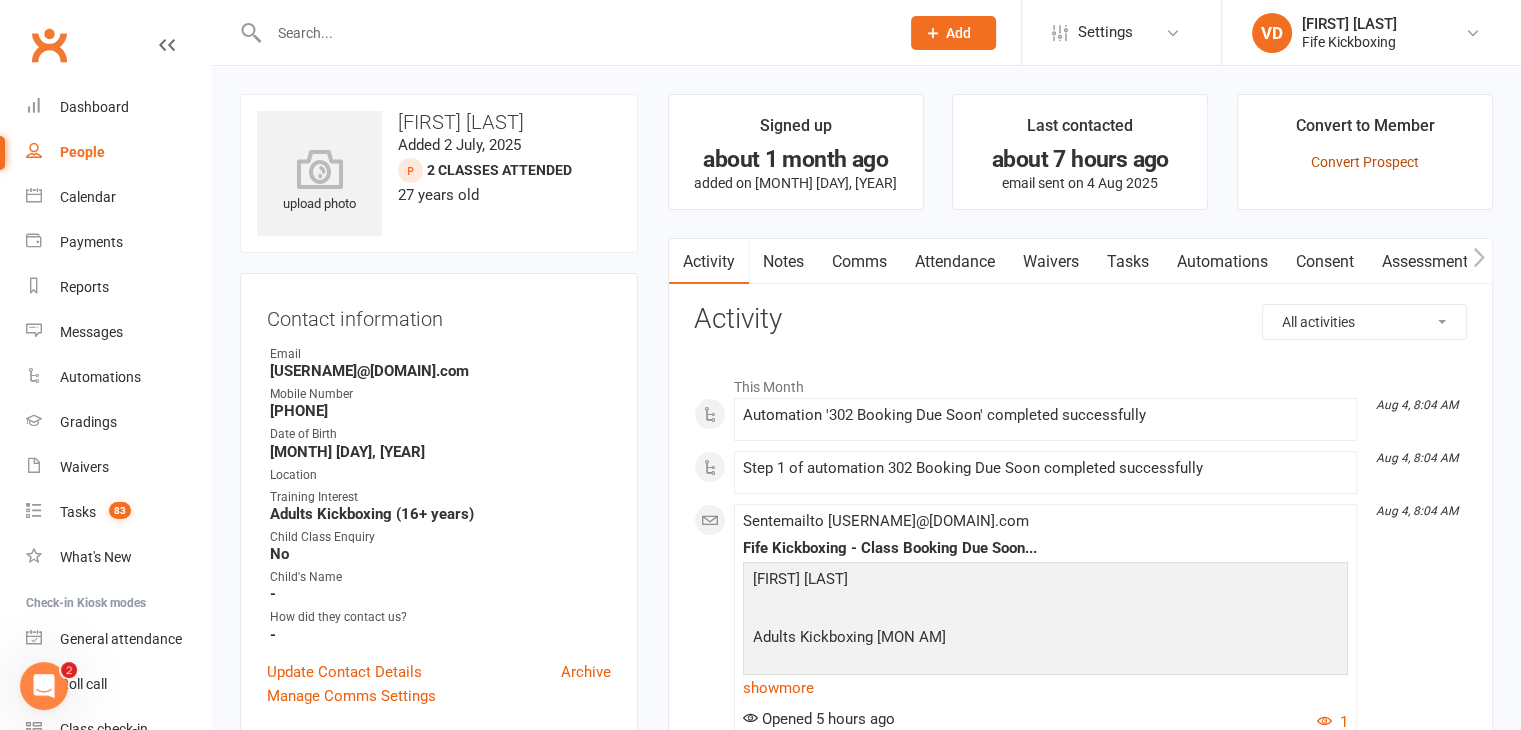 click on "Convert Prospect" at bounding box center (1365, 162) 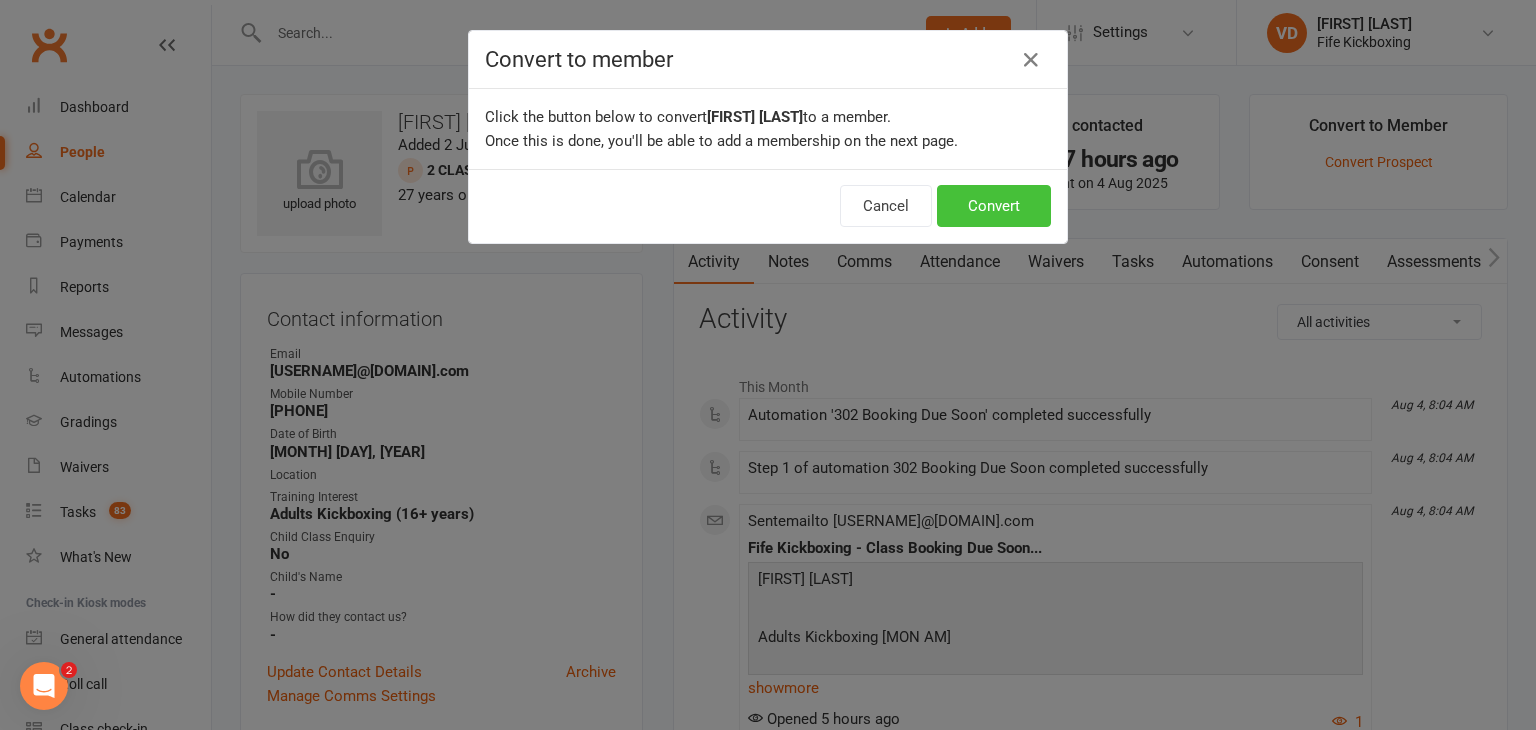 click on "Convert" at bounding box center (994, 206) 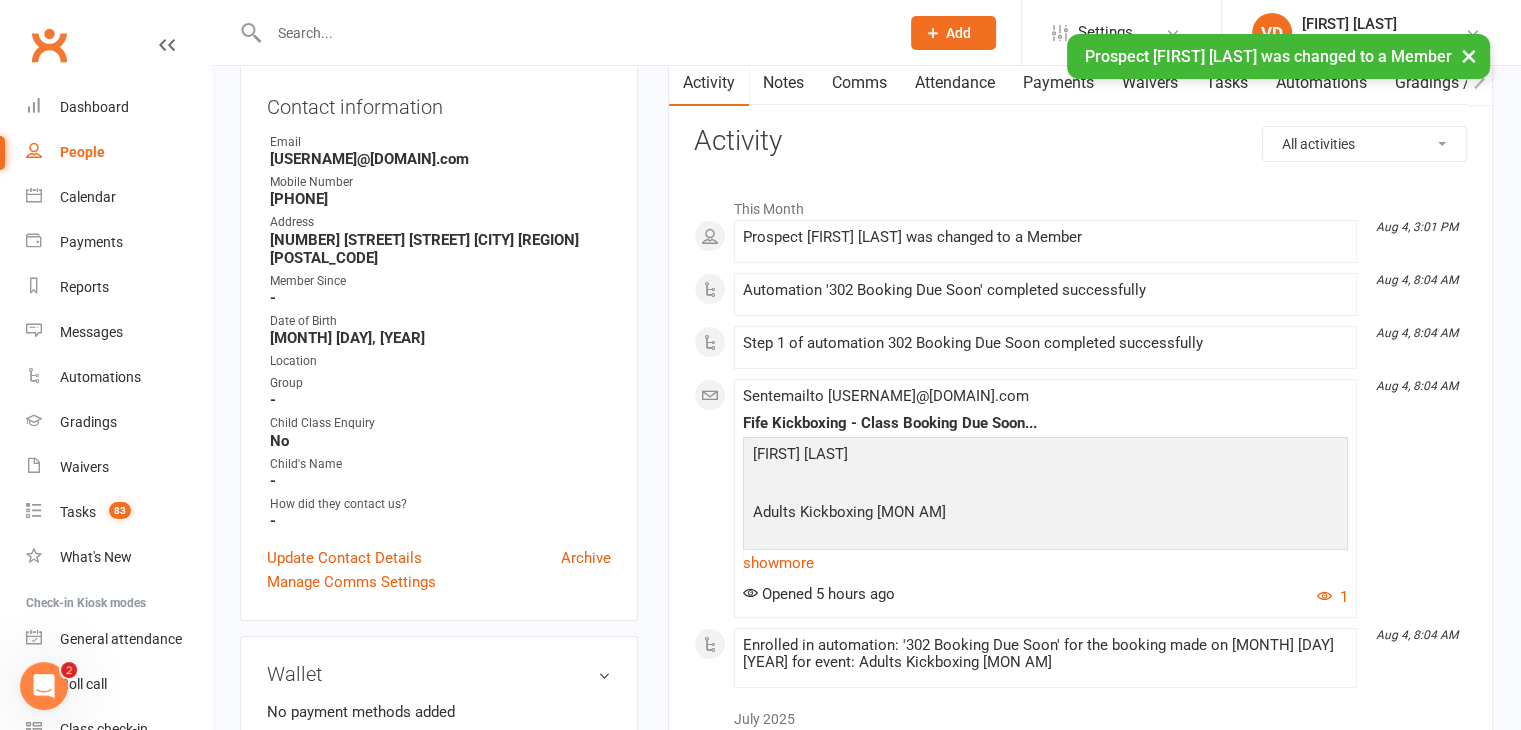scroll, scrollTop: 300, scrollLeft: 0, axis: vertical 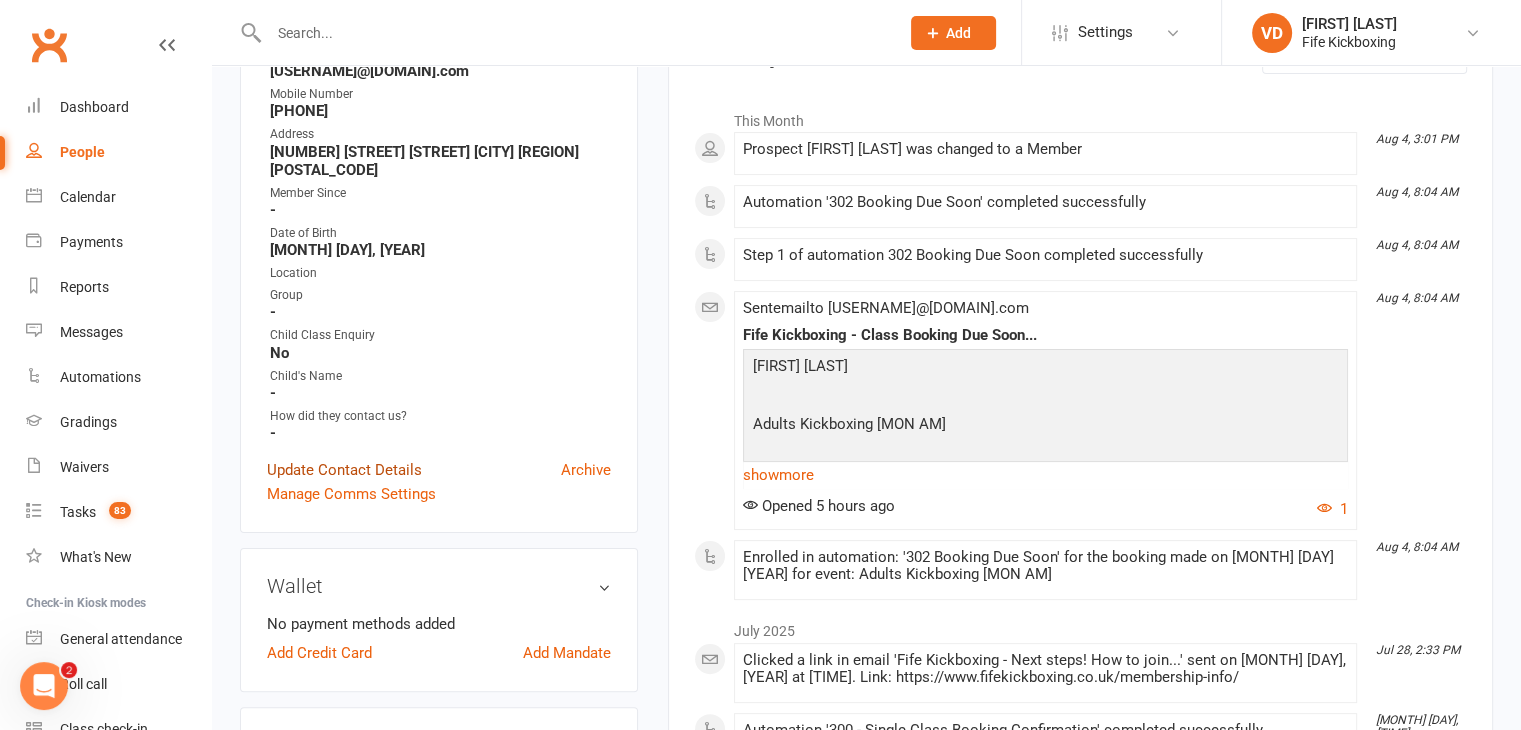 click on "Update Contact Details" at bounding box center (344, 470) 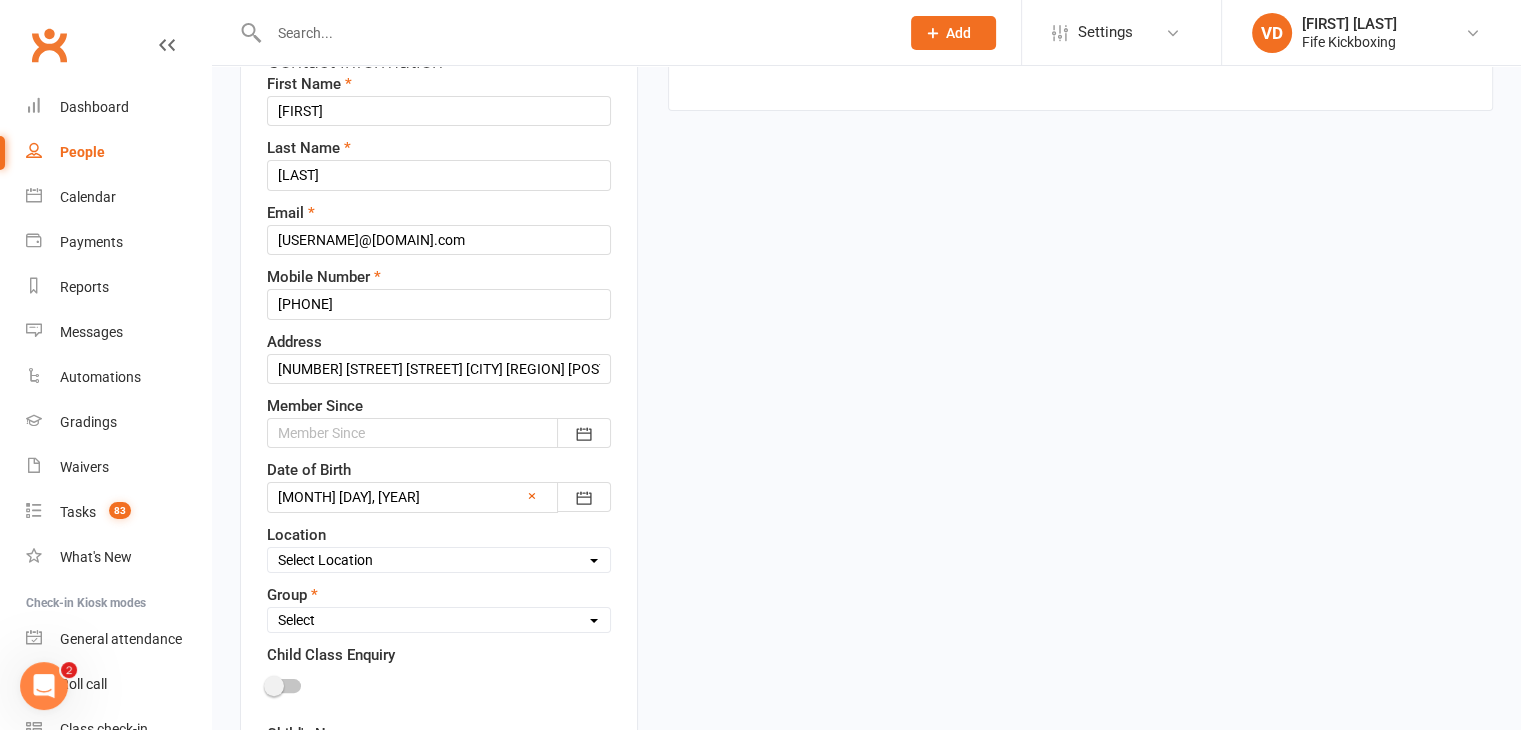 scroll, scrollTop: 94, scrollLeft: 0, axis: vertical 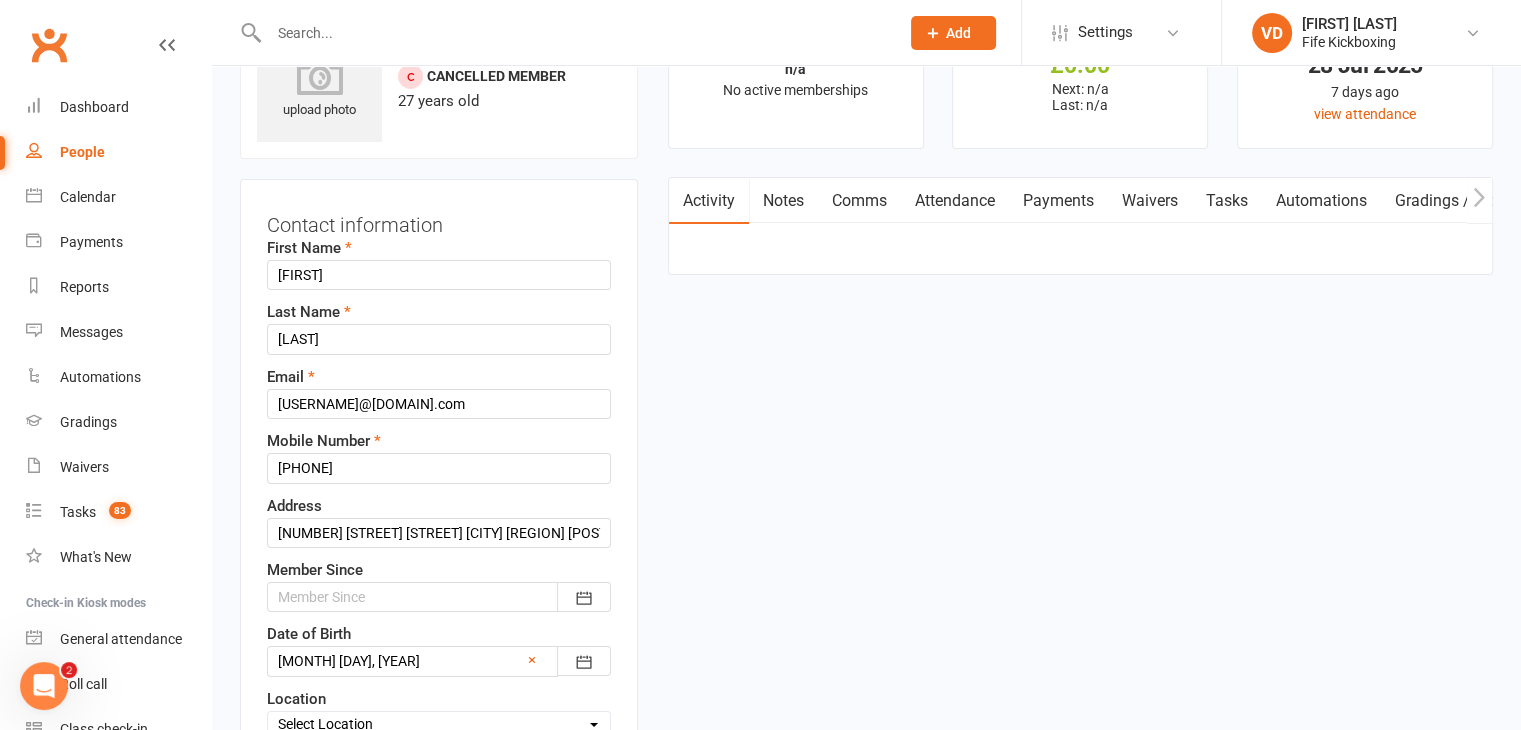 click at bounding box center [439, 597] 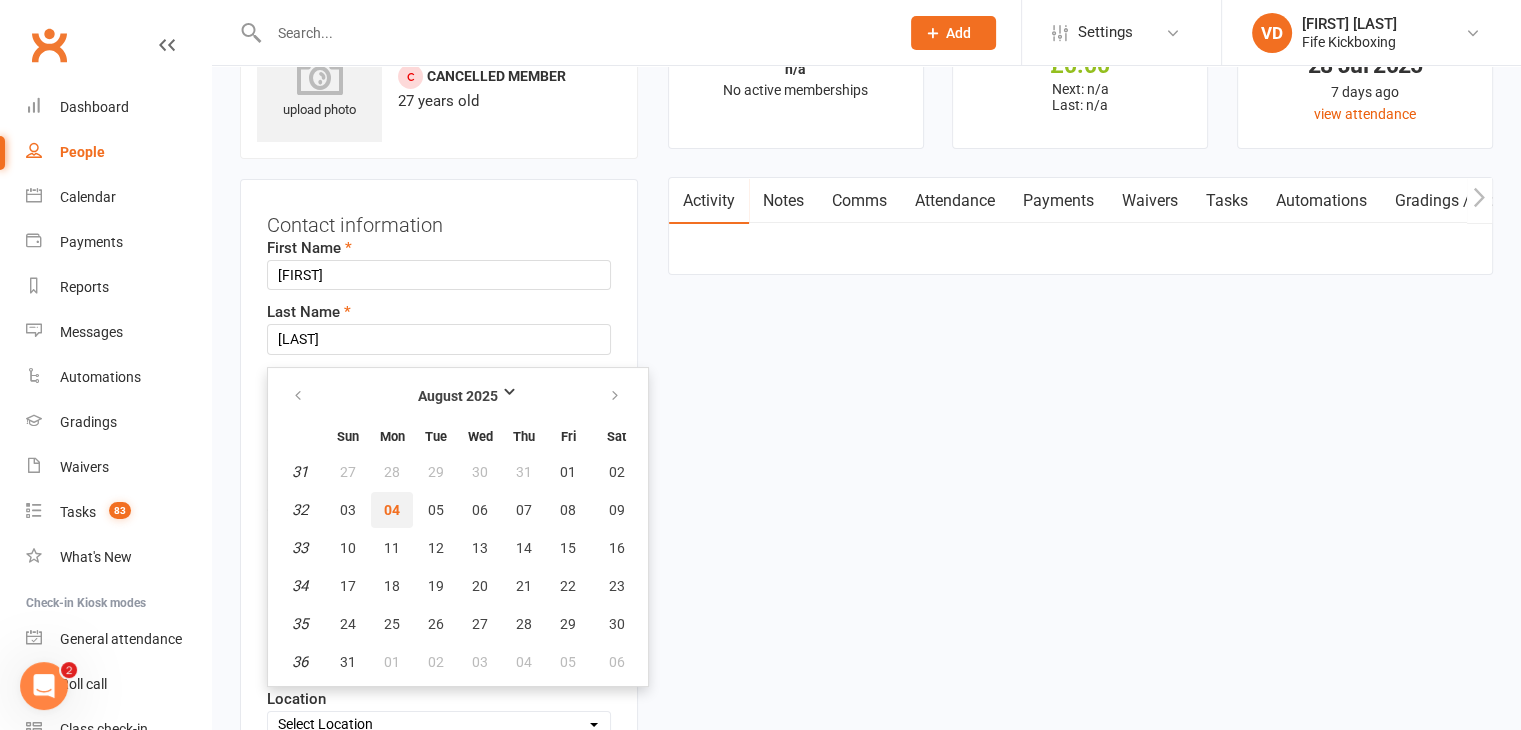 click on "04" at bounding box center [392, 510] 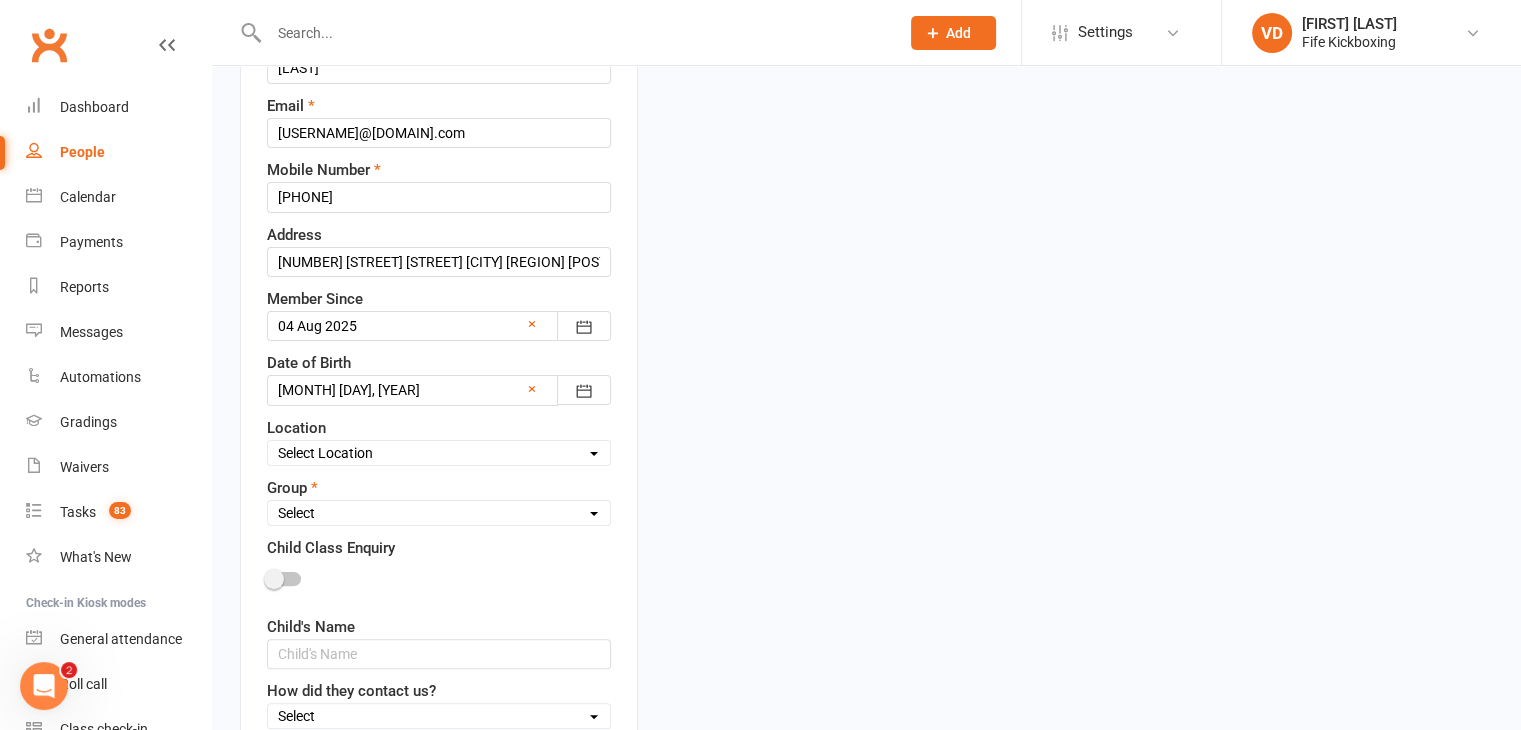 scroll, scrollTop: 394, scrollLeft: 0, axis: vertical 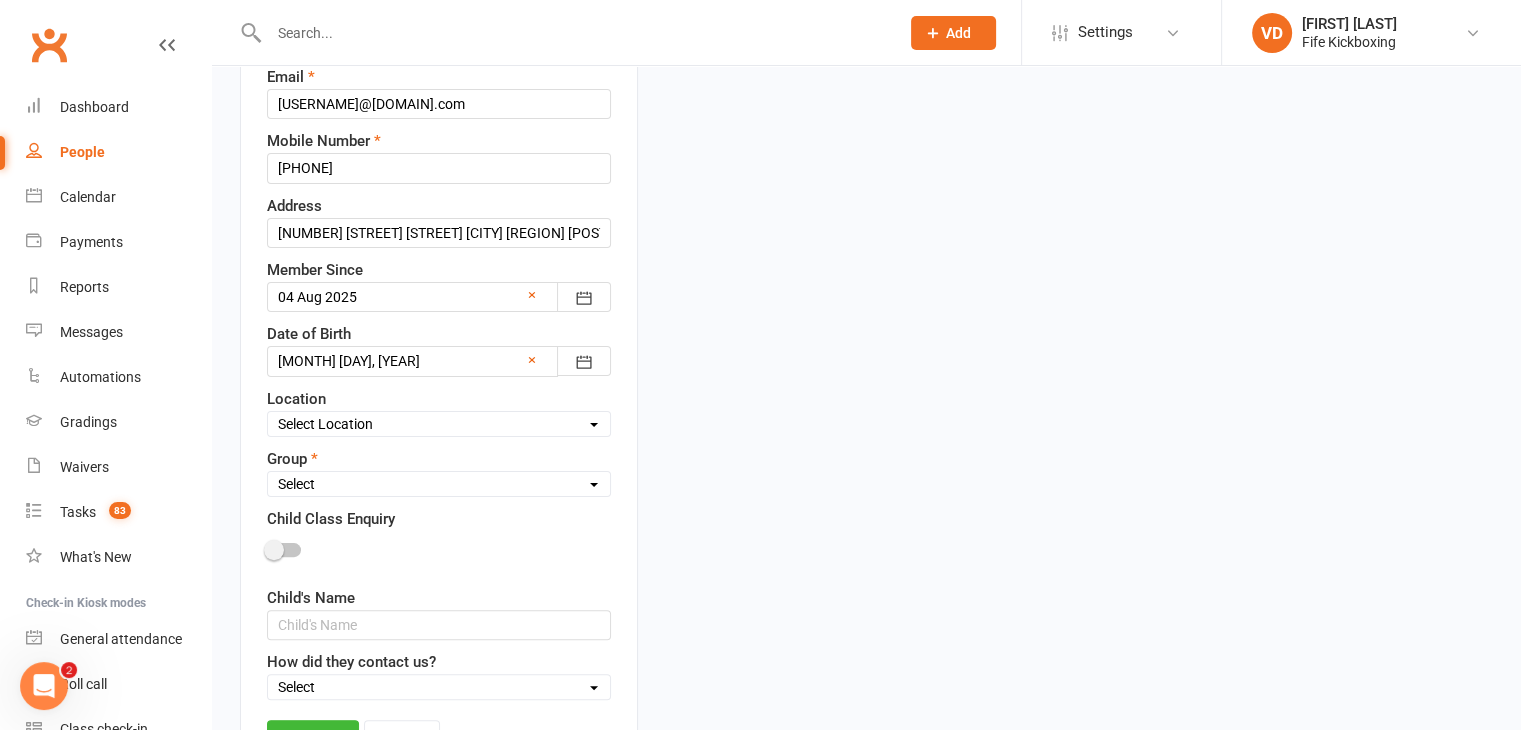 click on "Select Wee Warriors (3 - 4½) Lil Dragons (4½-6) Junior Warriors (7-8) Beg Kids Kickboxing (9-11) Int/Adv Kids Kickboxing (9-11) Teens Kickboxing (12-15) Adults - Ladies Only (16+) Adults - Mixed Class (16+) The Fitness Lab (15+) 4 Weeks Beginner On-Ramp Membership Thrive After 45! (45+) Paid Trial" at bounding box center [439, 484] 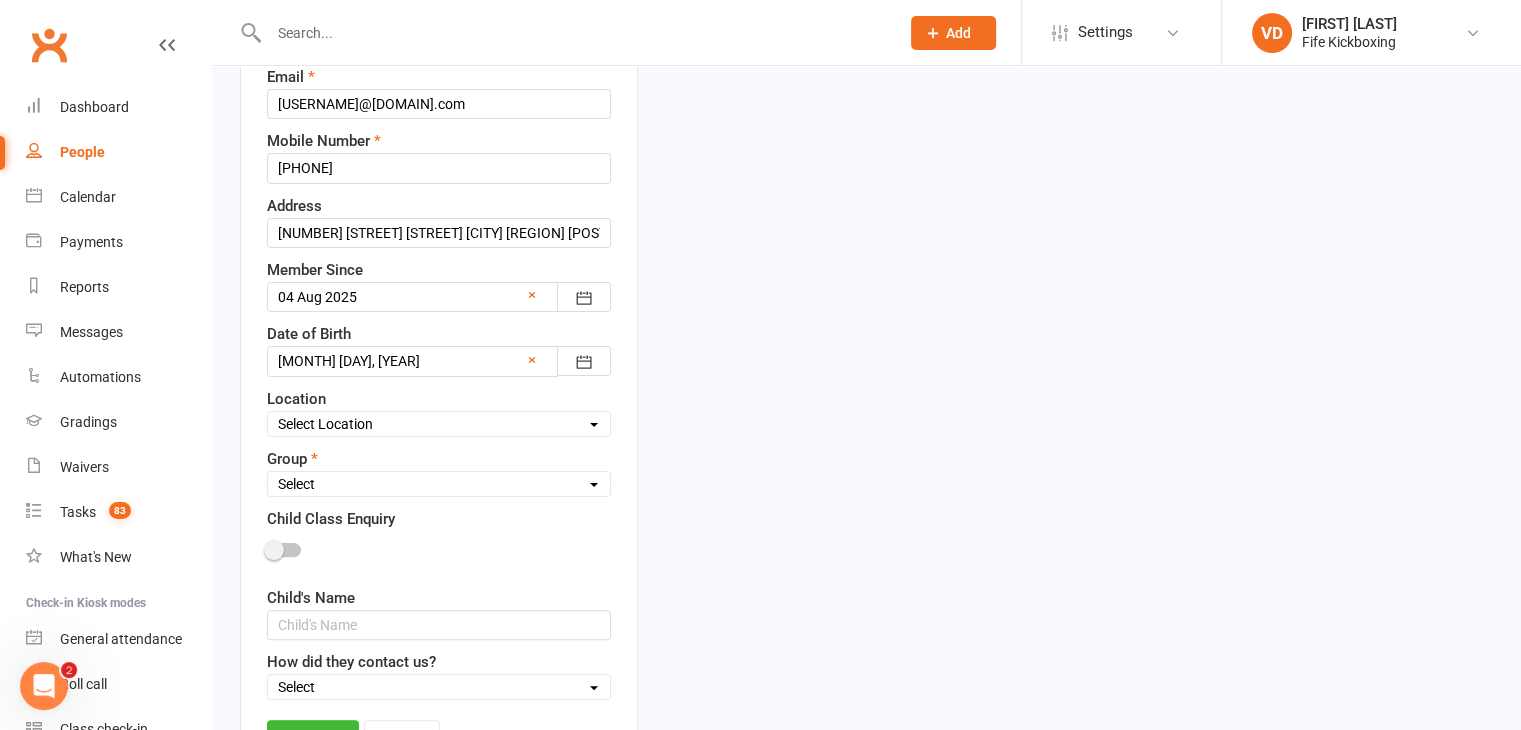 select on "Adults - Mixed Class (16+)" 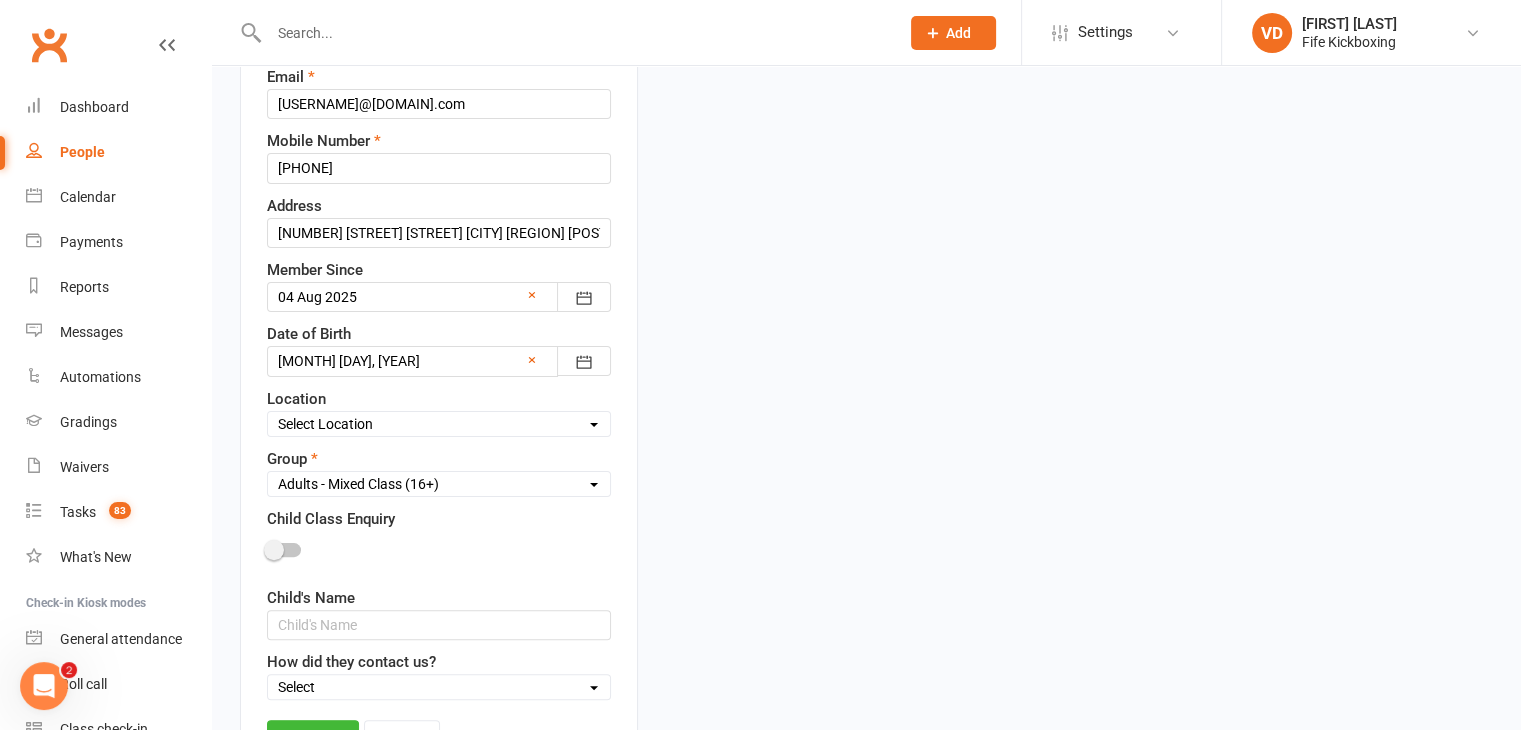 click on "Select Wee Warriors (3 - 4½) Lil Dragons (4½-6) Junior Warriors (7-8) Beg Kids Kickboxing (9-11) Int/Adv Kids Kickboxing (9-11) Teens Kickboxing (12-15) Adults - Ladies Only (16+) Adults - Mixed Class (16+) The Fitness Lab (15+) 4 Weeks Beginner On-Ramp Membership Thrive After 45! (45+) Paid Trial" at bounding box center (439, 484) 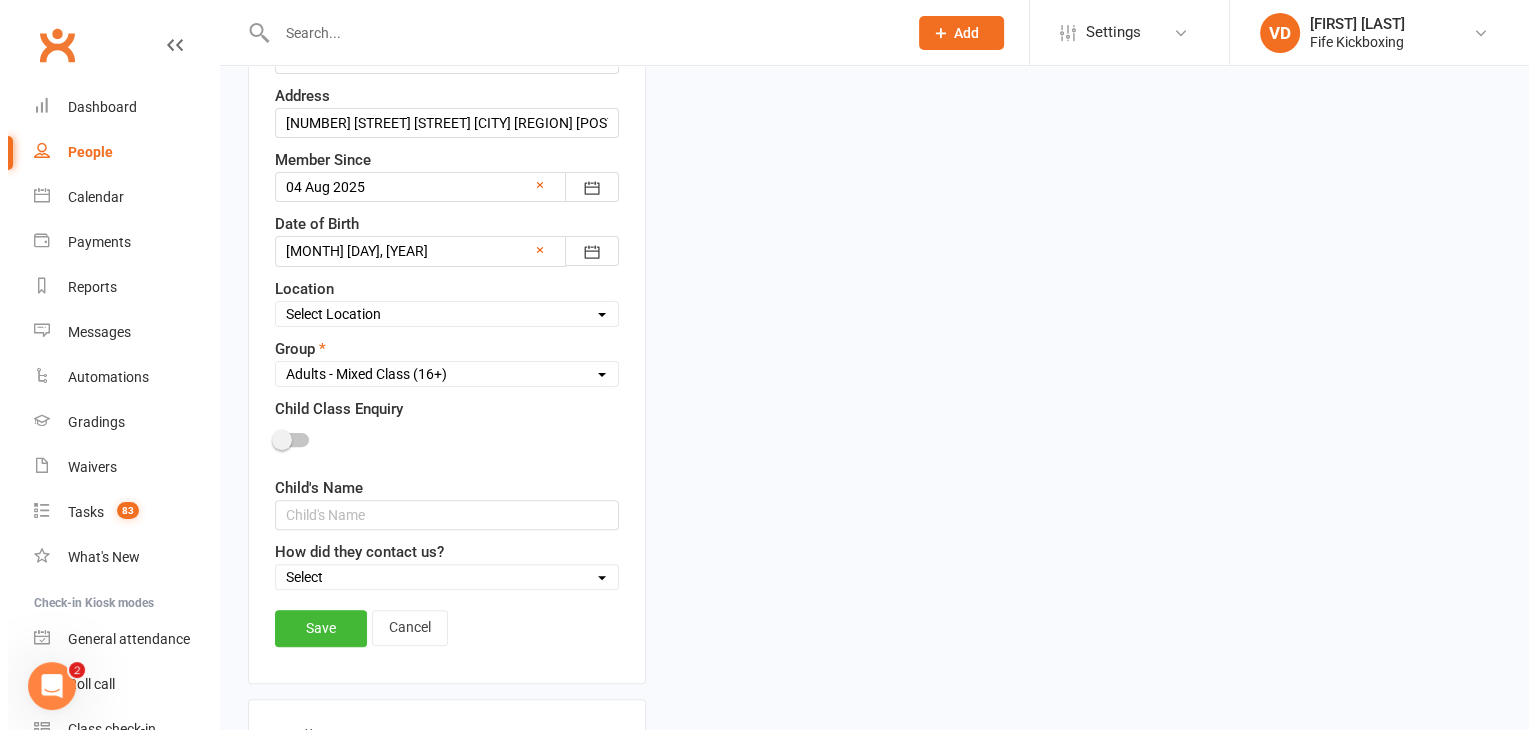 scroll, scrollTop: 594, scrollLeft: 0, axis: vertical 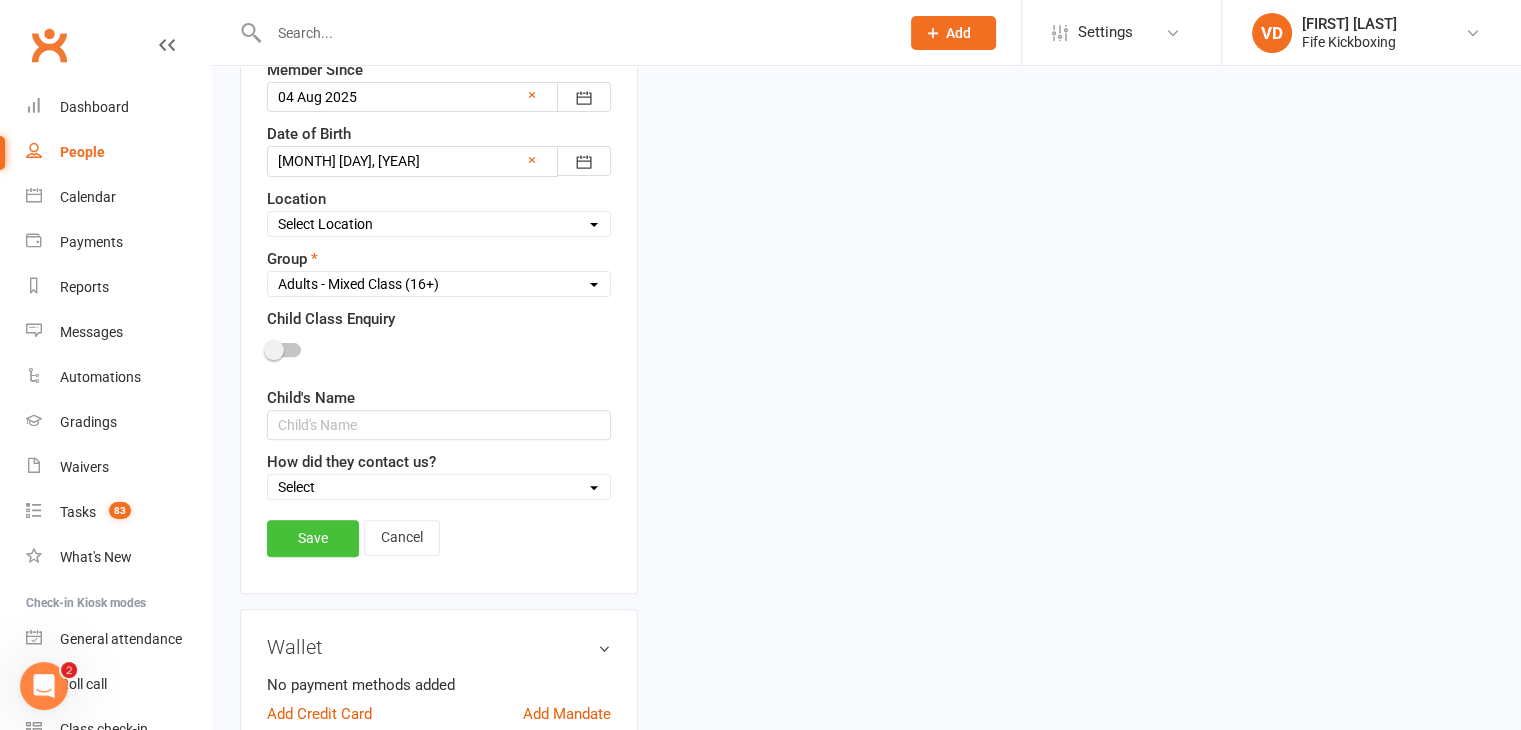click on "Save" at bounding box center (313, 538) 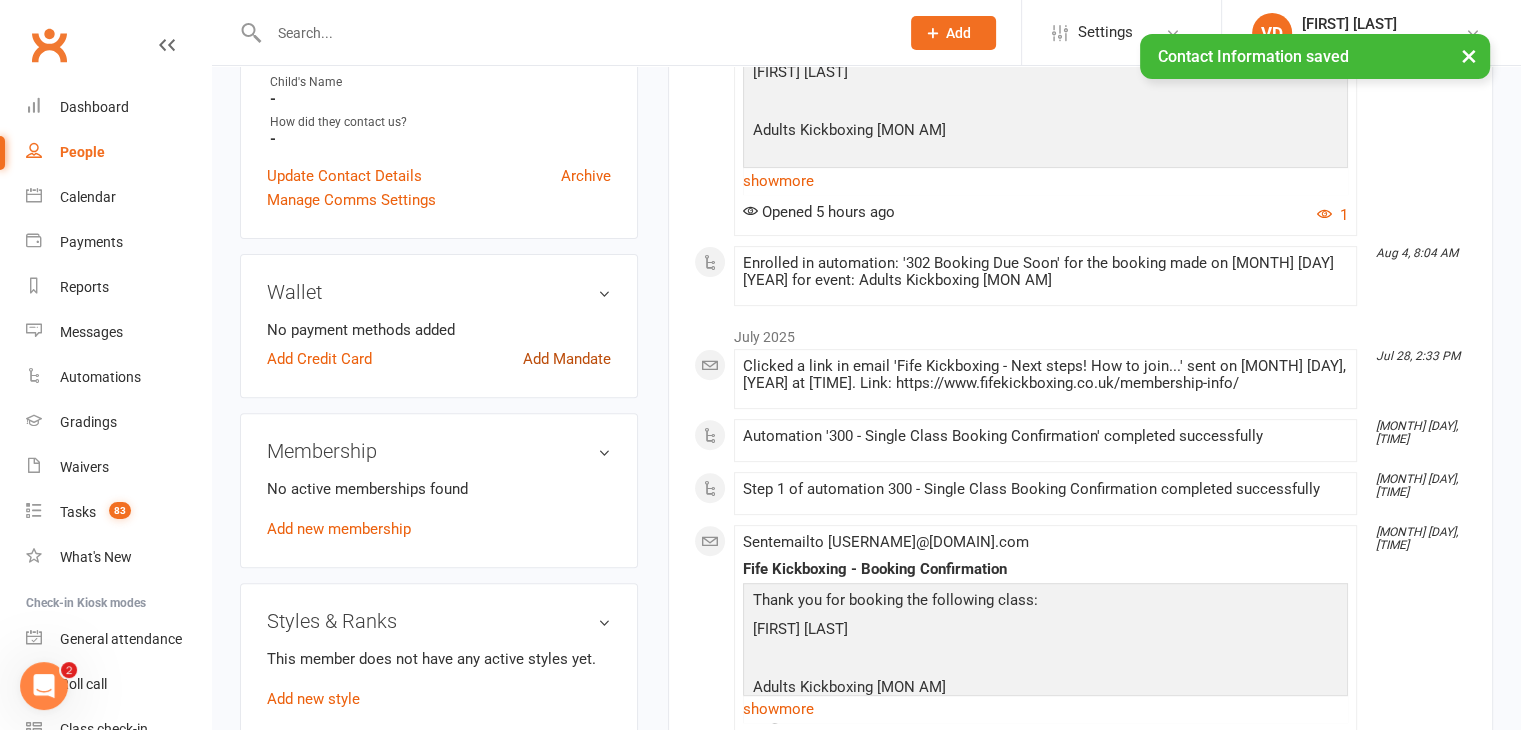 click on "Add Mandate" at bounding box center [567, 359] 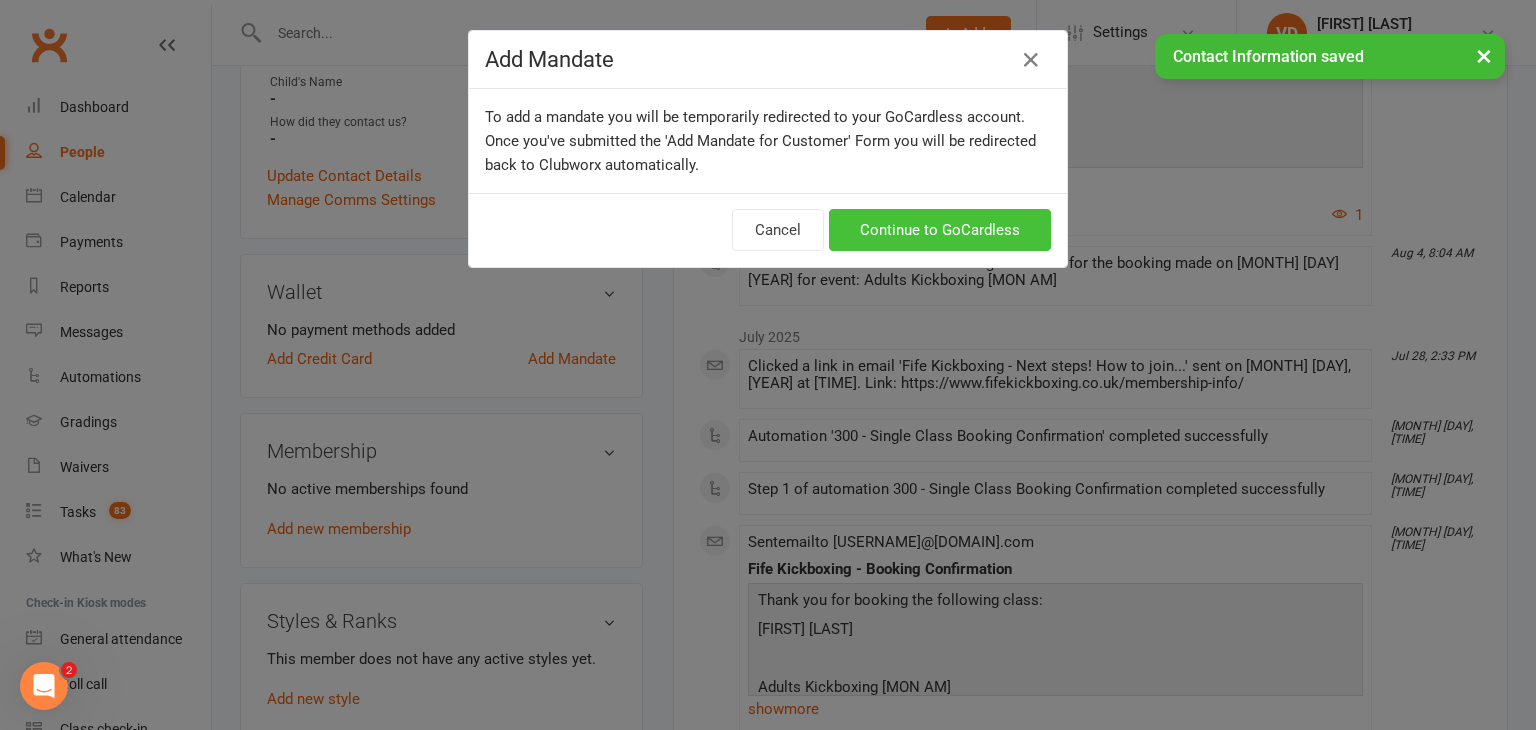click on "Continue to GoCardless" at bounding box center (940, 230) 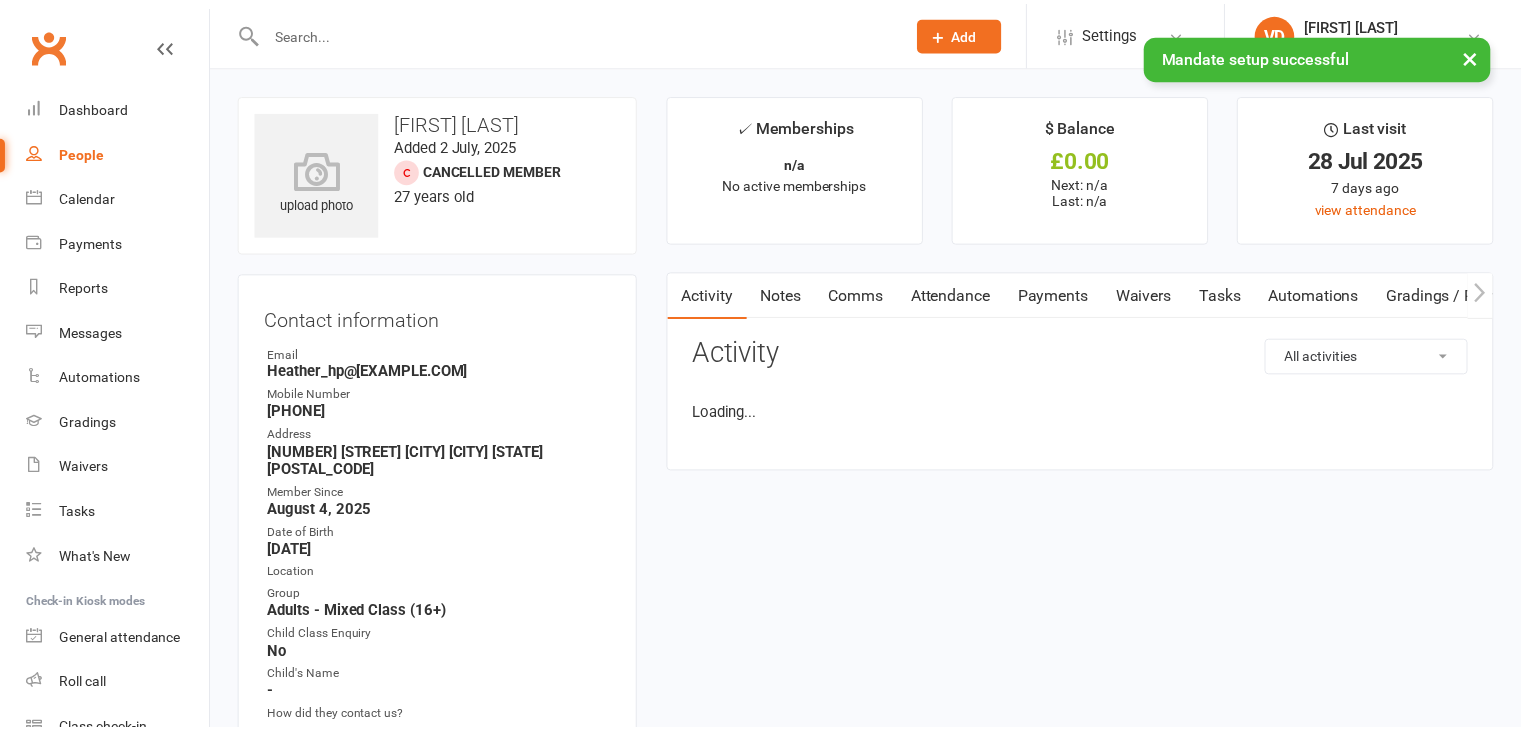 scroll, scrollTop: 0, scrollLeft: 0, axis: both 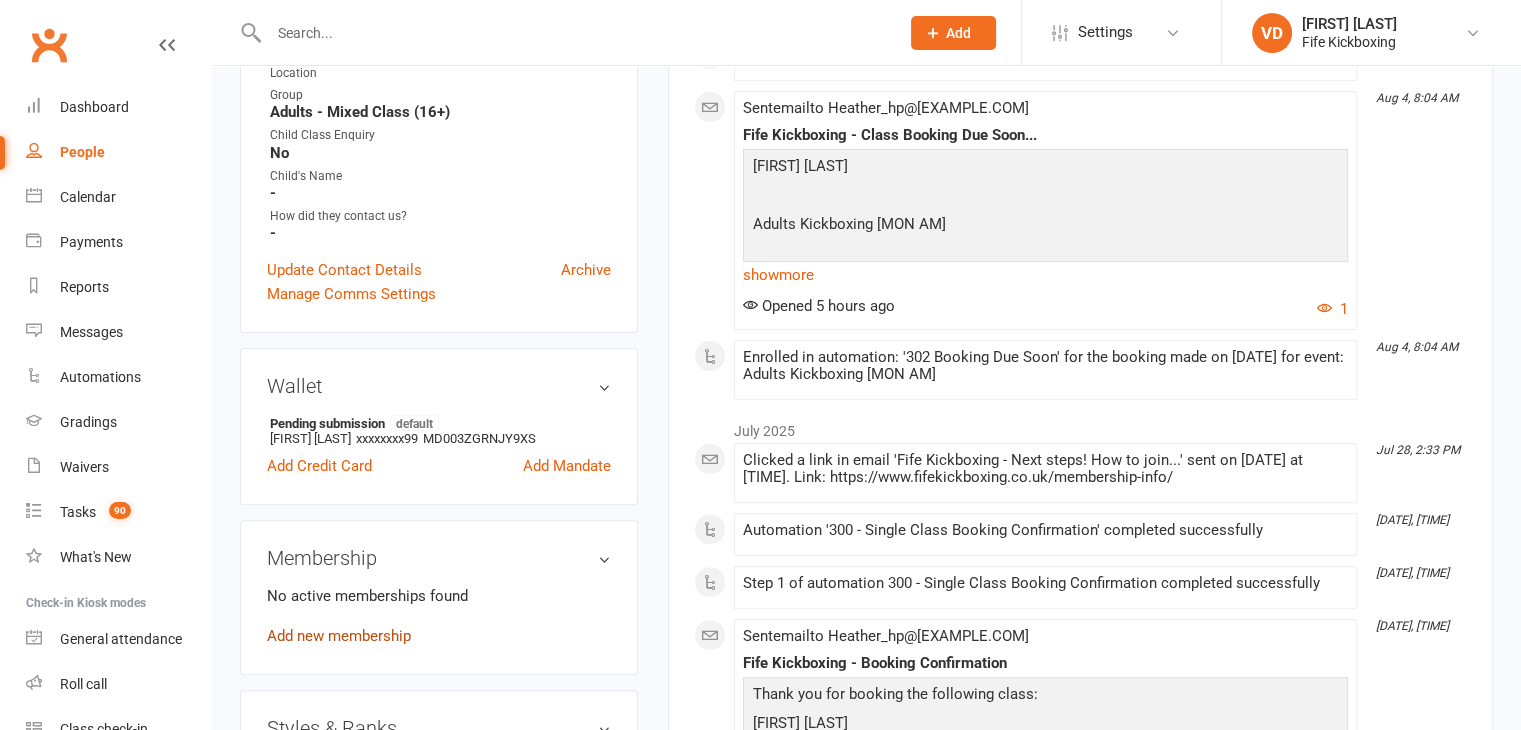 click on "Add new membership" at bounding box center (339, 636) 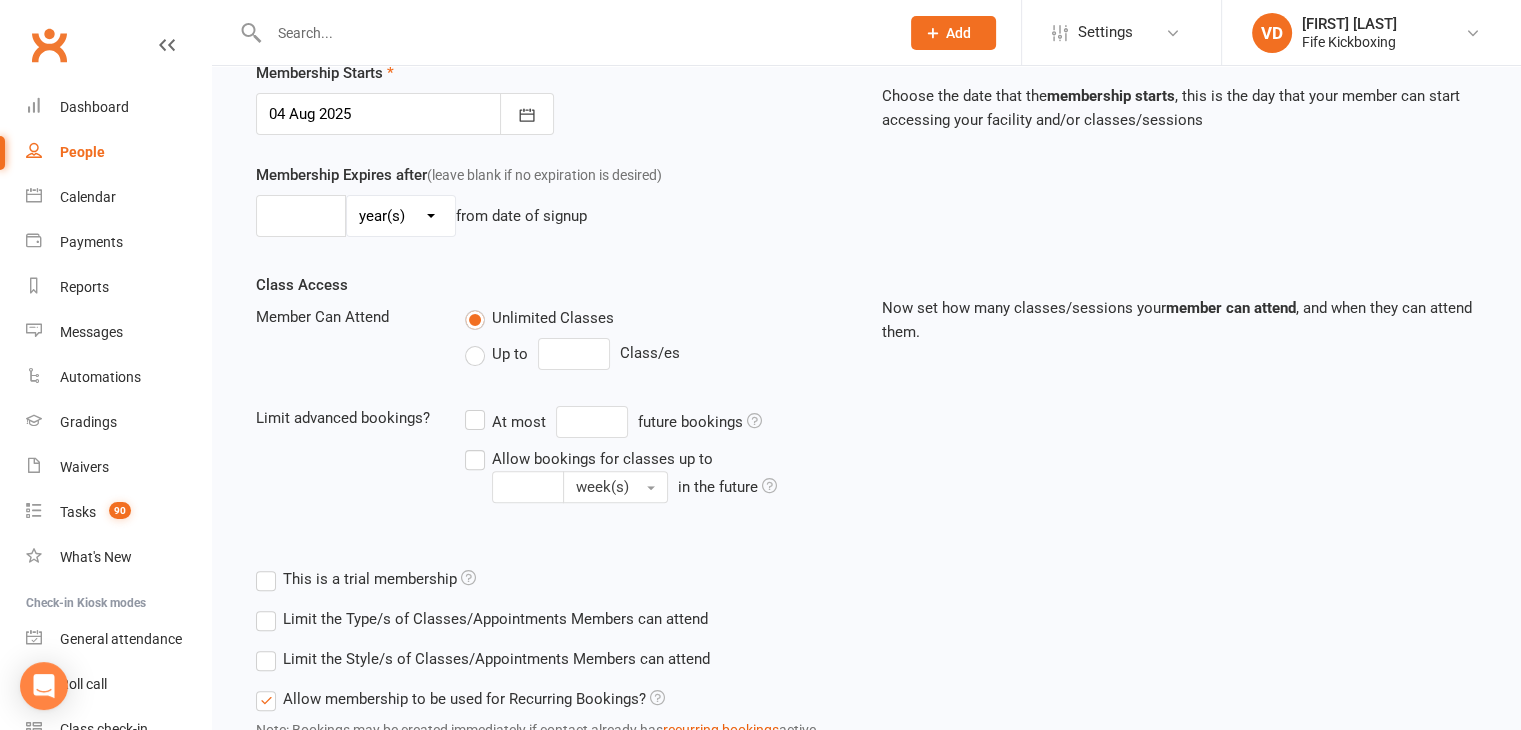 scroll, scrollTop: 0, scrollLeft: 0, axis: both 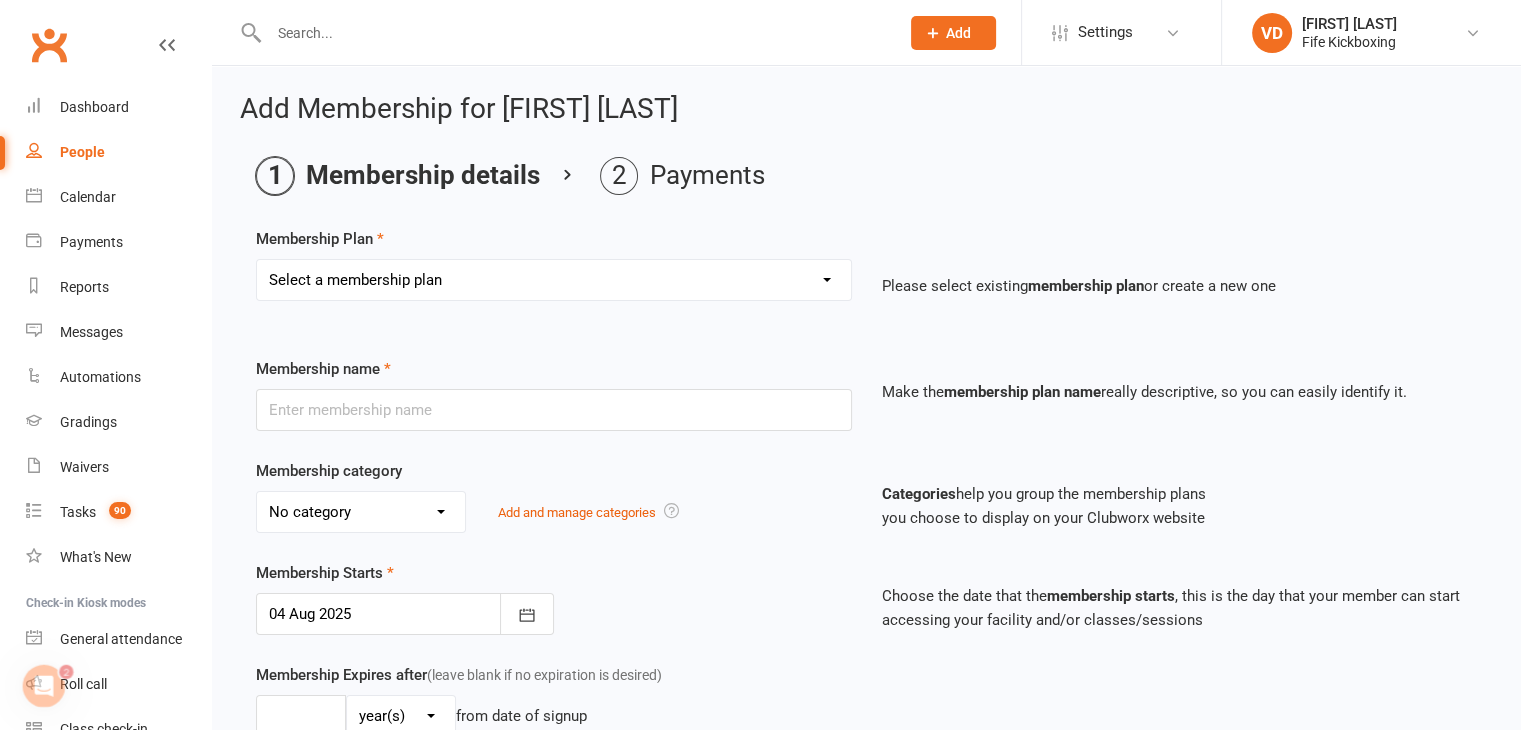 click on "Select a membership plan Create new Membership Plan Lil Dragons (2024) Junior Warriors 7-8yo 1/wk (2024) Junior Warrior 7-8yo 2/wk (2024) Junior Warrior 7-8 3/wk (2025) Beginner Kids 1/wk (2024) Beginner Kids 2/wk (2024) Beginner Kids 3/wk (2025) Beginner Kids Unlimited (2025) Kids Kickboxing 1/wk (2024) Kids Kickboxing 2/wk (2024) Kids Kickboxing 3/wk (2025) Kids Kickboxing Unlimited (2025) Teens 1/wk (2024) Teens 2/wk (2024) Teens 3/wk (2024) Teens UNLIMITED (2025) Ladies Only 1/wk (2024) Ladies Only 2/wk (2024) Ladies Only 3/wk (2024) Ladies Only UNLIMITED (2025) Ladies Only 1/wk AM ONLY (2023) Mixed Adults 1/wk (2024) Mixed Adults 2/wk (2024) Mixed Adults 3/wk (2024) Mixed Adults UNLIMITED (2024) The Fitness Lab - Adult 1/wk (2024) The Fitness Lab - Adult 2/wk (2024) The Fitness Lab - Adult PAYG (2024) The Fitness Lab - PAYG 1 Class Pass The Fitness Lab - 10 Class Pass Teens Kickboxing - 1 Class Pass Adults Kickboxing - "Top Up" 1 Class Pass Squad Training Access Lil Dragons (4.5-6yo) Joining Fee - £39" at bounding box center [554, 280] 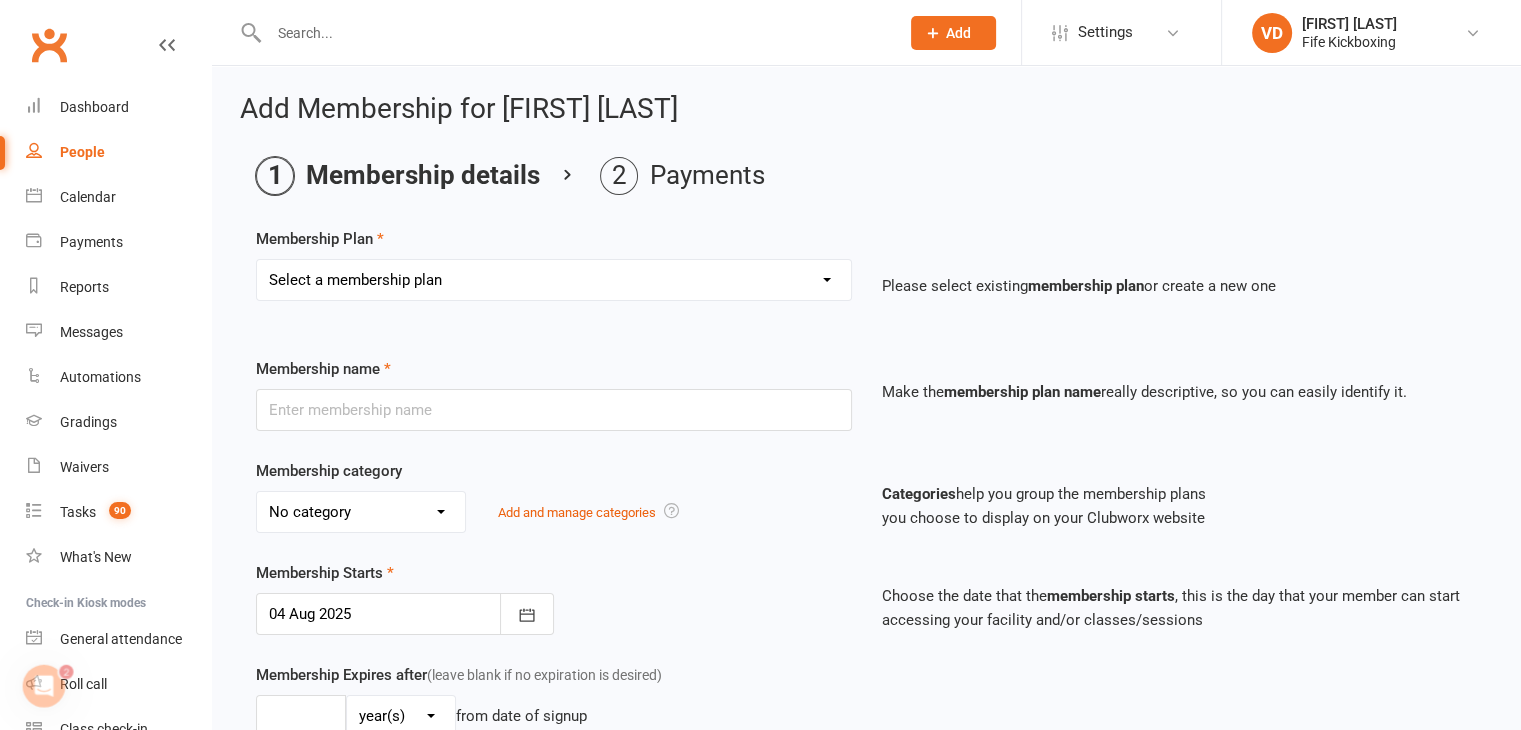 select on "77" 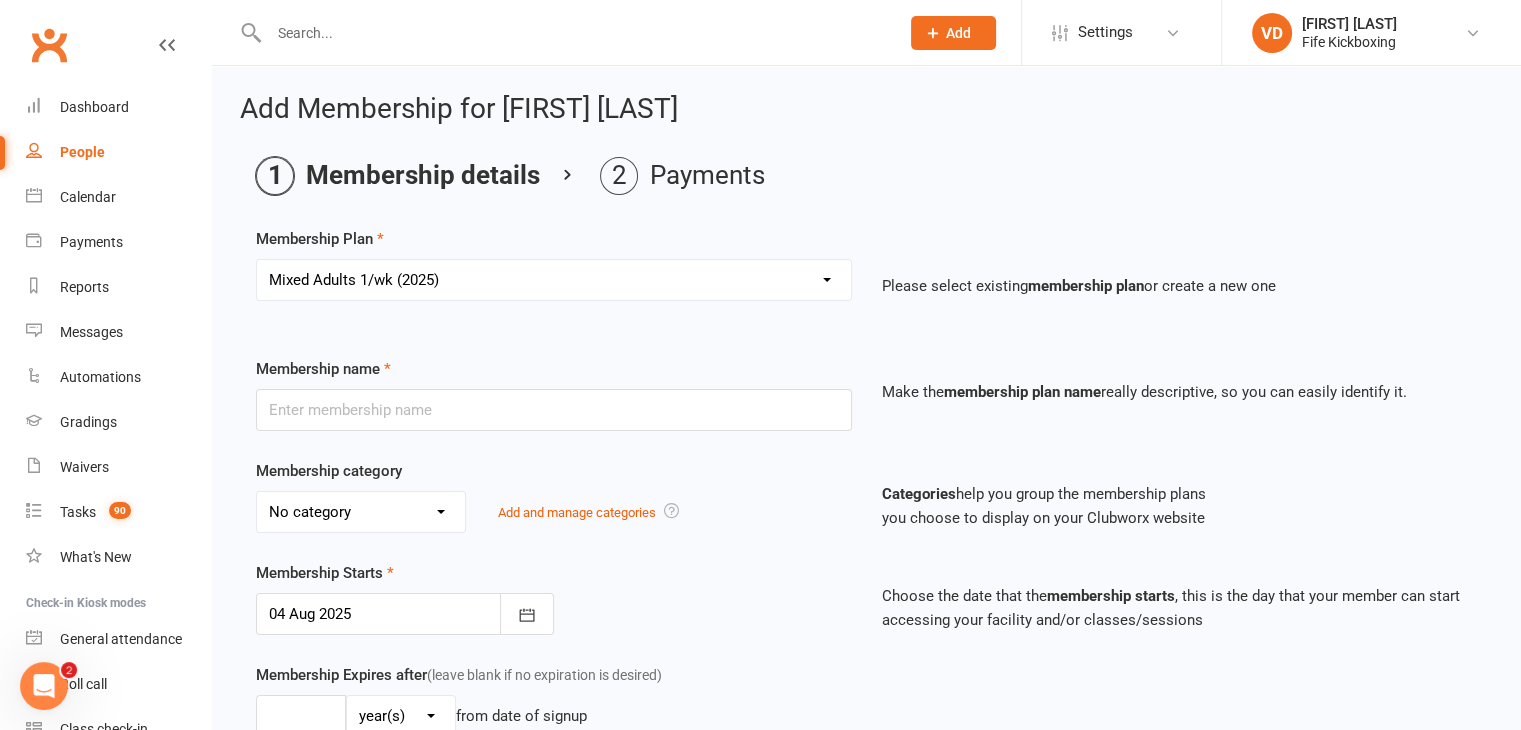 click on "Select a membership plan Create new Membership Plan Lil Dragons (2024) Junior Warriors 7-8yo 1/wk (2024) Junior Warrior 7-8yo 2/wk (2024) Junior Warrior 7-8 3/wk (2025) Beginner Kids 1/wk (2024) Beginner Kids 2/wk (2024) Beginner Kids 3/wk (2025) Beginner Kids Unlimited (2025) Kids Kickboxing 1/wk (2024) Kids Kickboxing 2/wk (2024) Kids Kickboxing 3/wk (2025) Kids Kickboxing Unlimited (2025) Teens 1/wk (2024) Teens 2/wk (2024) Teens 3/wk (2024) Teens UNLIMITED (2025) Ladies Only 1/wk (2024) Ladies Only 2/wk (2024) Ladies Only 3/wk (2024) Ladies Only UNLIMITED (2025) Ladies Only 1/wk AM ONLY (2023) Mixed Adults 1/wk (2024) Mixed Adults 2/wk (2024) Mixed Adults 3/wk (2024) Mixed Adults UNLIMITED (2024) The Fitness Lab - Adult 1/wk (2024) The Fitness Lab - Adult 2/wk (2024) The Fitness Lab - Adult PAYG (2024) The Fitness Lab - PAYG 1 Class Pass The Fitness Lab - 10 Class Pass Teens Kickboxing - 1 Class Pass Adults Kickboxing - "Top Up" 1 Class Pass Squad Training Access Lil Dragons (4.5-6yo) Joining Fee - £39" at bounding box center (554, 280) 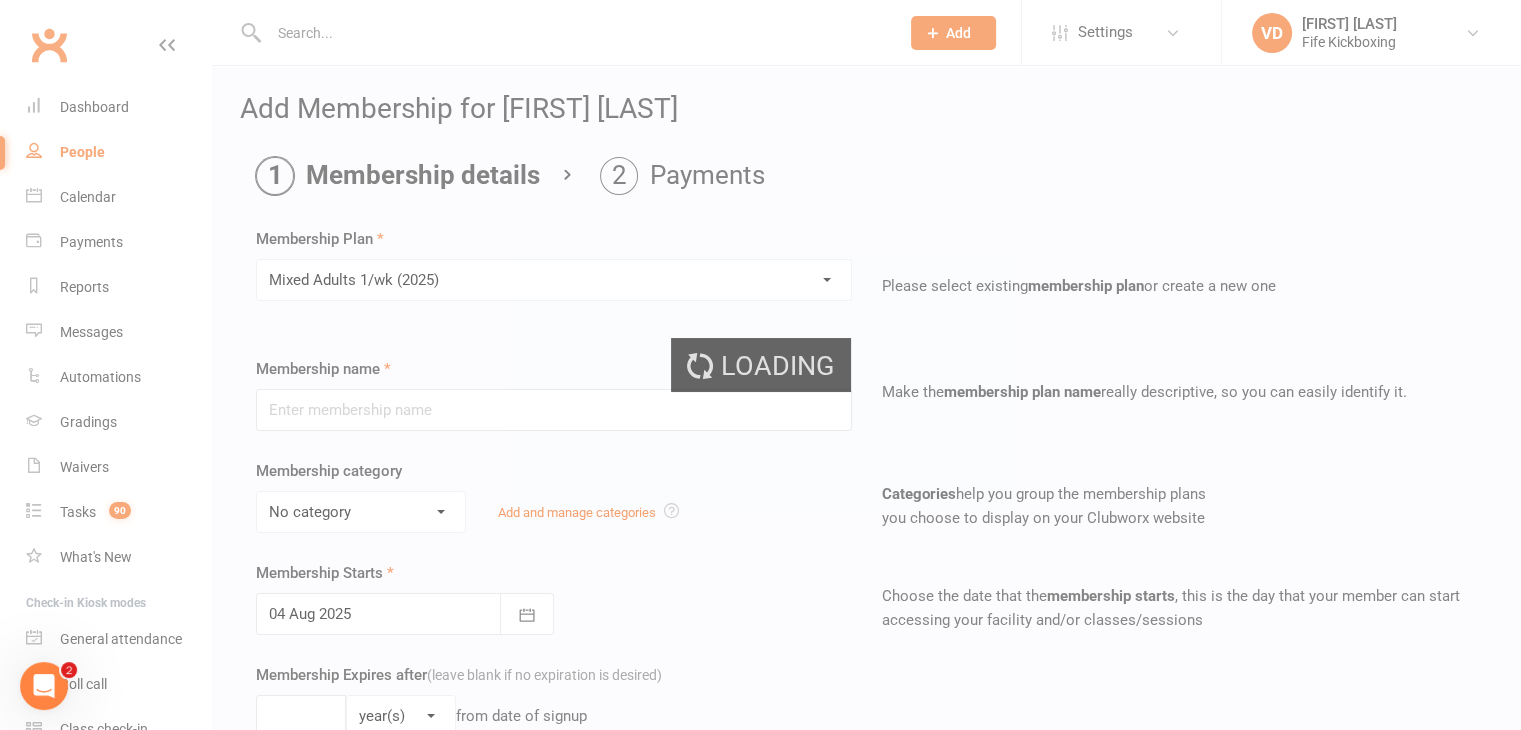 type on "Mixed Adults 1/wk (2025)" 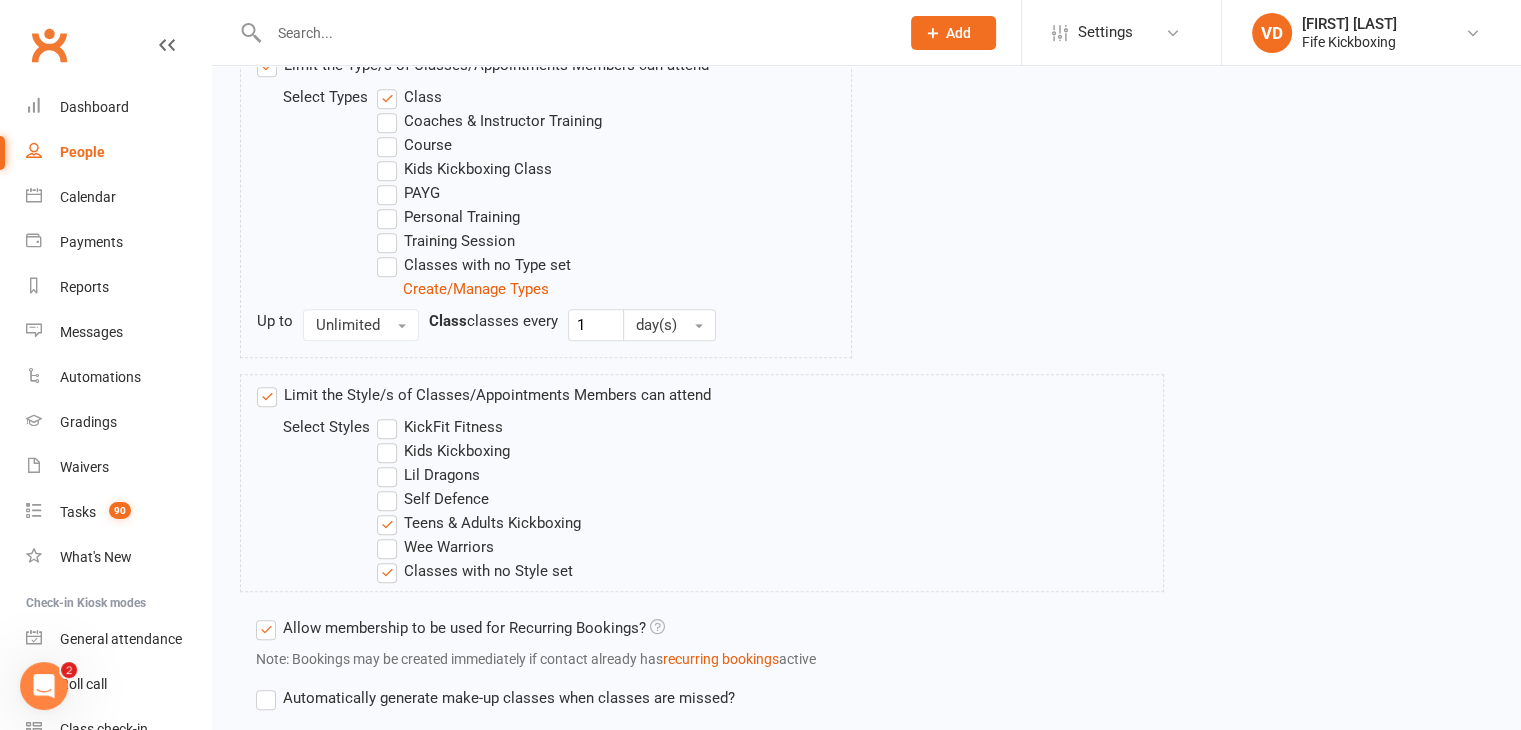 scroll, scrollTop: 1166, scrollLeft: 0, axis: vertical 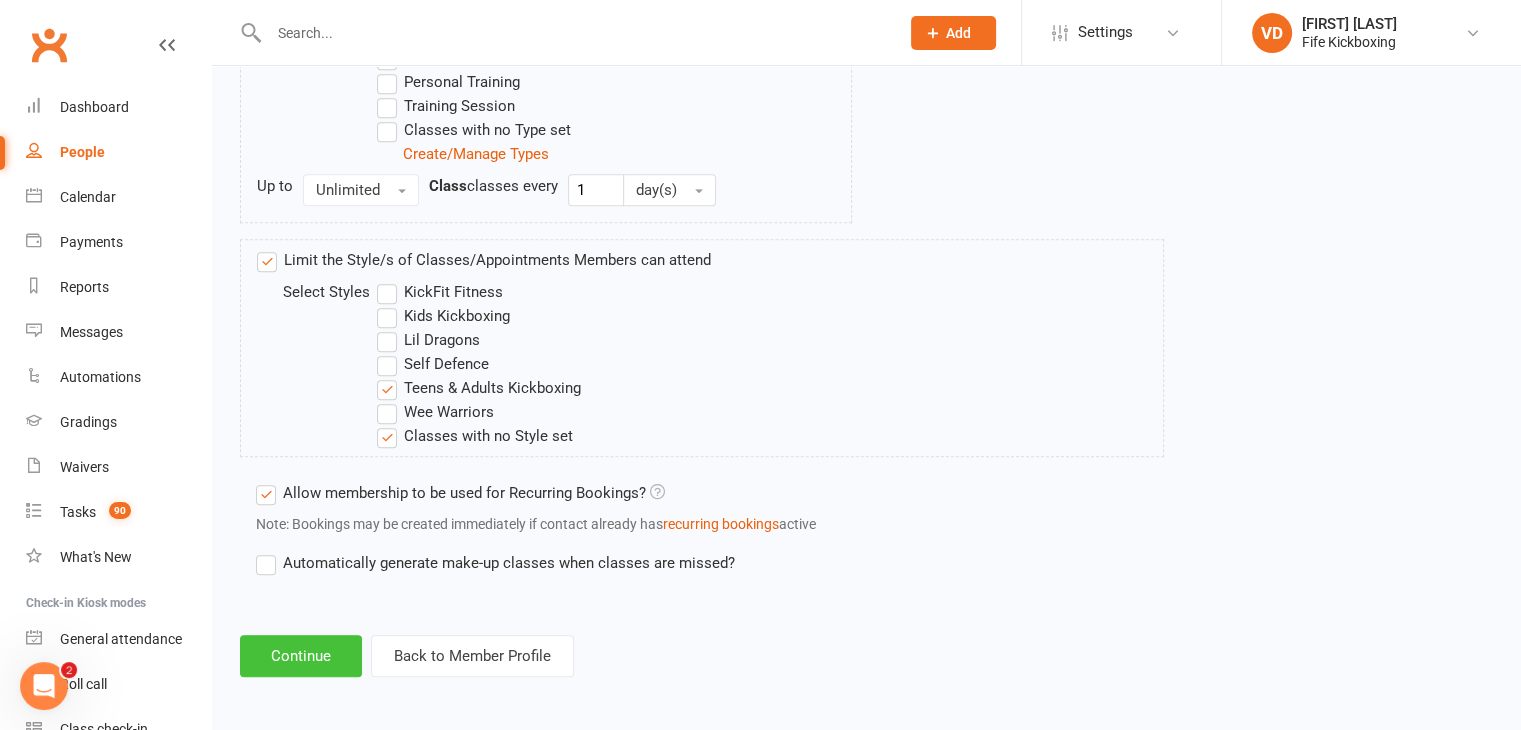 click on "Continue" at bounding box center (301, 656) 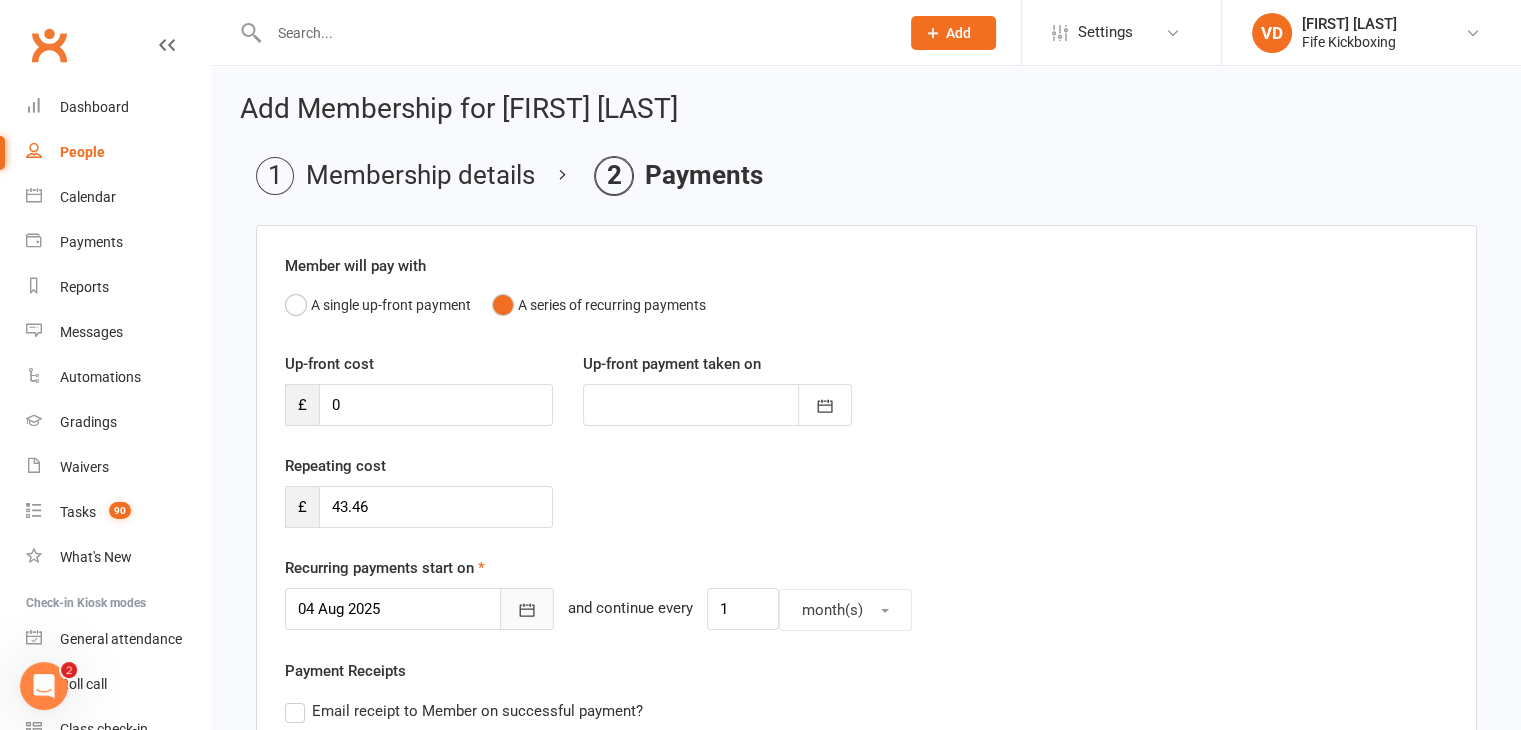 click 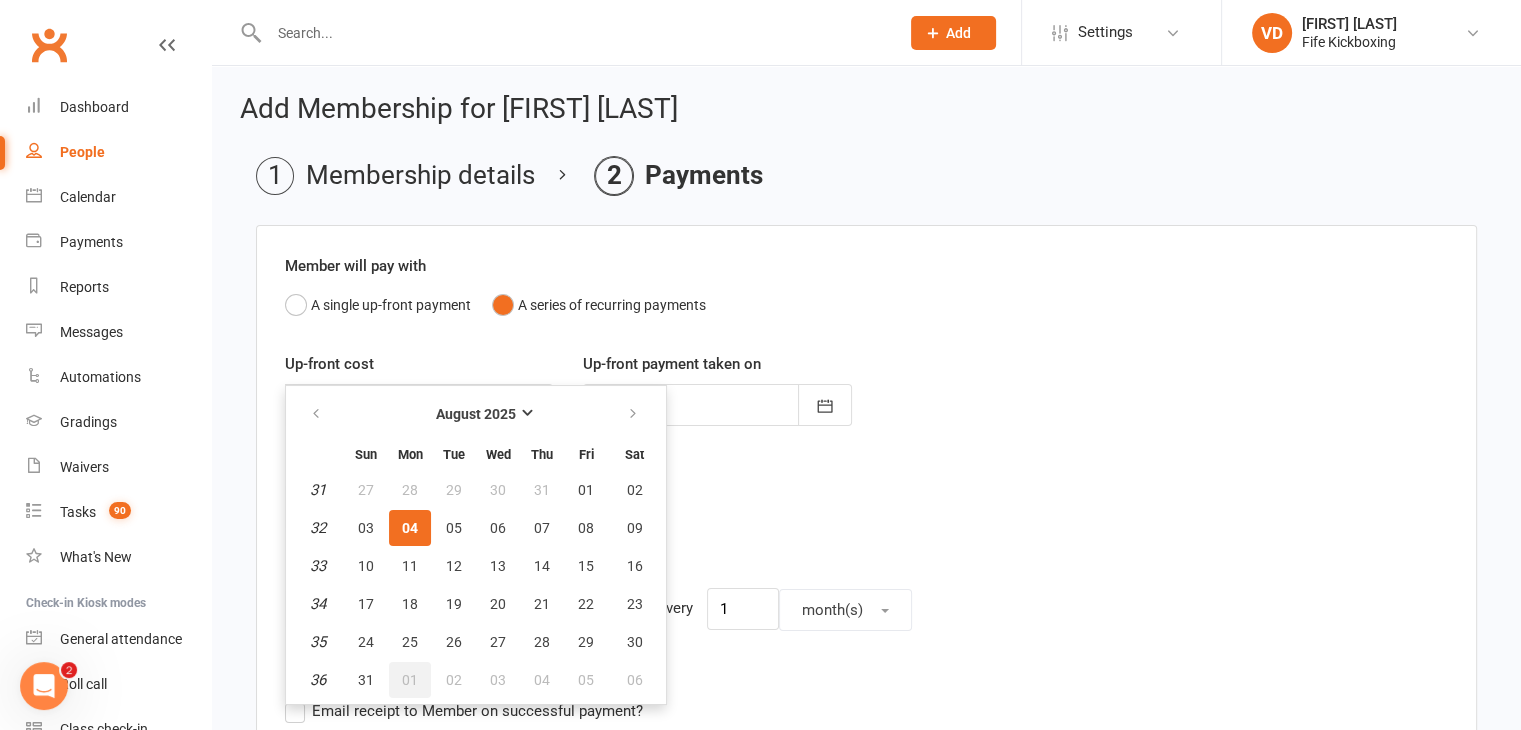click on "01" at bounding box center (410, 680) 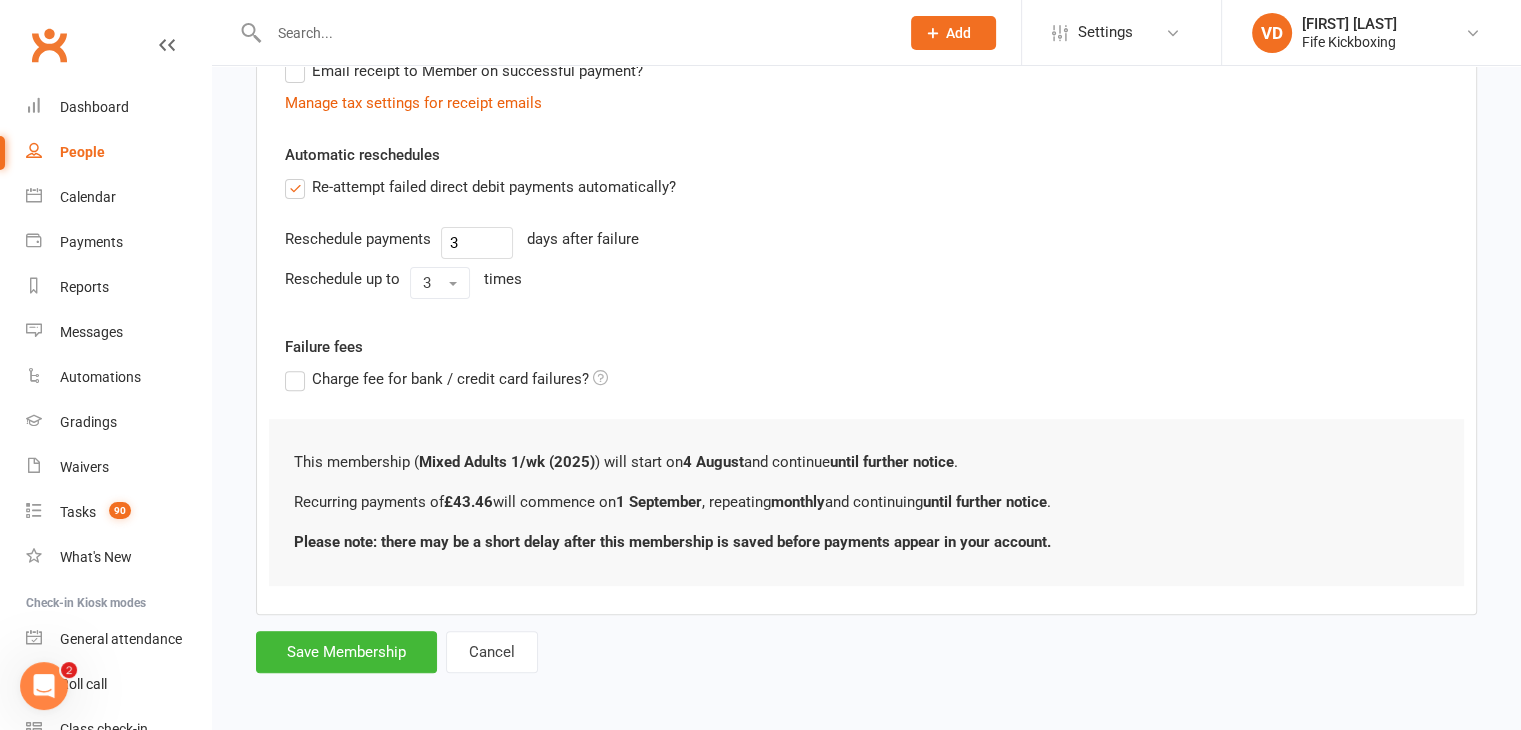 scroll, scrollTop: 641, scrollLeft: 0, axis: vertical 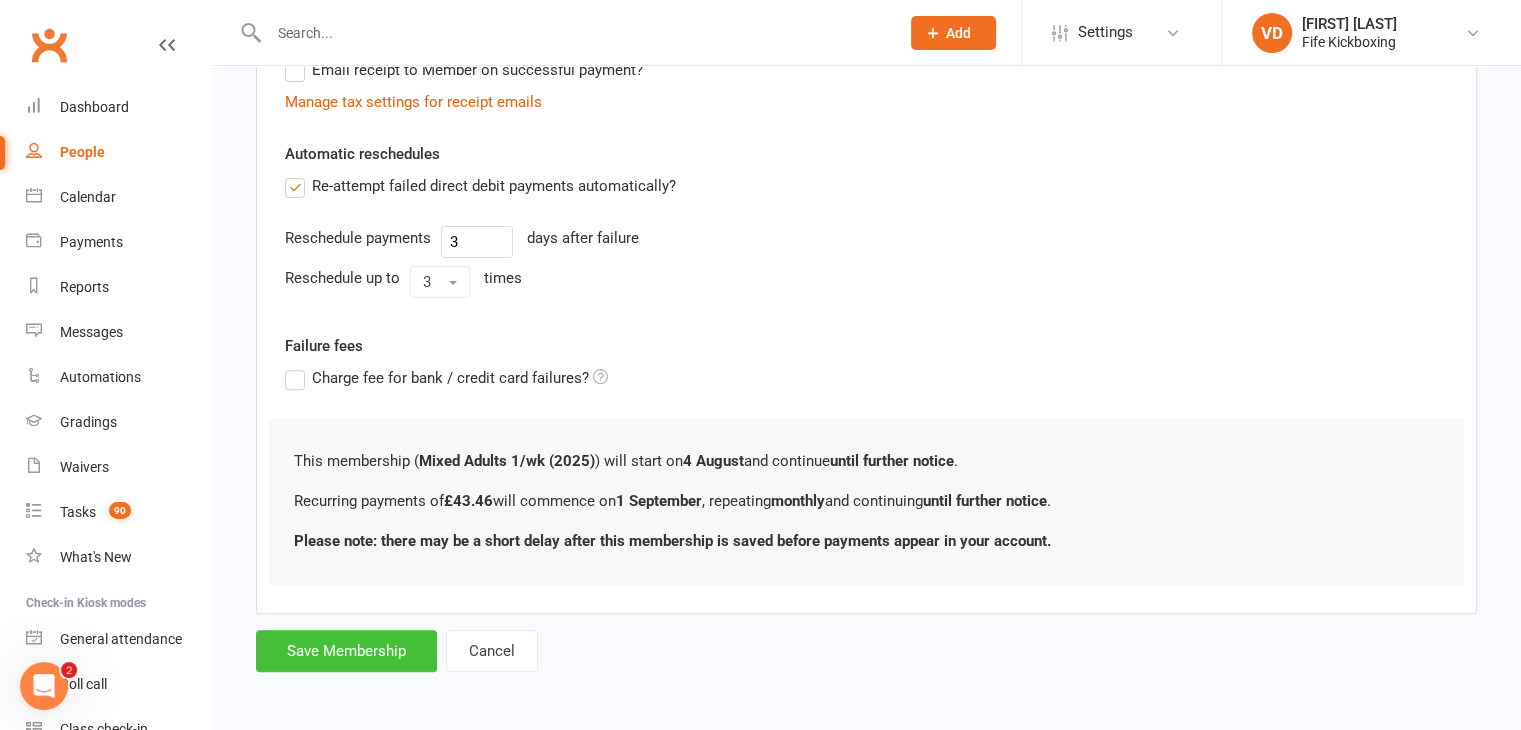 click on "Save Membership" at bounding box center (346, 651) 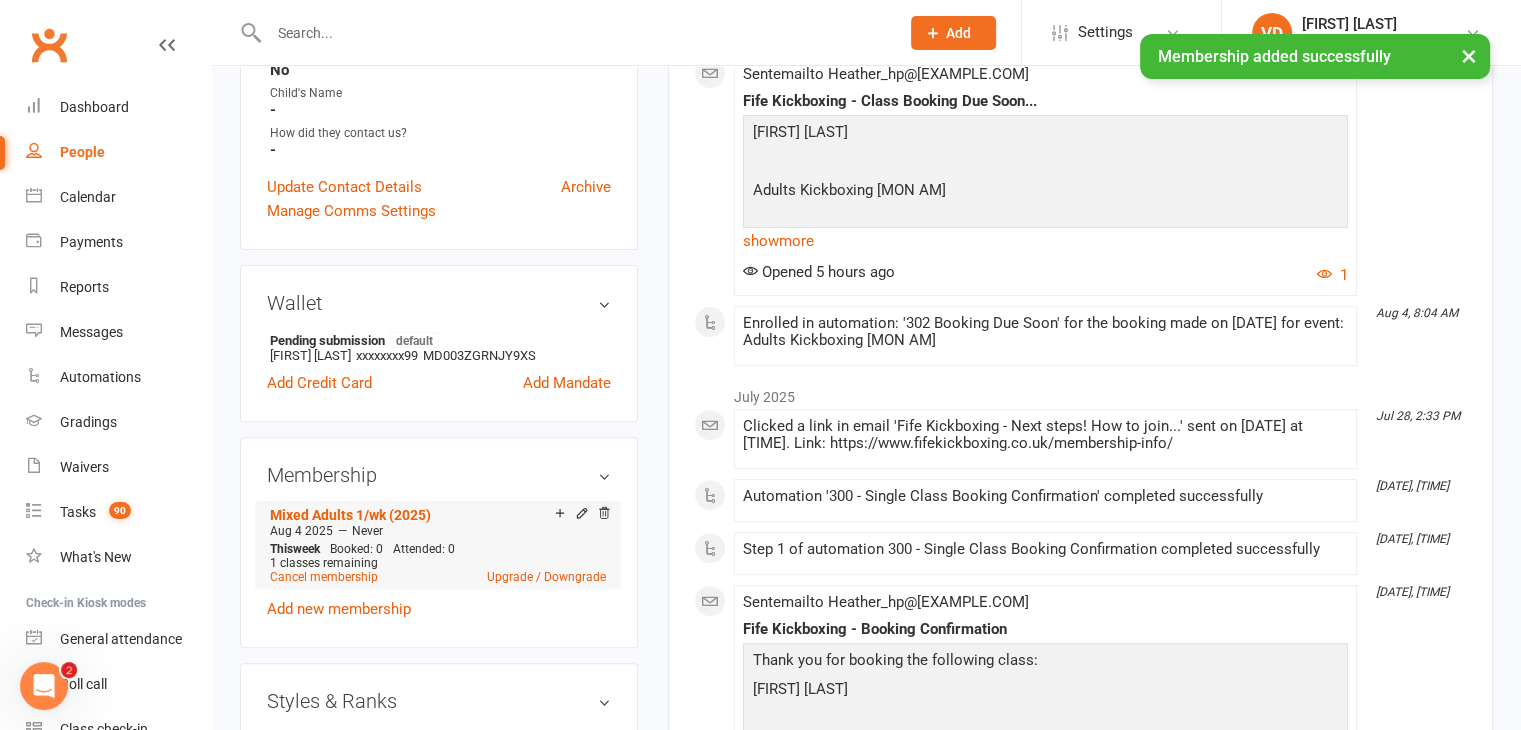 scroll, scrollTop: 800, scrollLeft: 0, axis: vertical 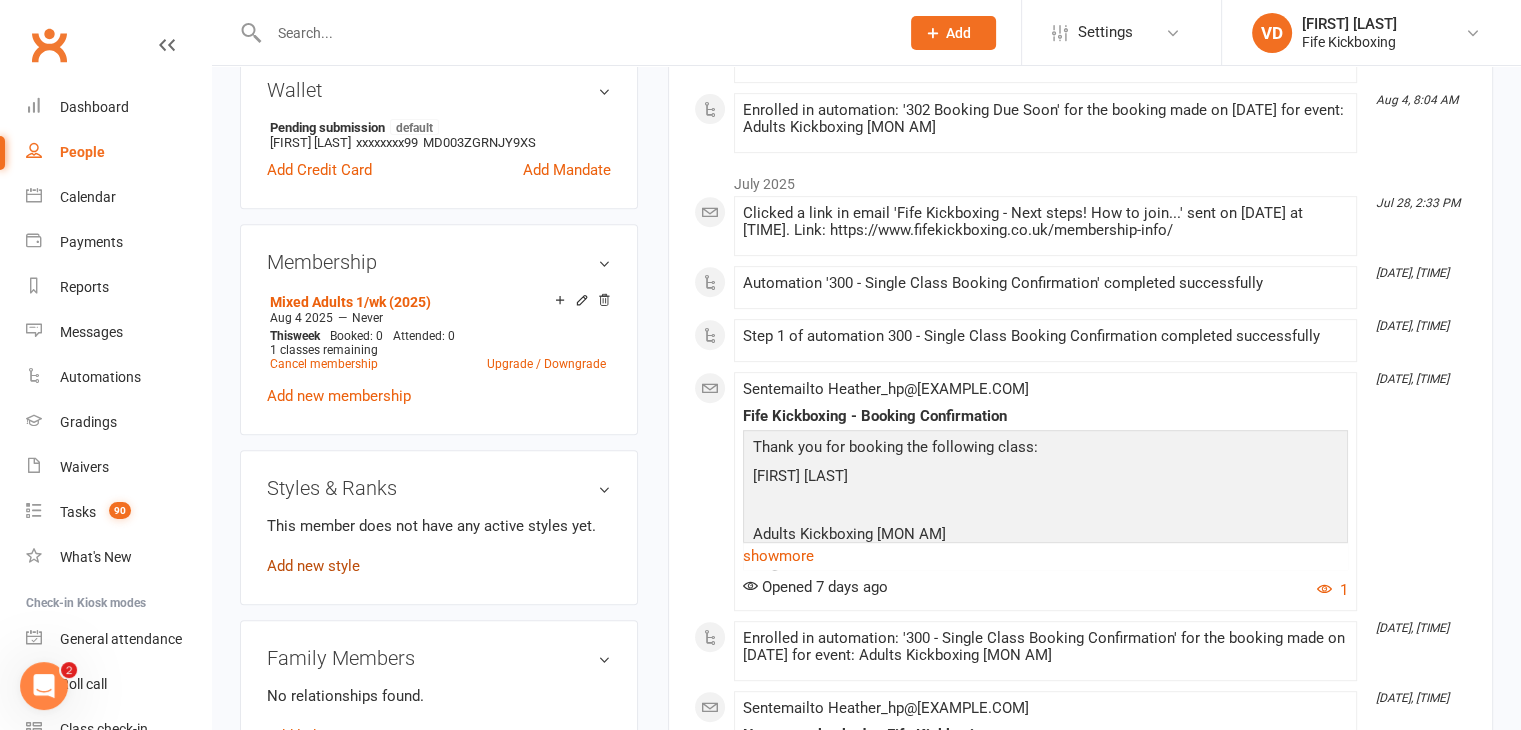 click on "Add new style" at bounding box center (313, 566) 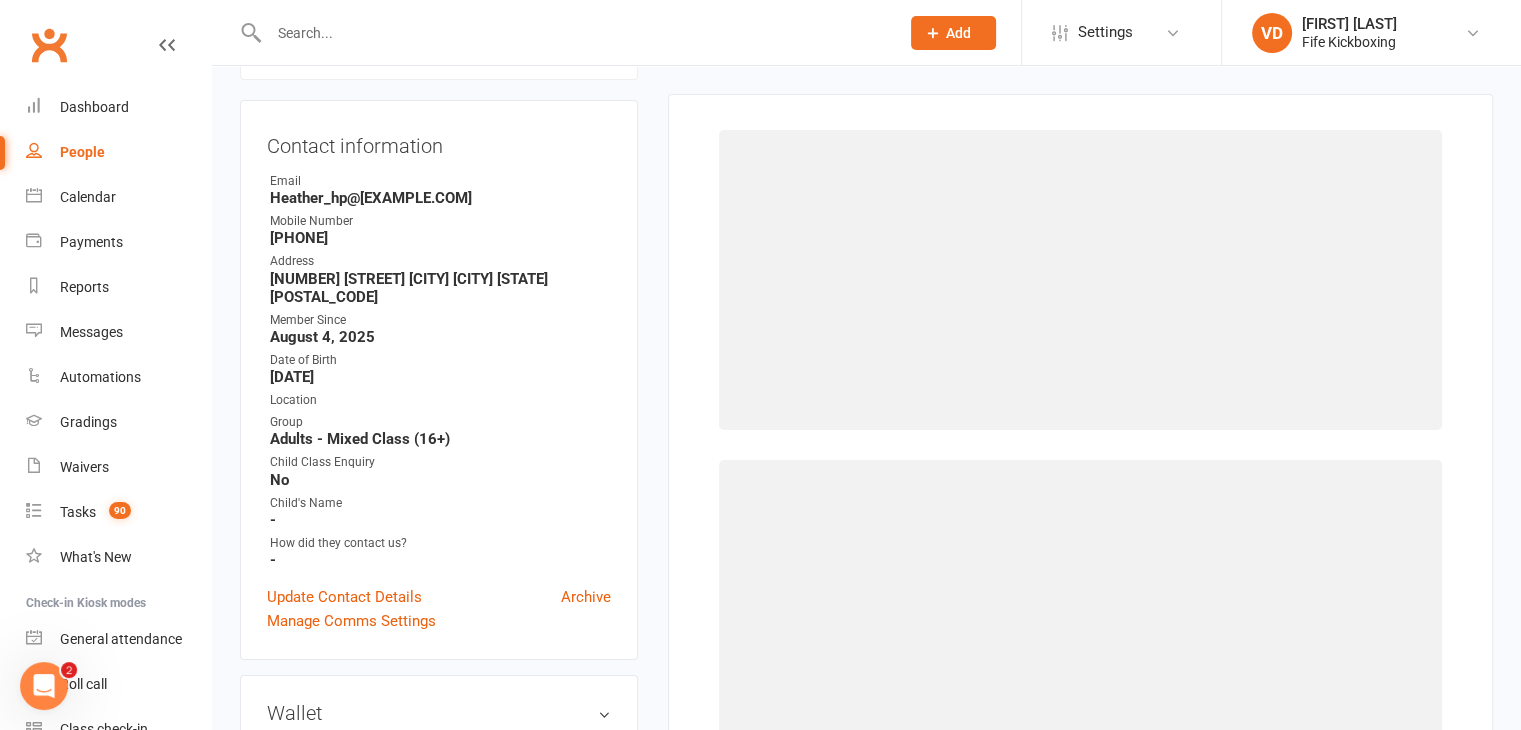 scroll, scrollTop: 171, scrollLeft: 0, axis: vertical 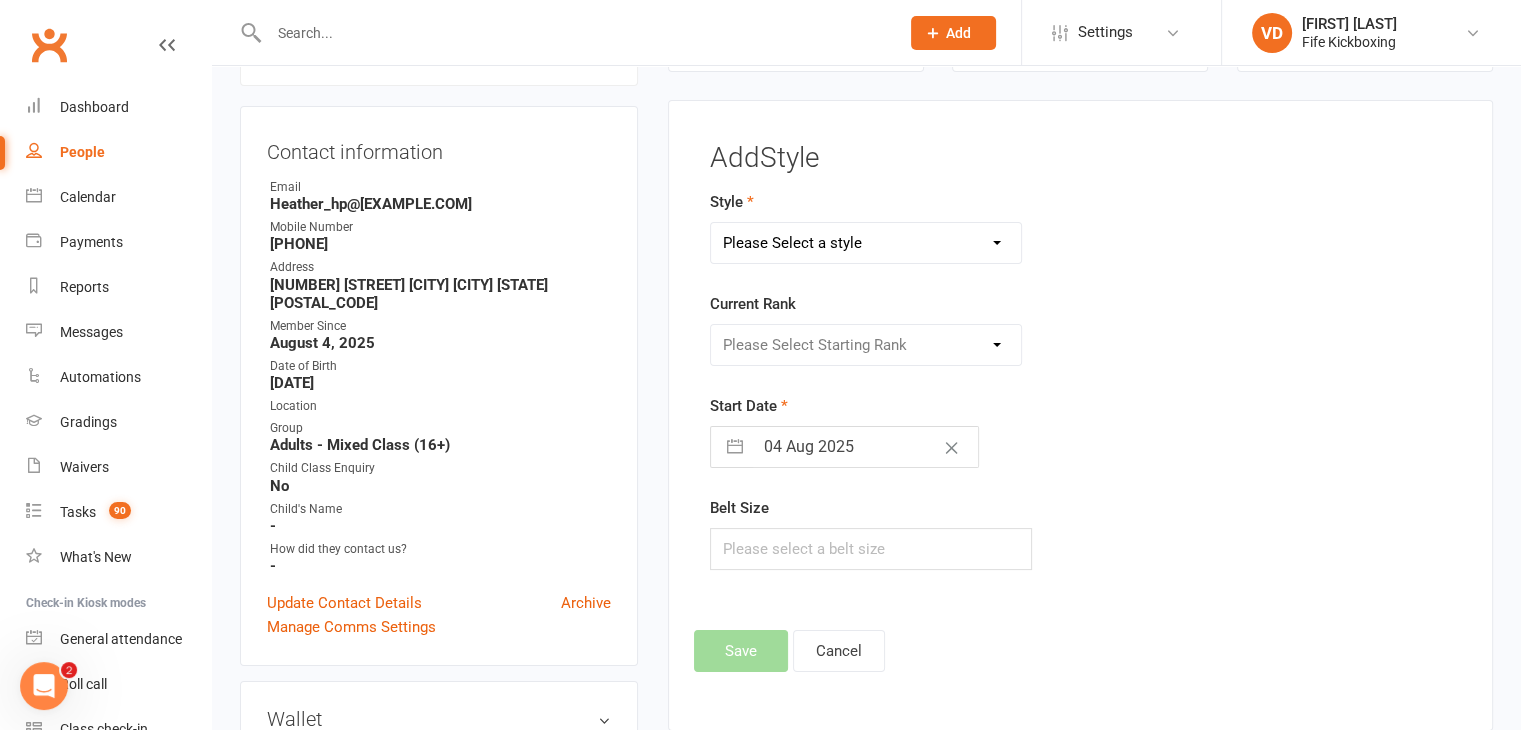click on "Please Select a style KickFit Fitness Kids Kickboxing Lil Dragons Self Defence Teens & Adults Kickboxing Wee Warriors" at bounding box center [866, 243] 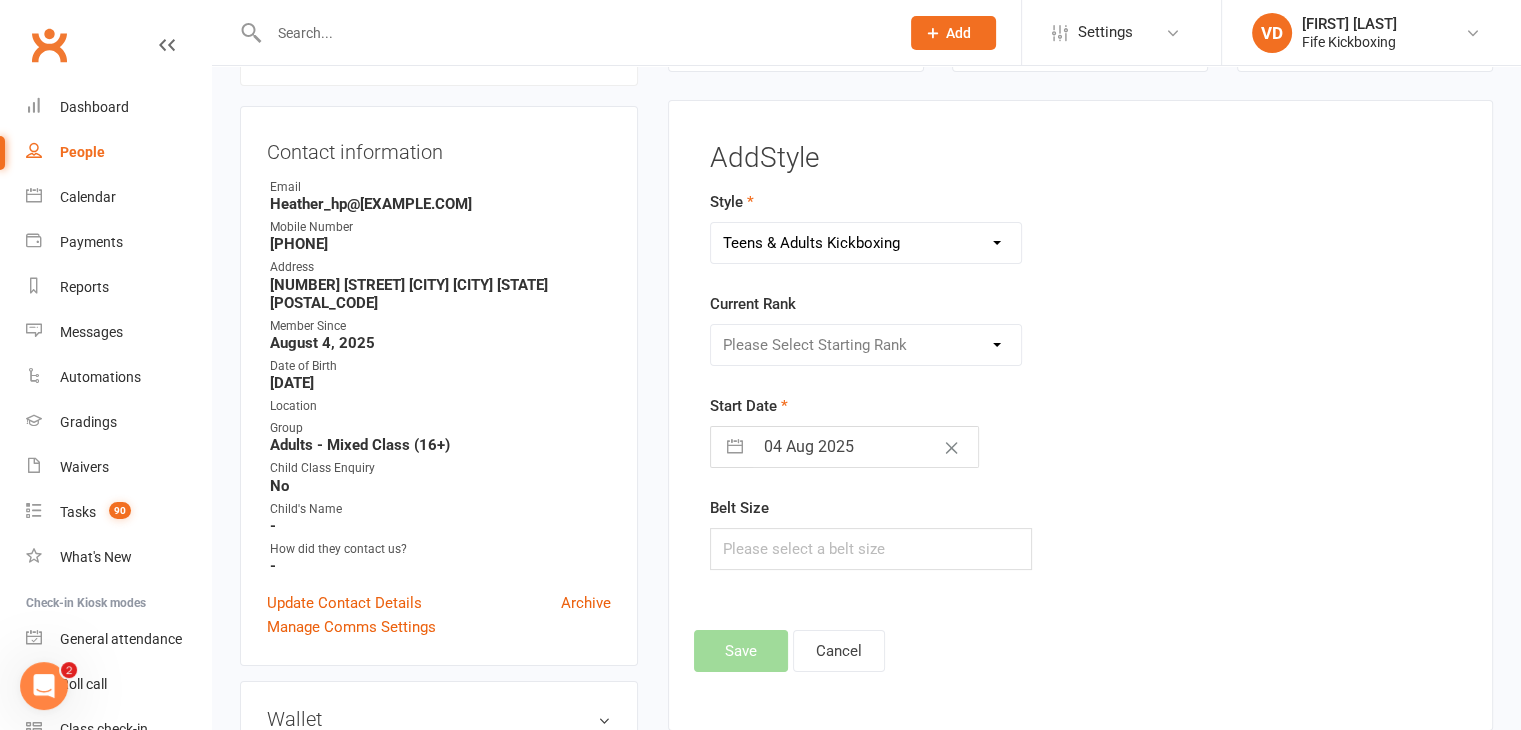 click on "Please Select a style KickFit Fitness Kids Kickboxing Lil Dragons Self Defence Teens & Adults Kickboxing Wee Warriors" at bounding box center (866, 243) 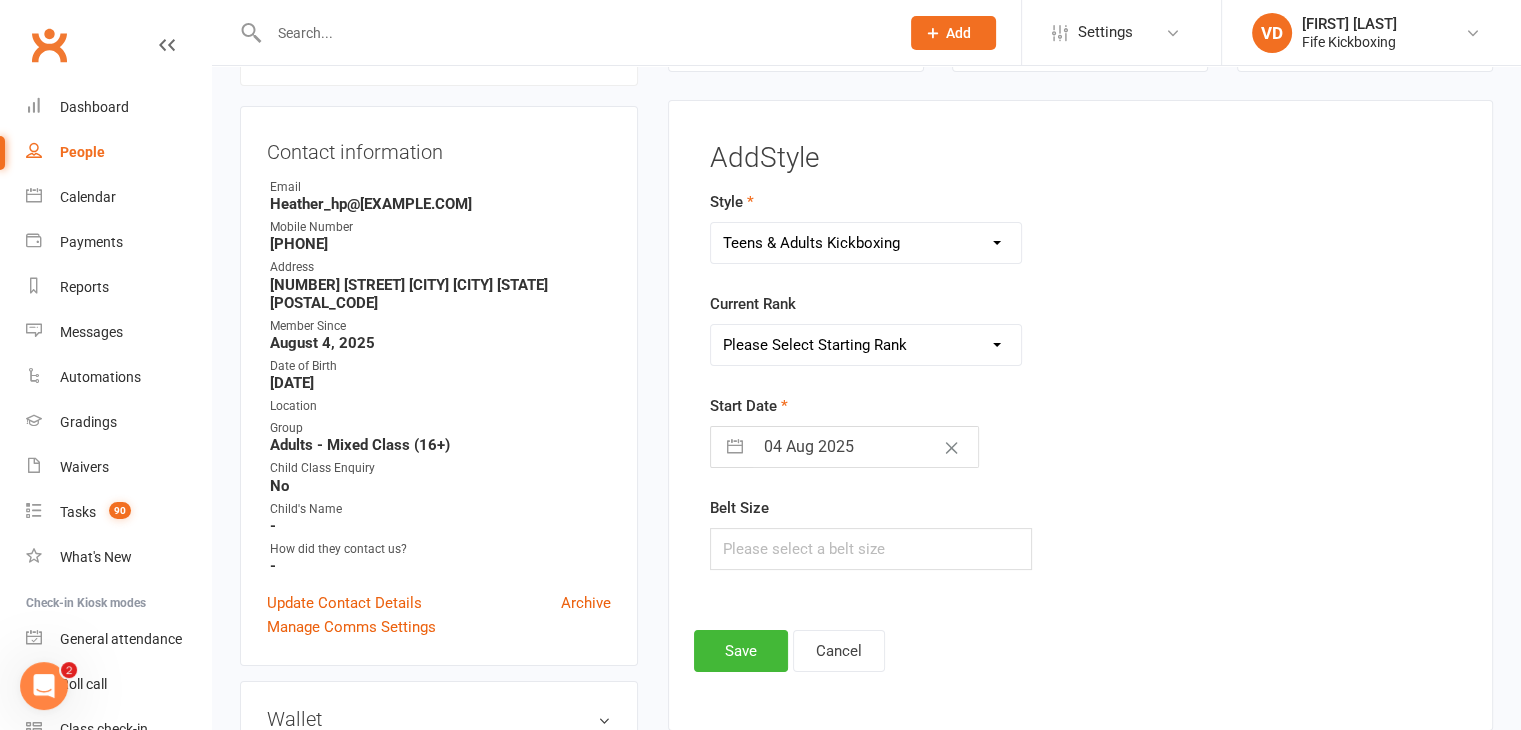 click on "Please Select Starting Rank White Red Yellow Orange Green Blue Purple Brown Black / Red Black - 1st Star Black - 2nd Star Black - 3rd Star Black - 4th Star Black - 1st Dan Black - 2nd Dan Black - 3rd Dan Black - 4th Dan" at bounding box center (866, 345) 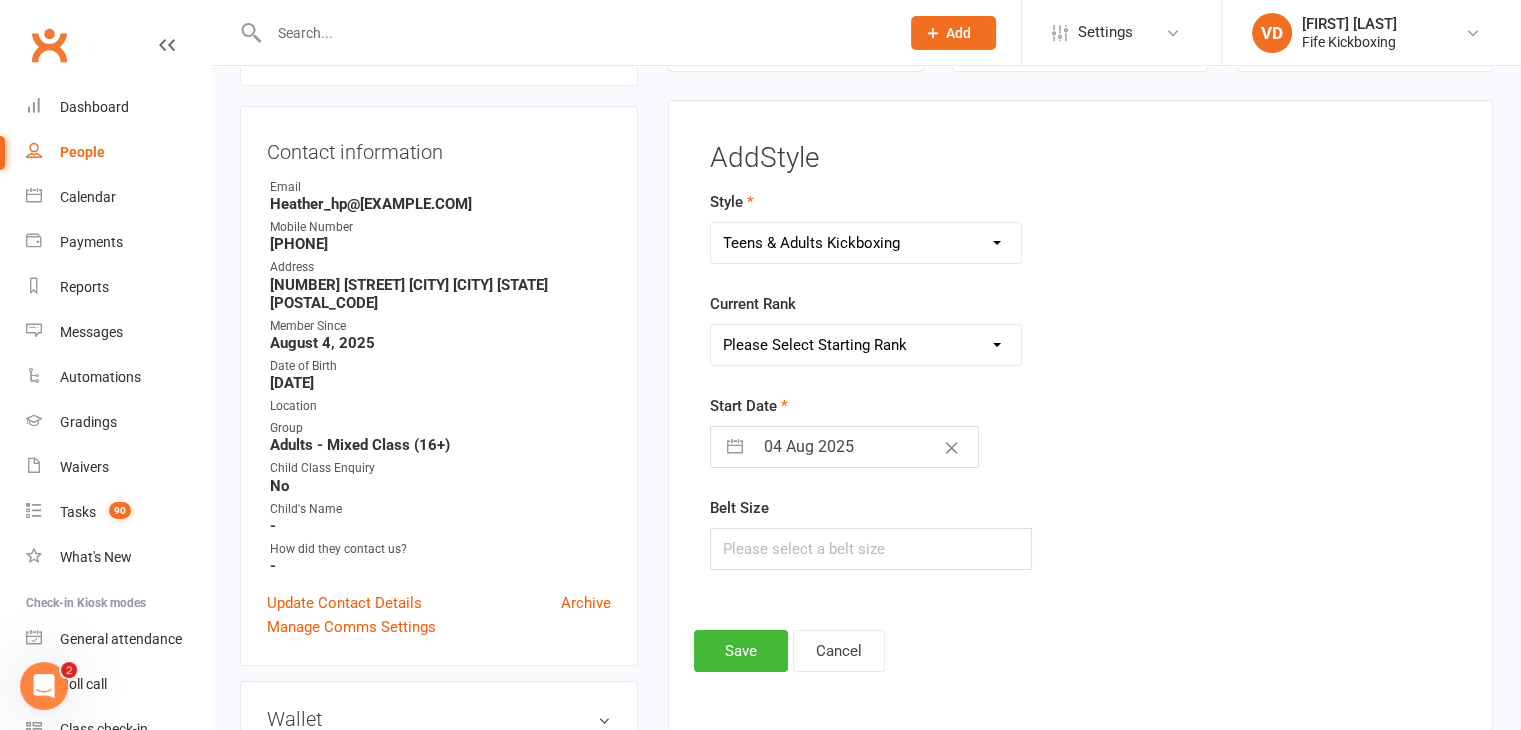 select on "11166" 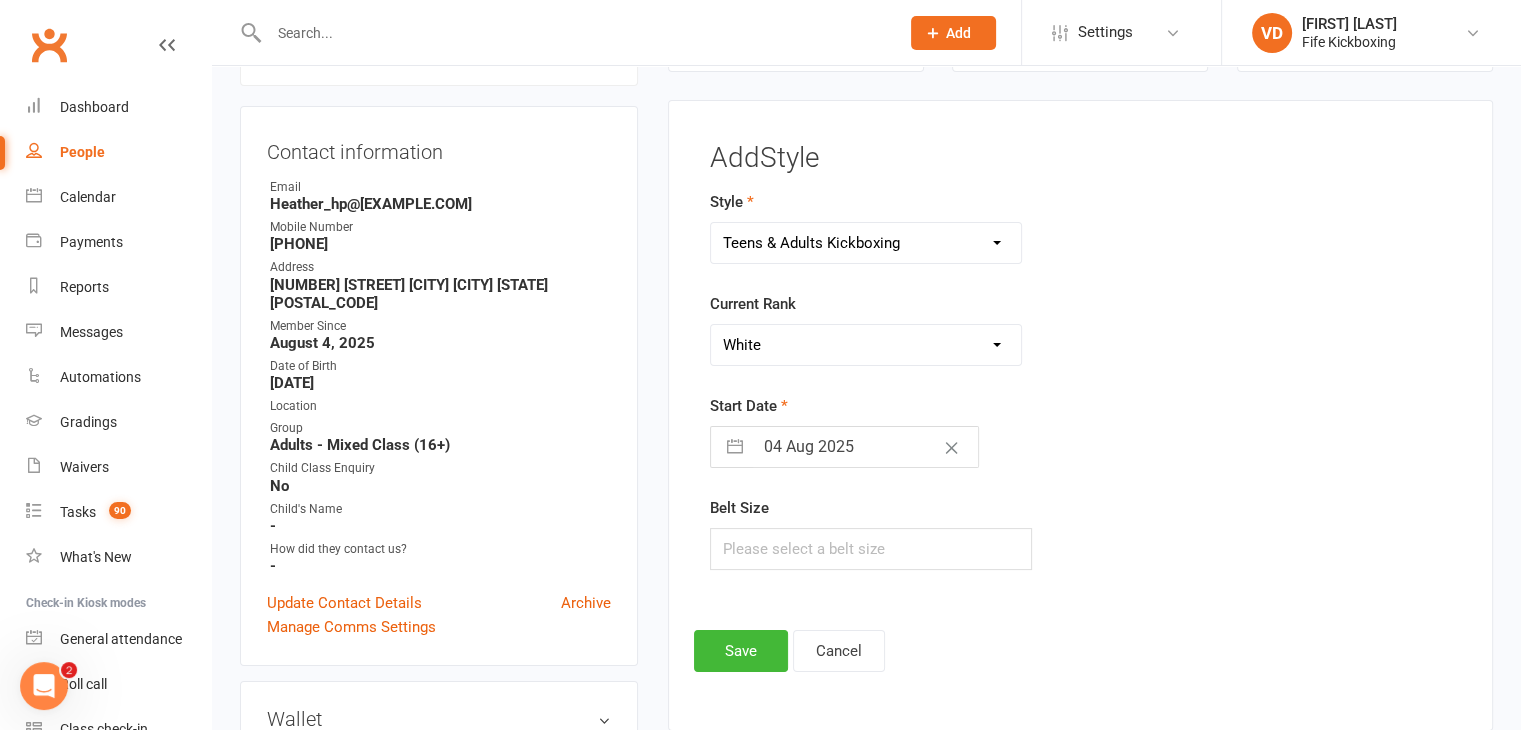 click on "Please Select Starting Rank White Red Yellow Orange Green Blue Purple Brown Black / Red Black - 1st Star Black - 2nd Star Black - 3rd Star Black - 4th Star Black - 1st Dan Black - 2nd Dan Black - 3rd Dan Black - 4th Dan" at bounding box center (866, 345) 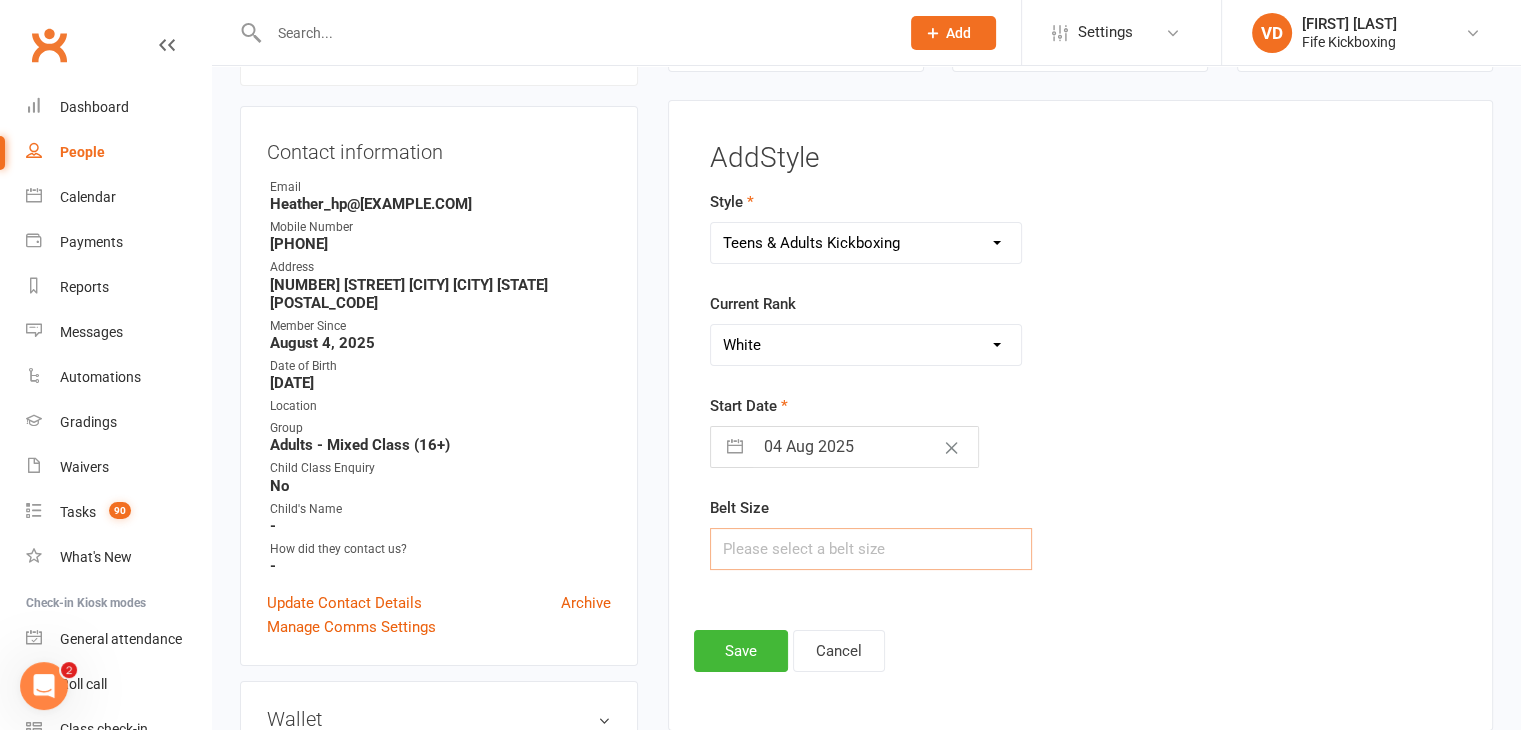 click at bounding box center (871, 549) 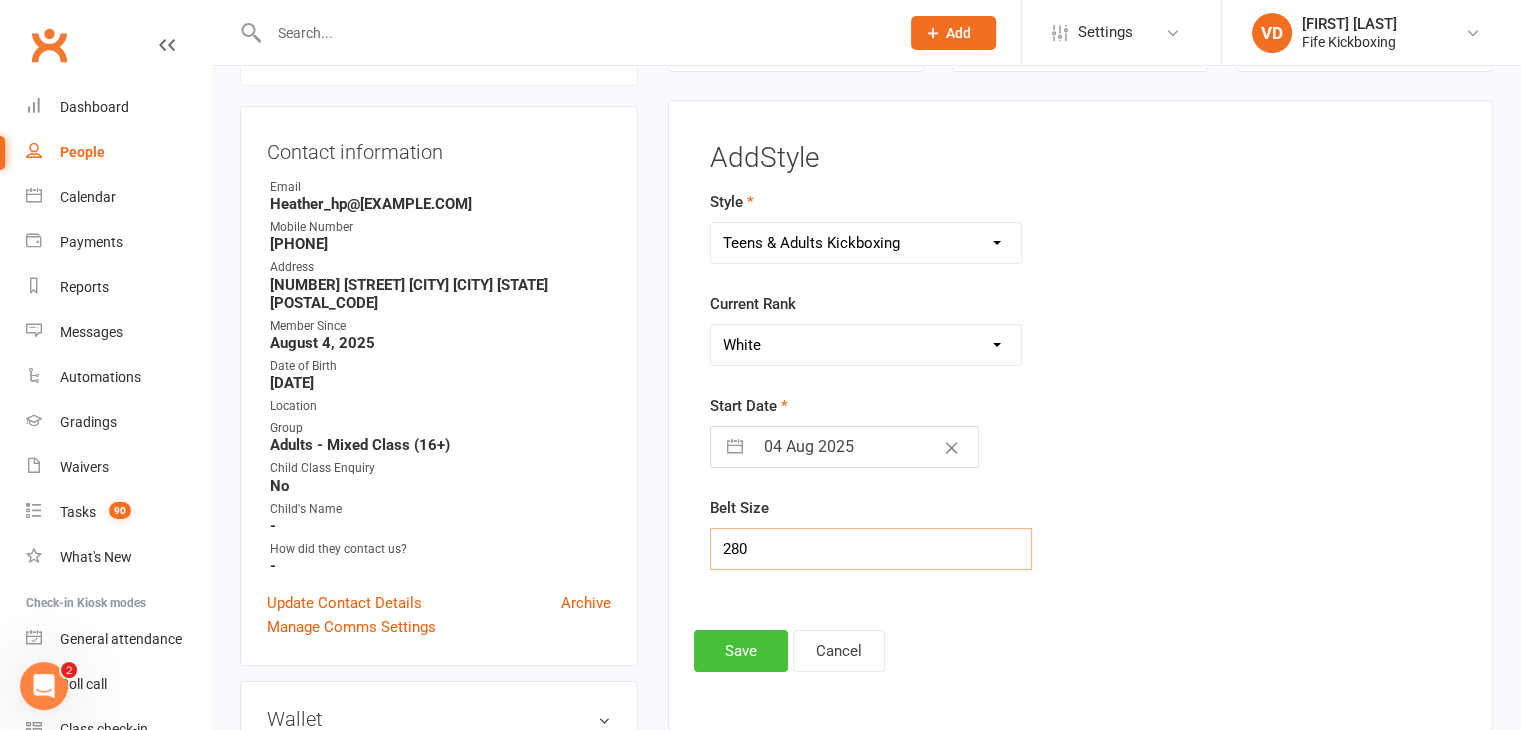 type on "280" 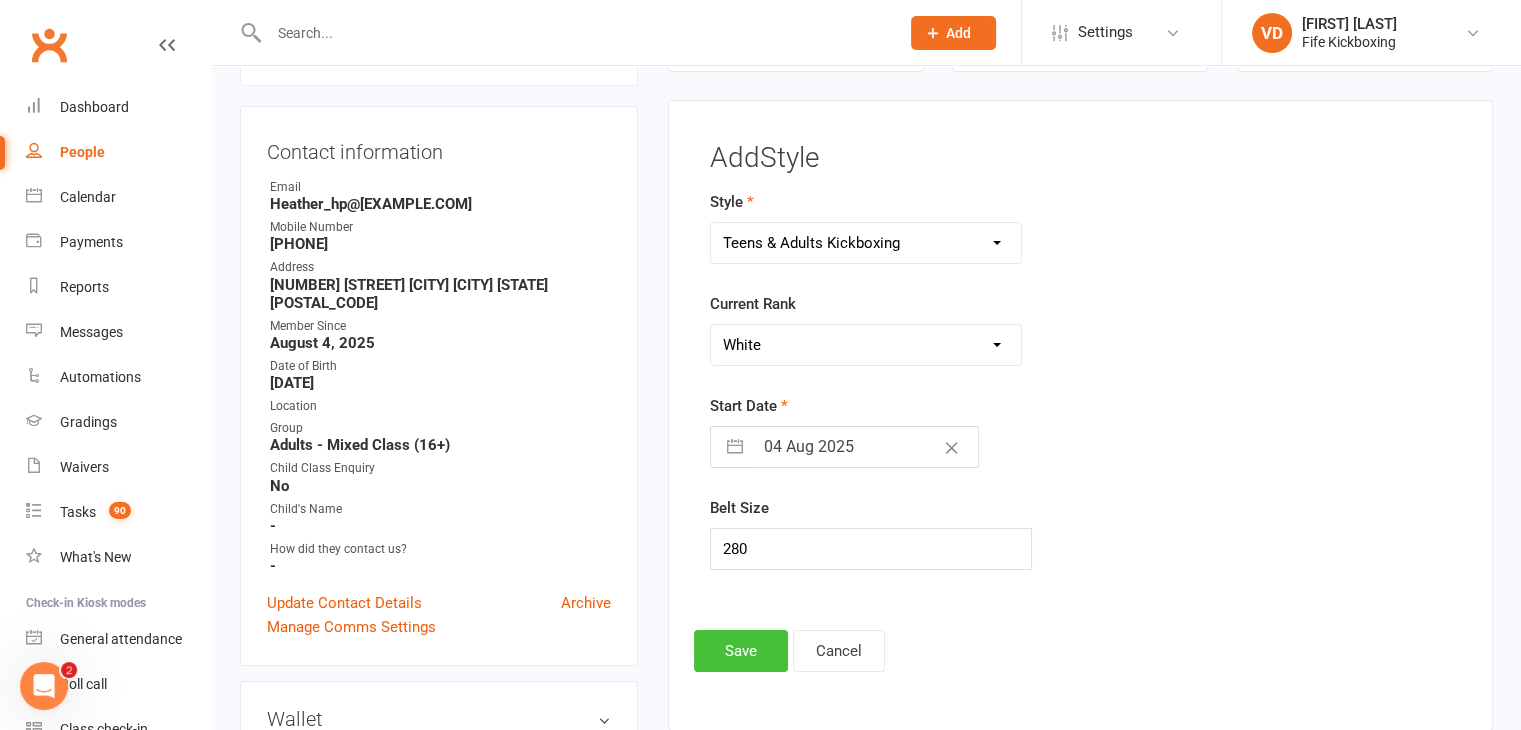 click on "Save" at bounding box center [741, 651] 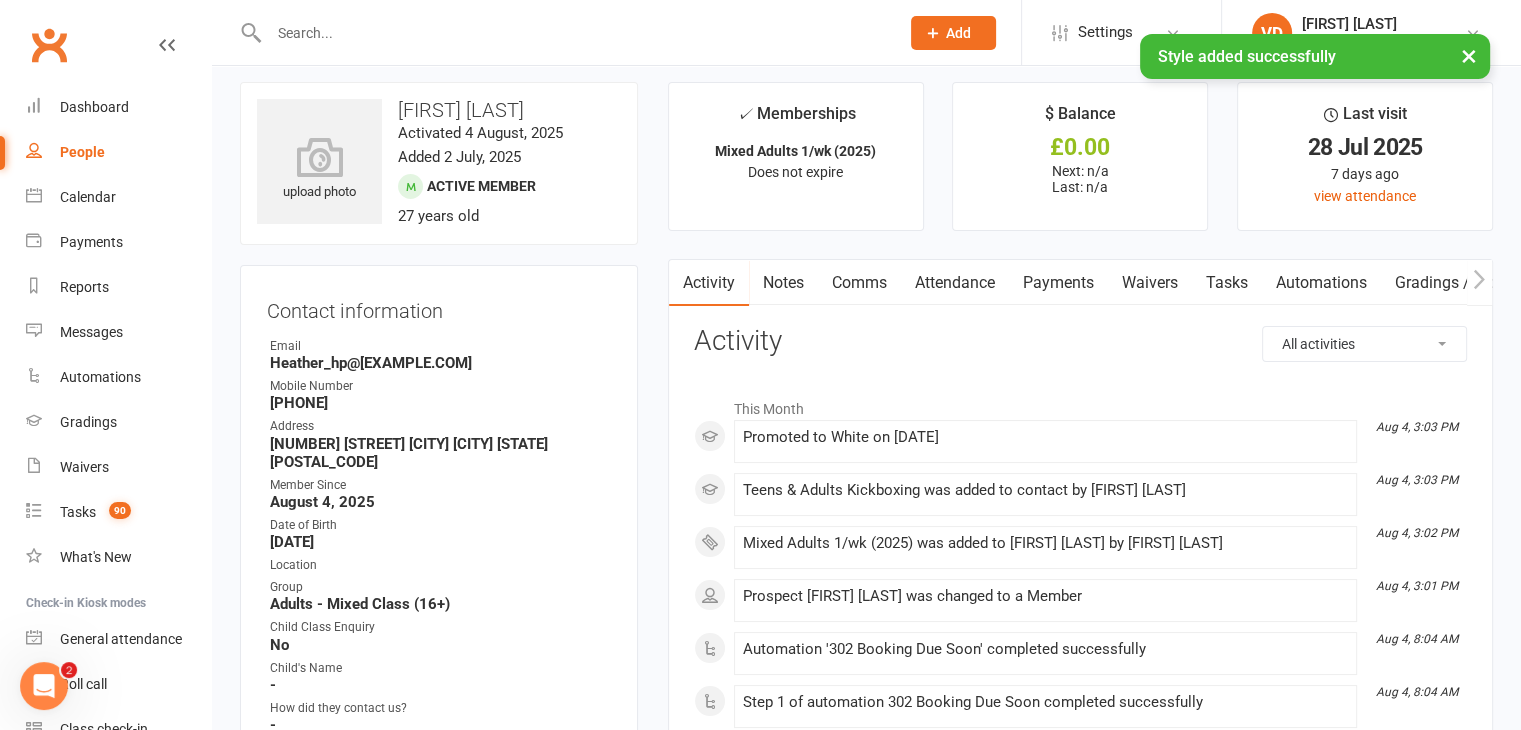 scroll, scrollTop: 0, scrollLeft: 0, axis: both 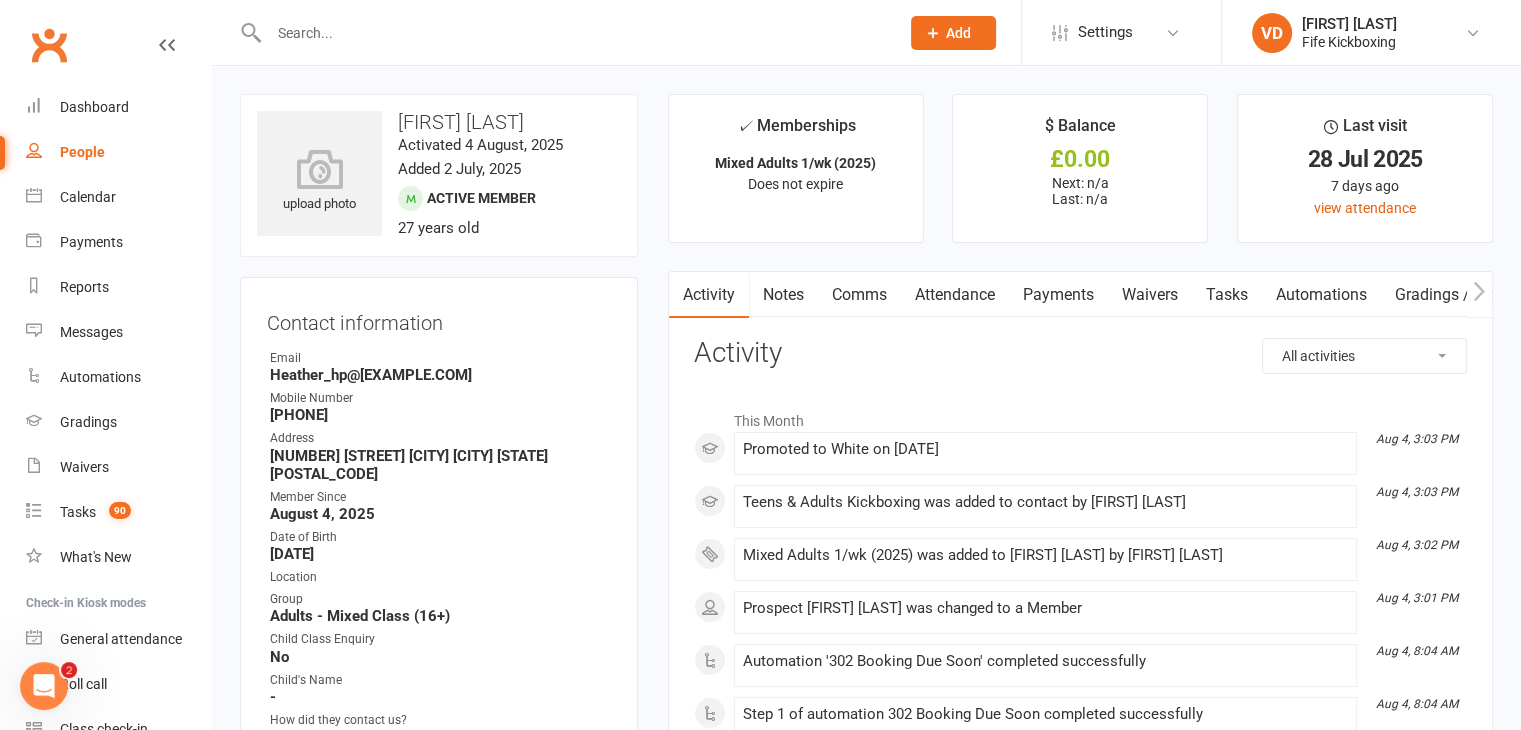 click on "Payments" at bounding box center [1058, 295] 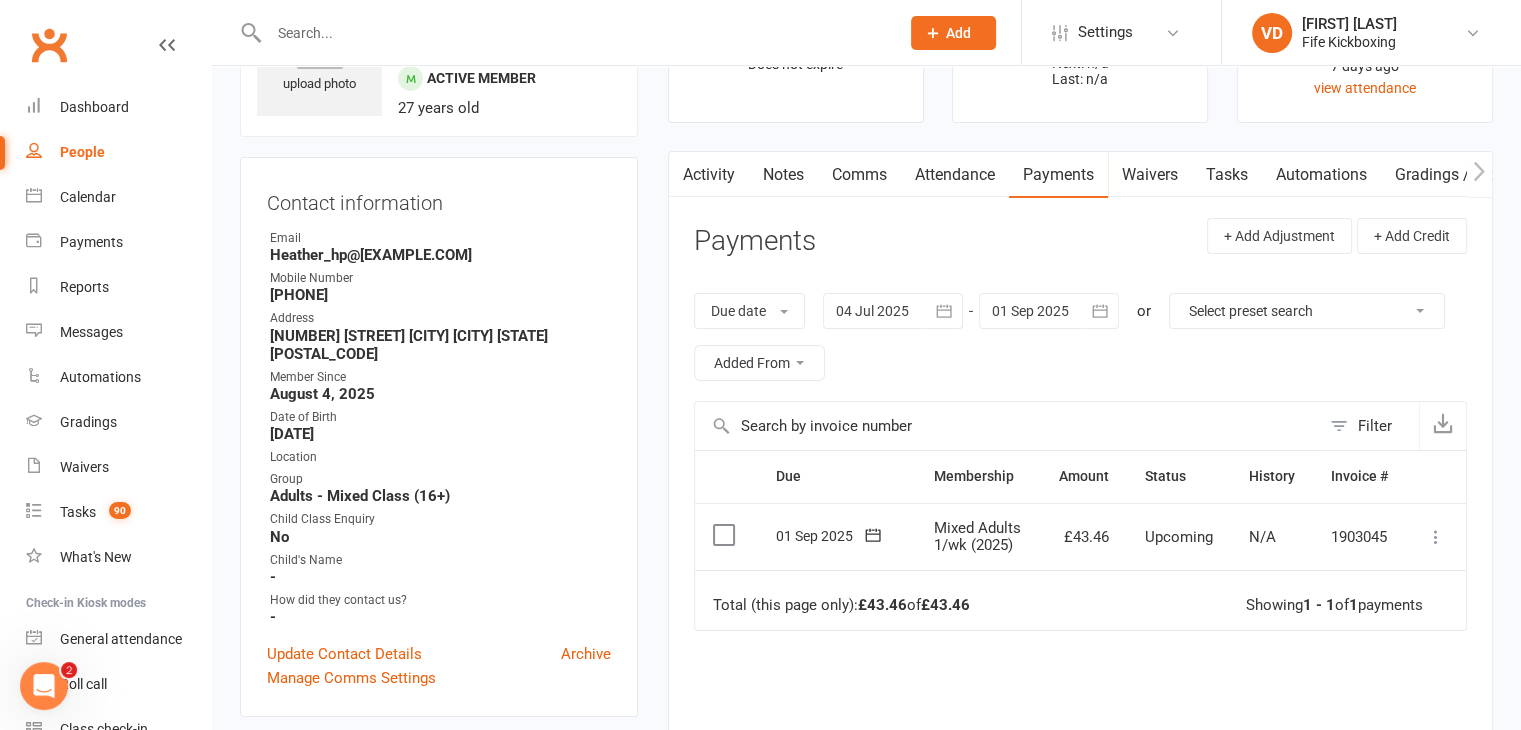 scroll, scrollTop: 0, scrollLeft: 0, axis: both 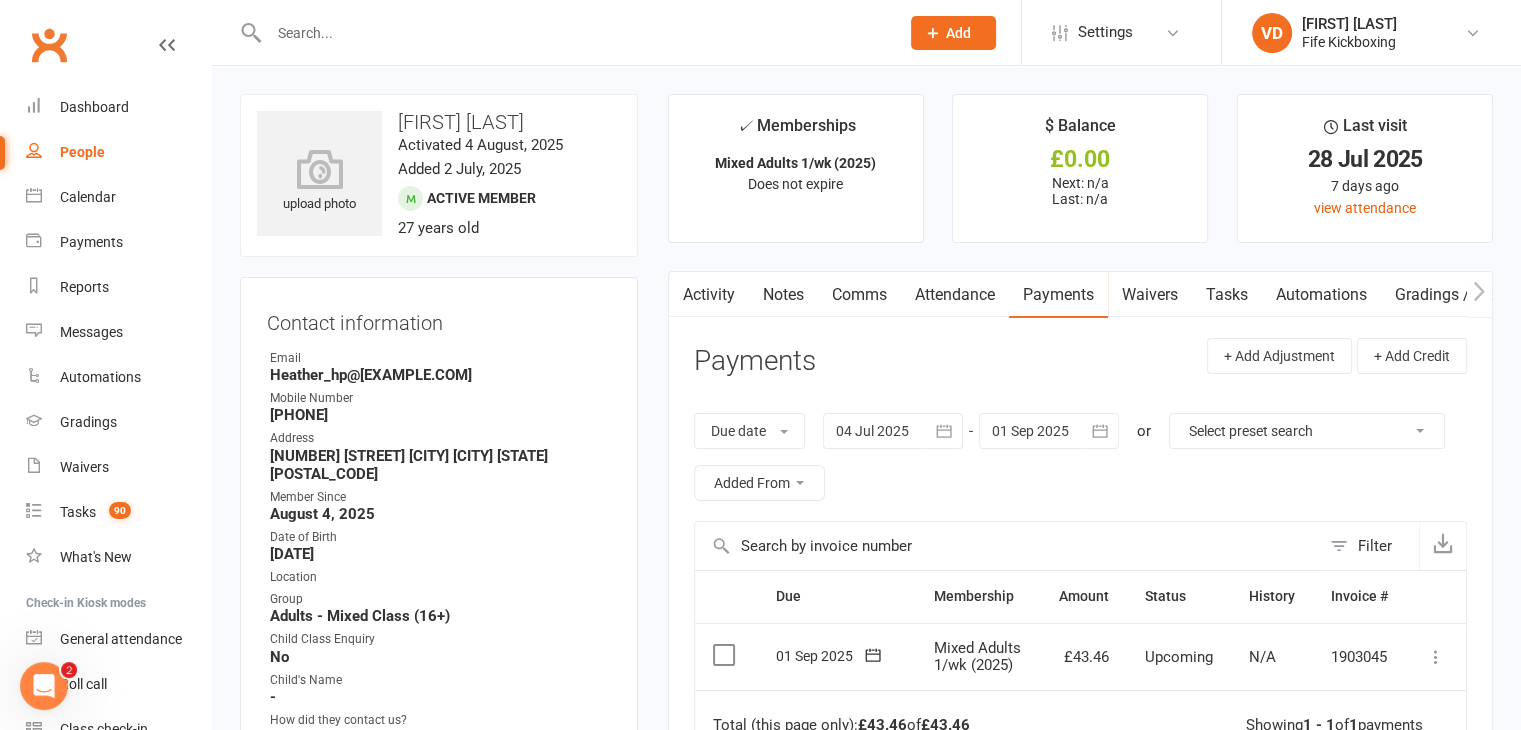 click 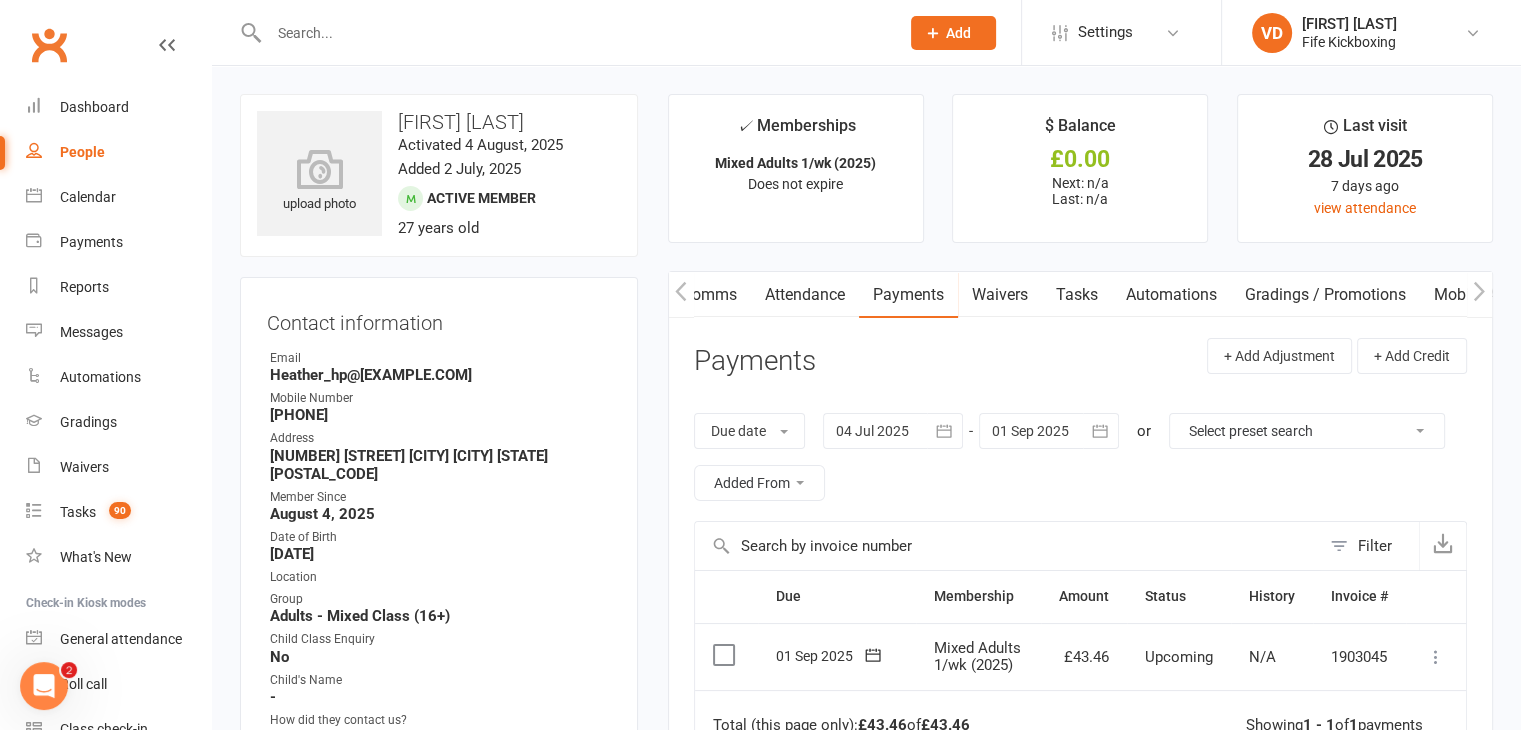 click 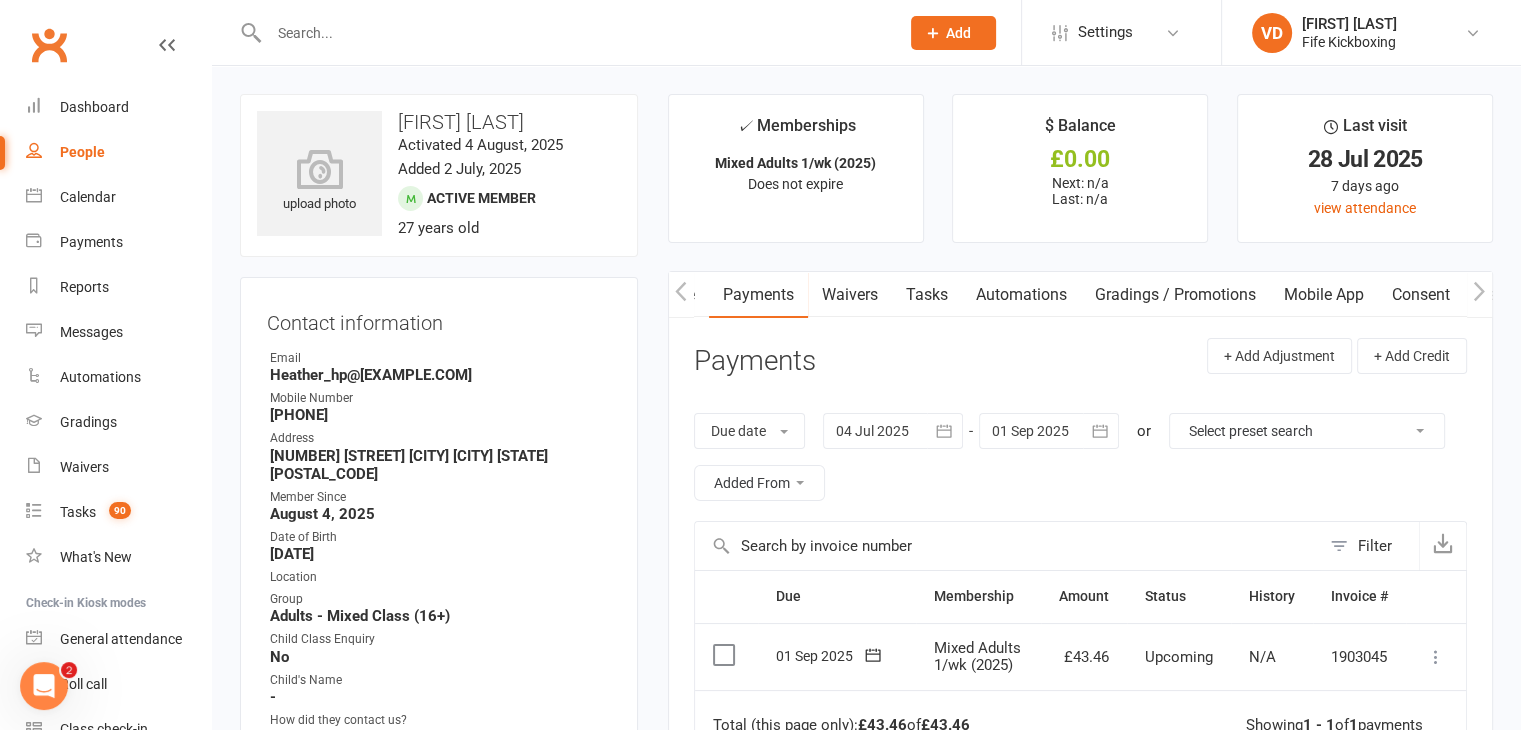 scroll, scrollTop: 0, scrollLeft: 300, axis: horizontal 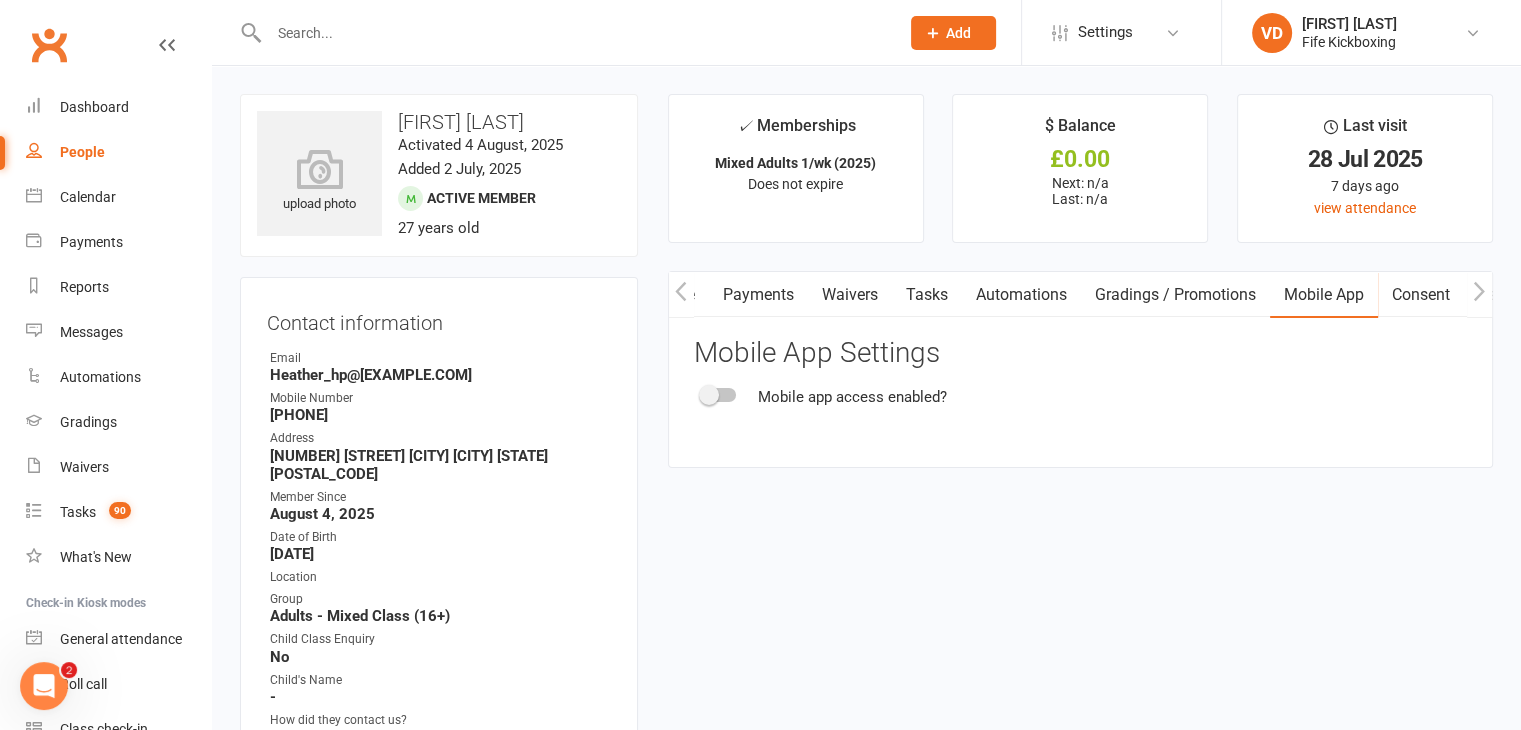 click 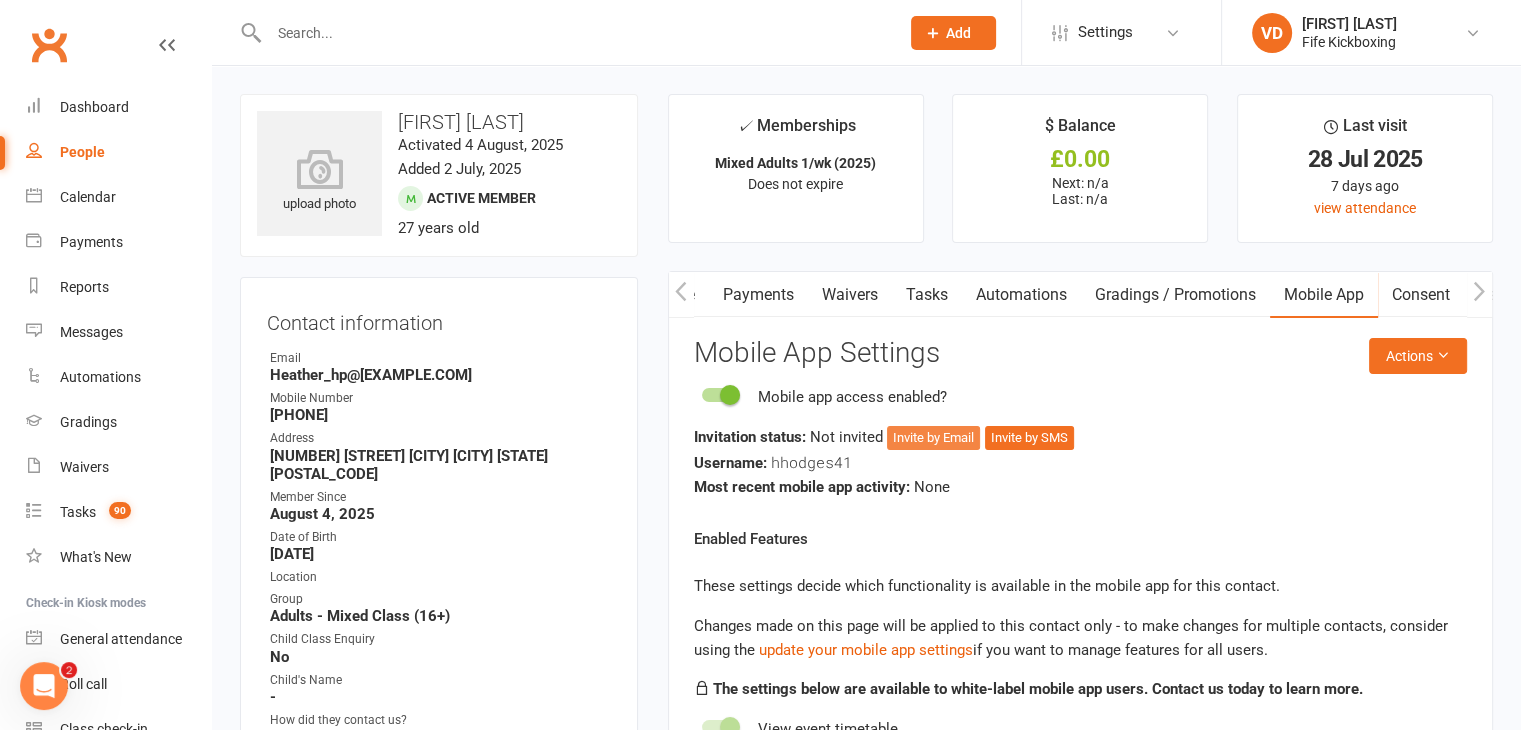 click on "Invite by Email" 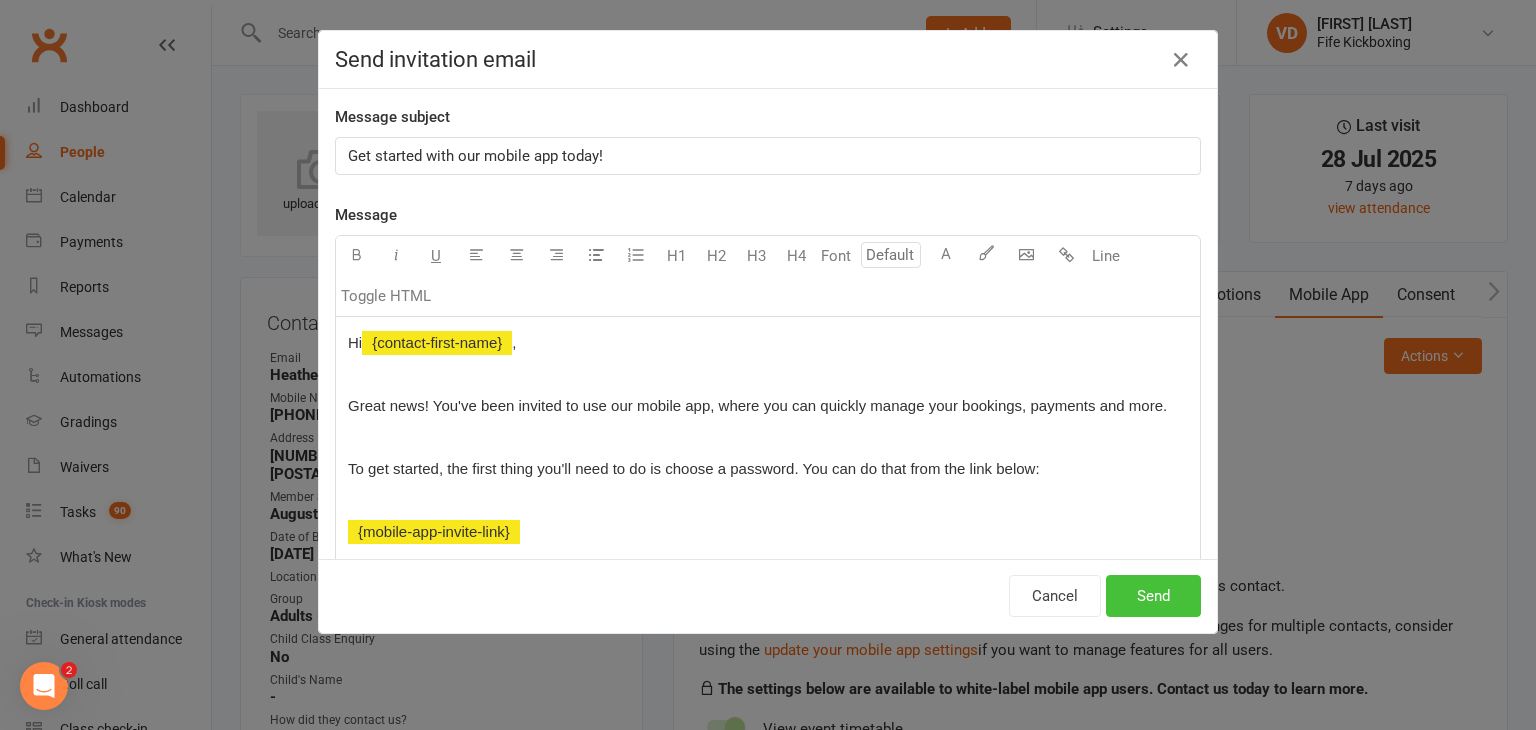 click on "Send" at bounding box center [1153, 596] 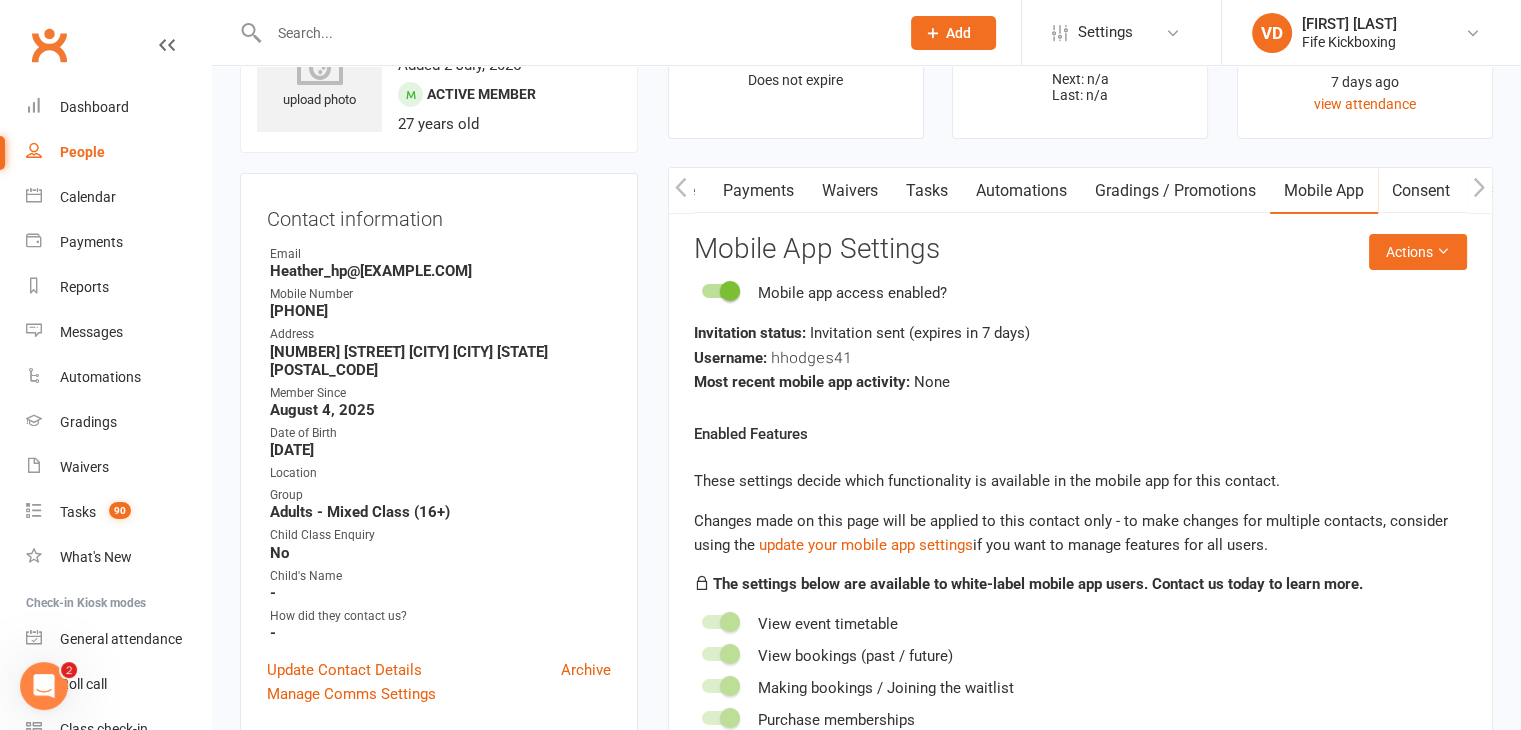 scroll, scrollTop: 0, scrollLeft: 0, axis: both 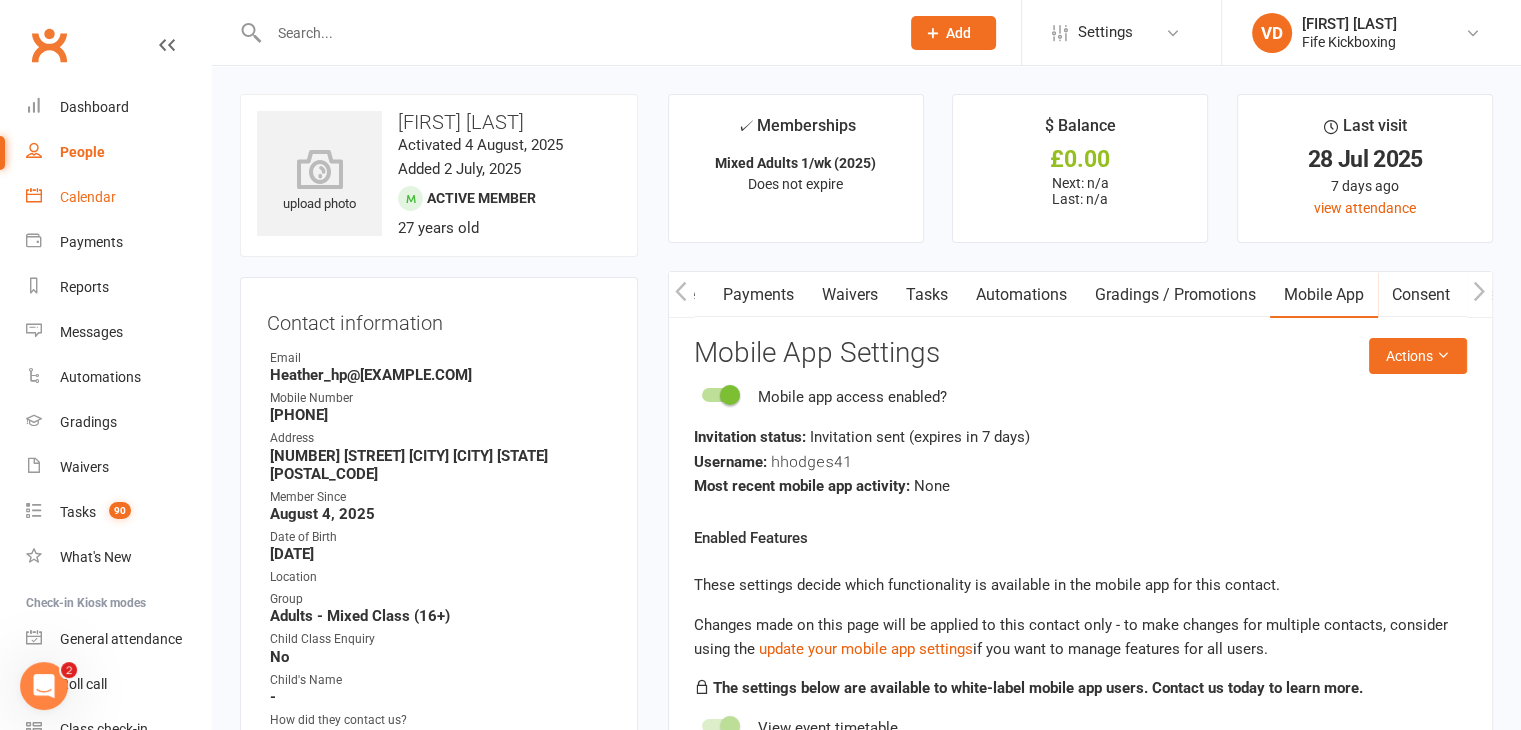 click on "Calendar" at bounding box center [88, 197] 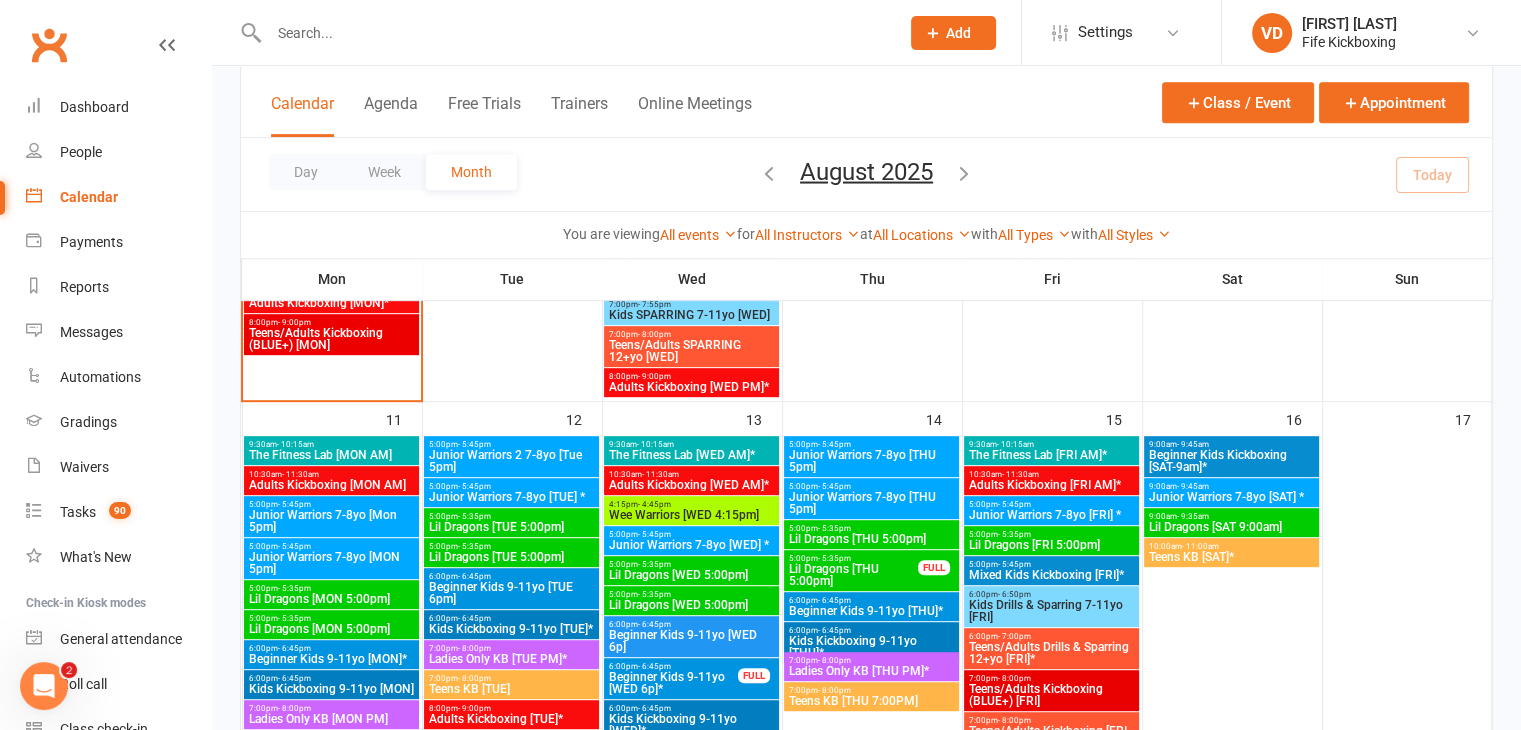 scroll, scrollTop: 1100, scrollLeft: 0, axis: vertical 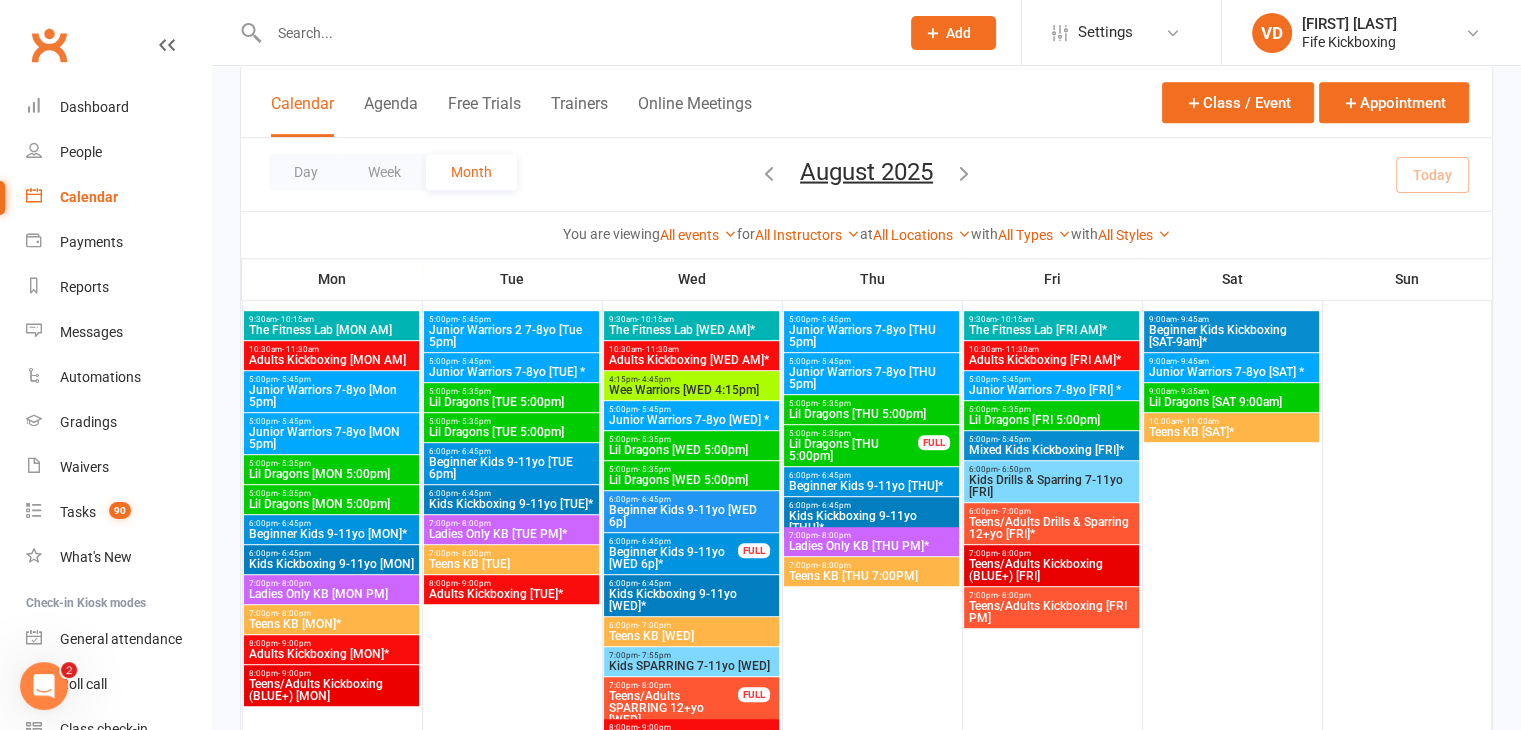 click on "Adults Kickboxing [MON AM]" at bounding box center (331, 360) 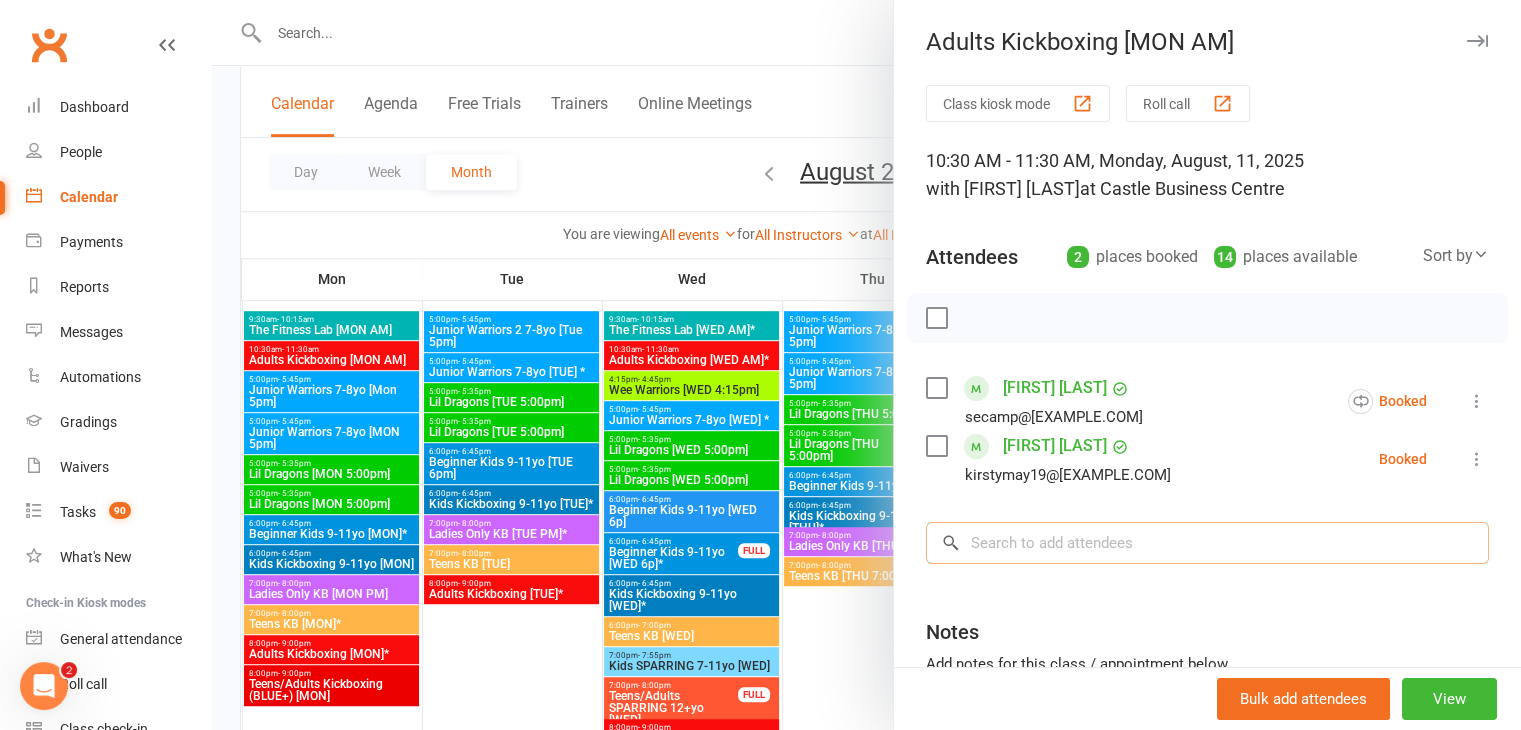 click at bounding box center (1207, 543) 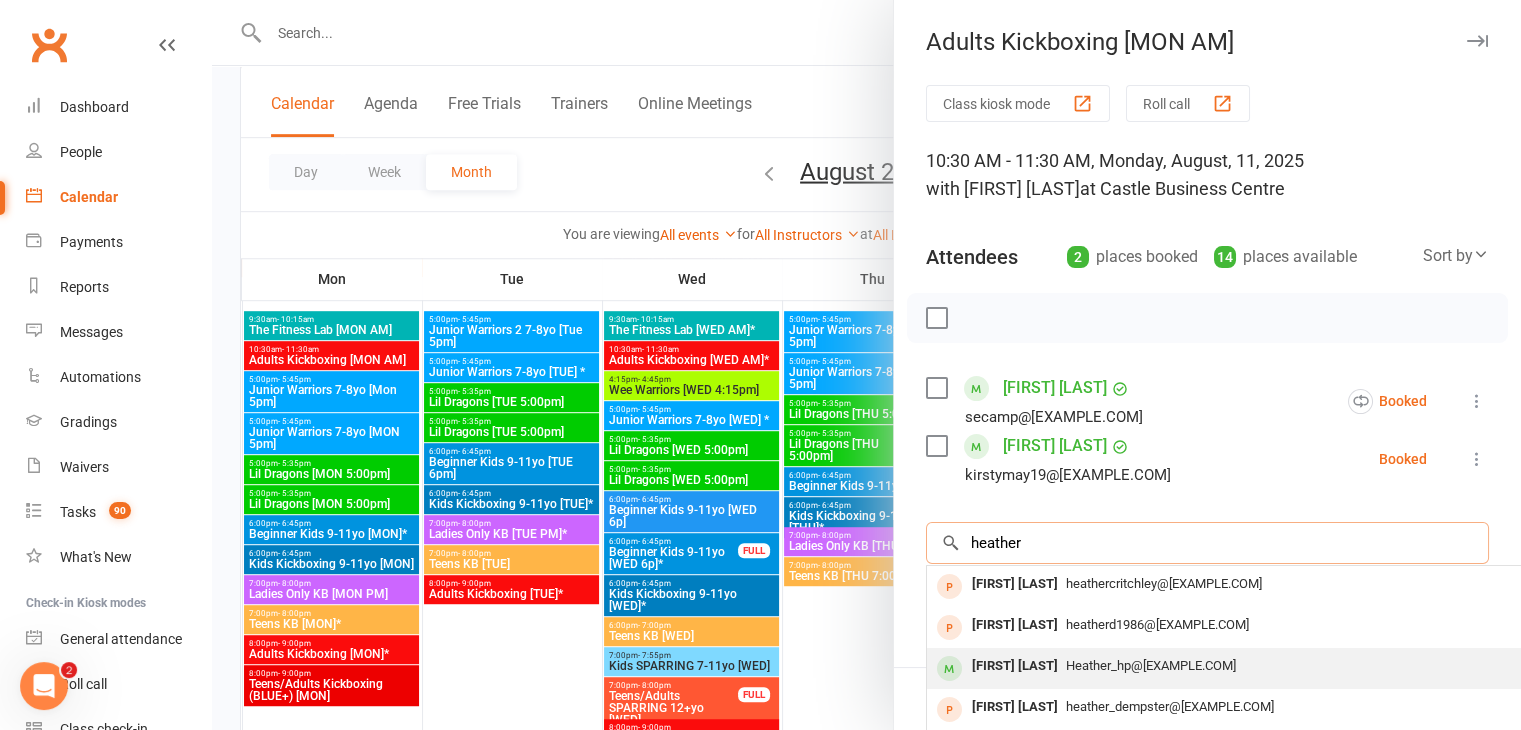 type on "[FIRST]" 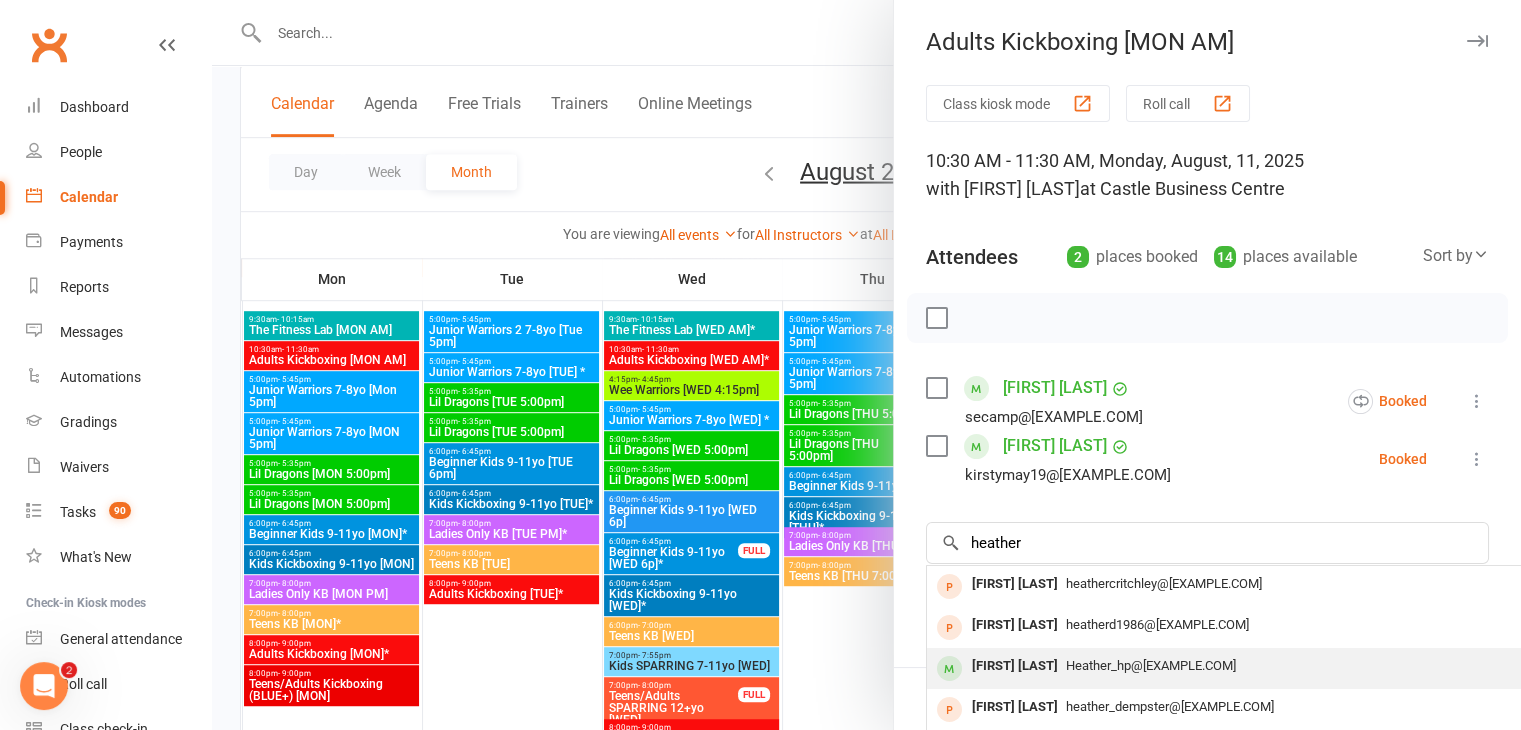 click on "[FIRST] [LAST]" at bounding box center [1015, 666] 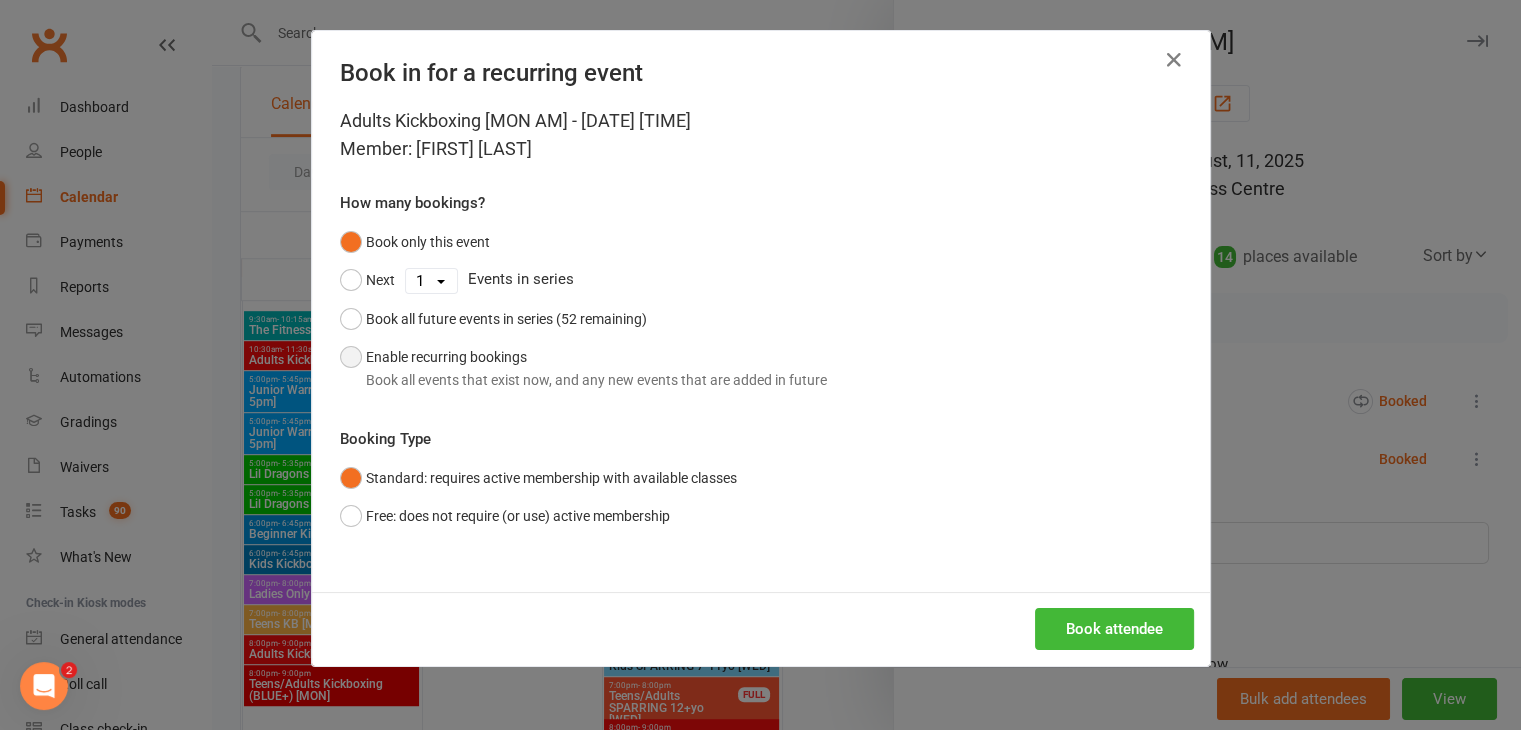 click on "Enable recurring bookings Book all events that exist now, and any new events that are added in future" at bounding box center (583, 368) 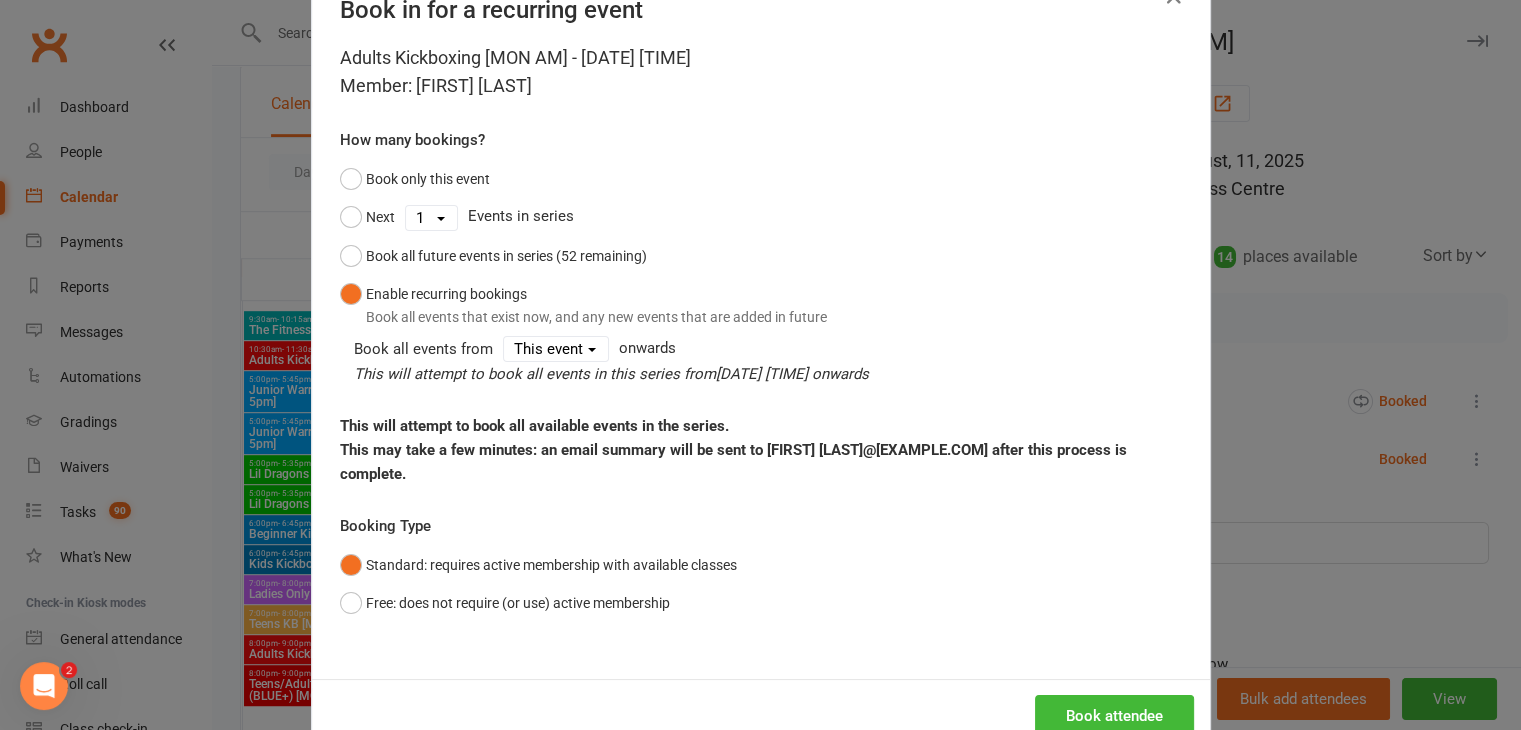 scroll, scrollTop: 92, scrollLeft: 0, axis: vertical 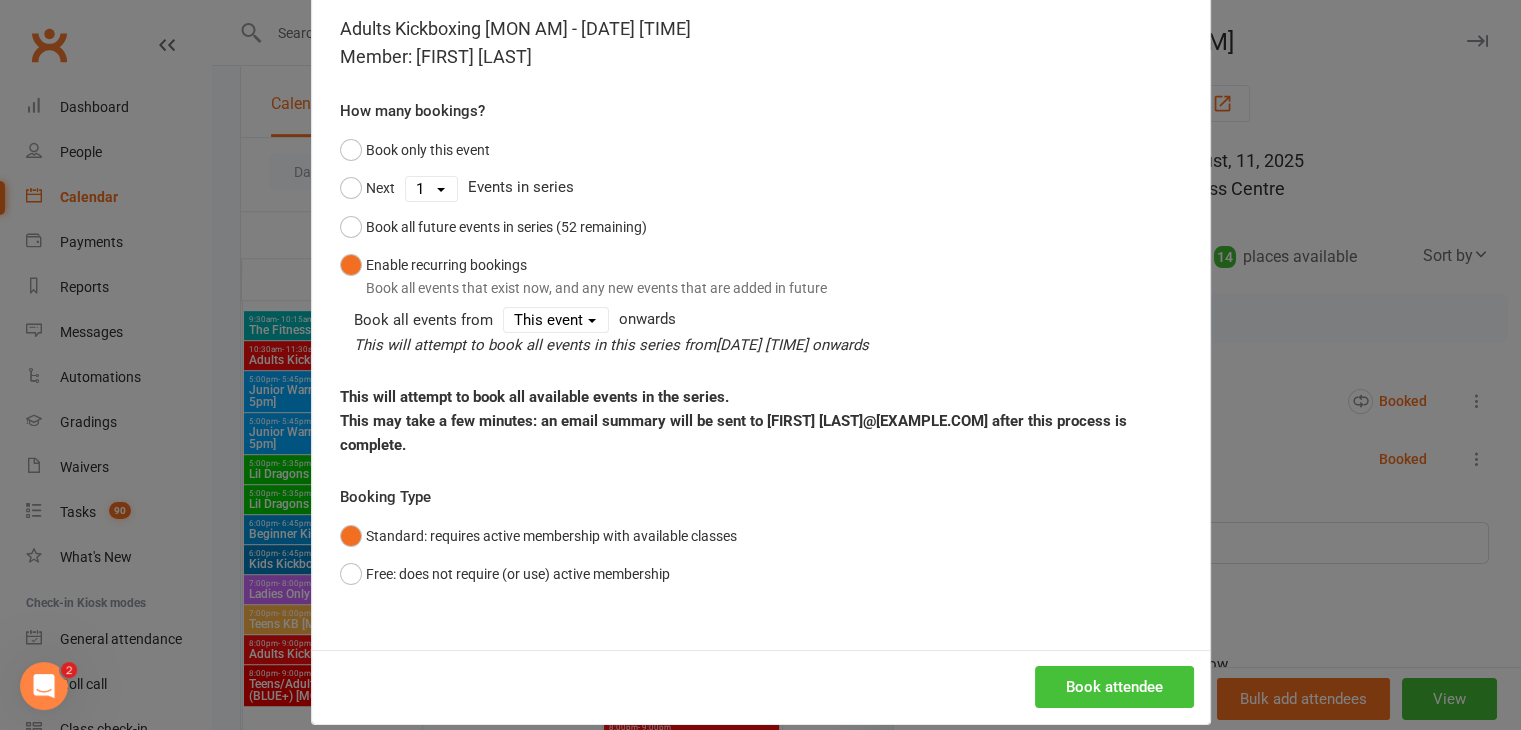 click on "Book attendee" at bounding box center [1114, 687] 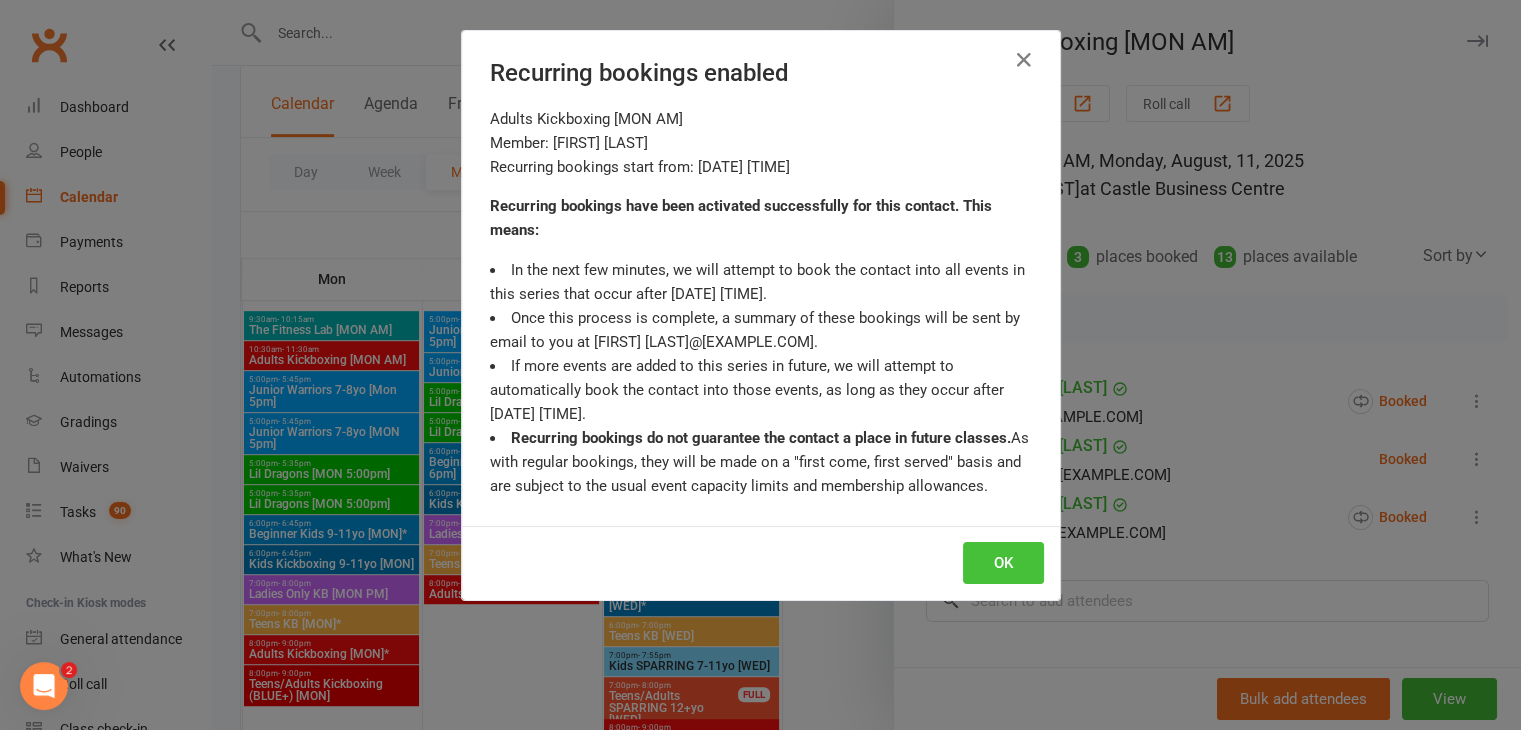 click on "OK" at bounding box center [1003, 563] 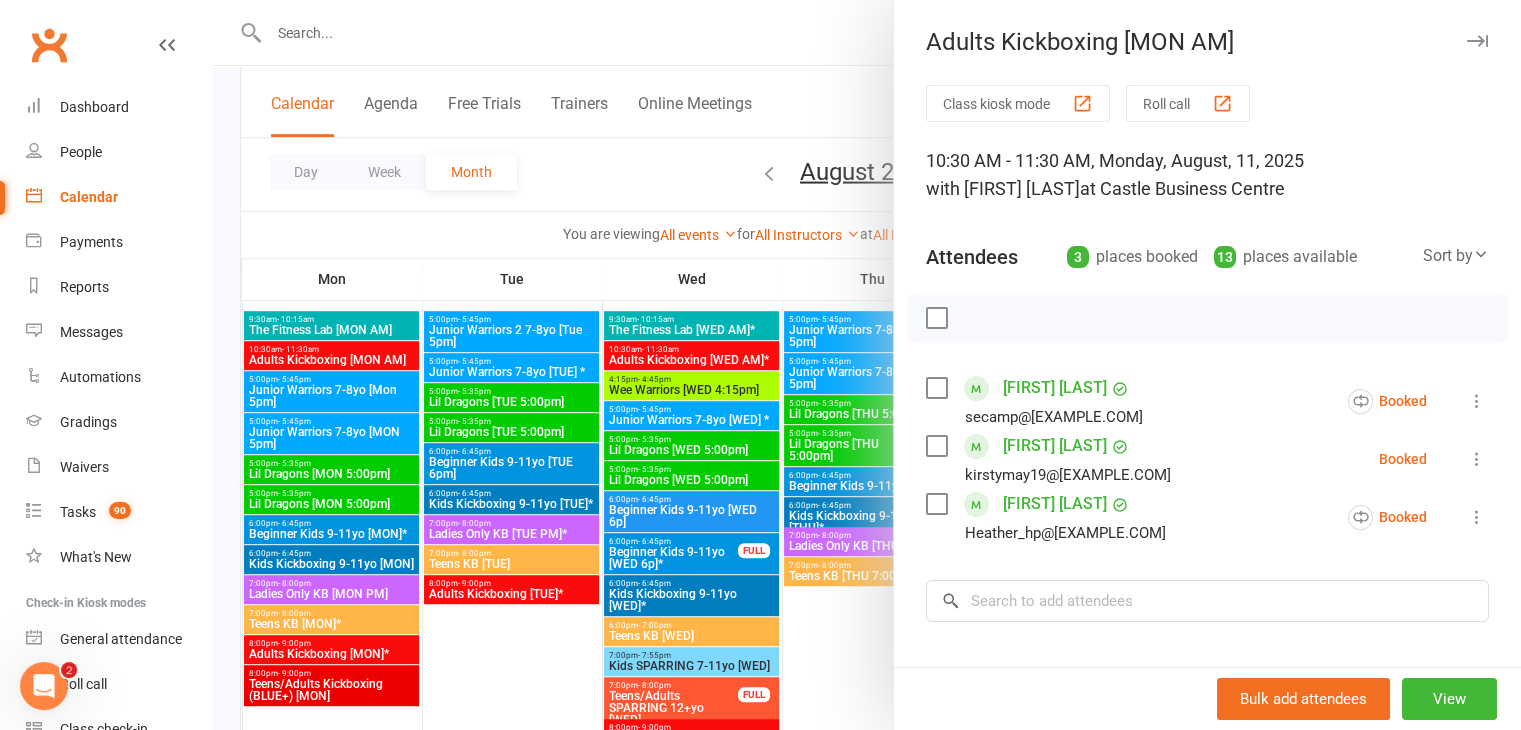 click at bounding box center [1477, 41] 